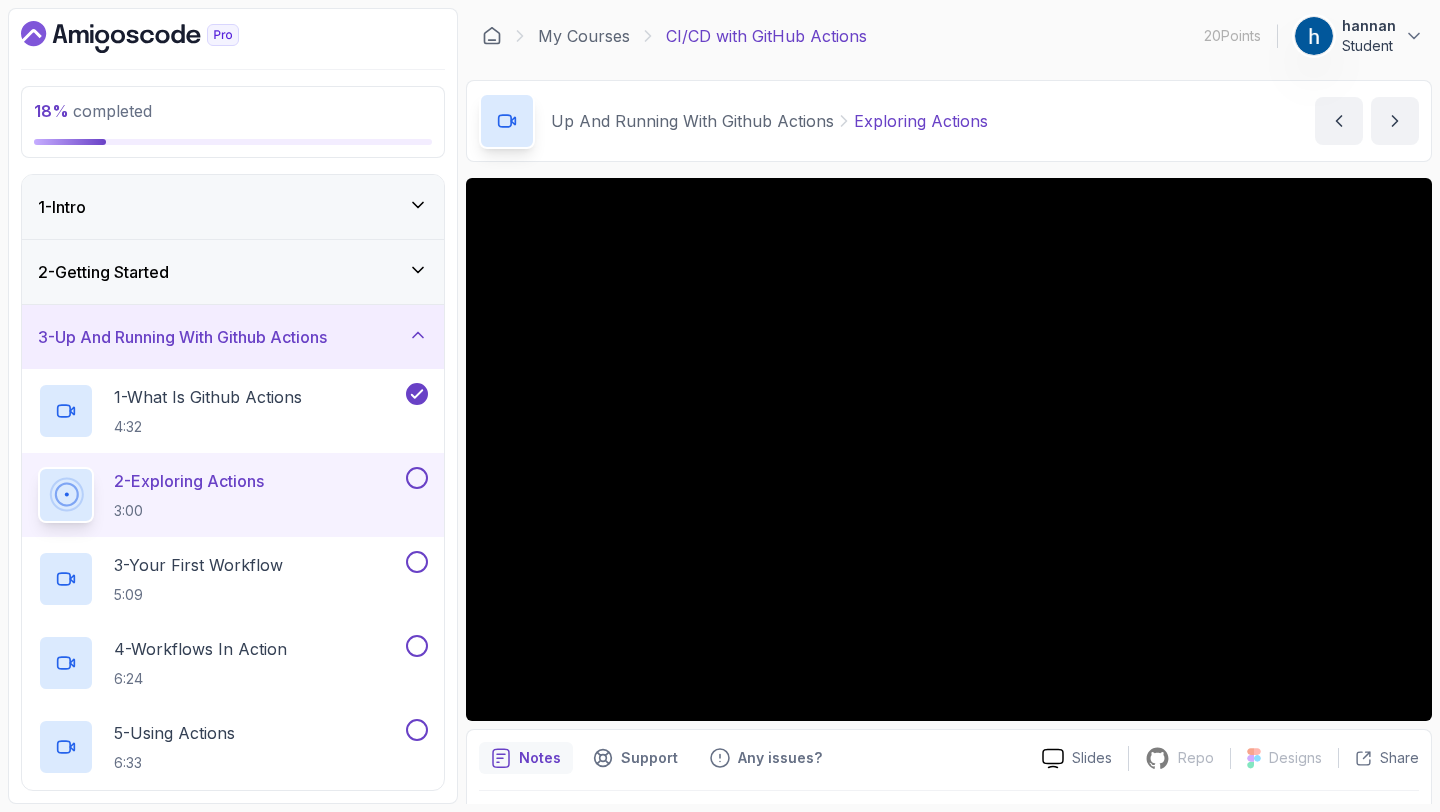 scroll, scrollTop: 0, scrollLeft: 0, axis: both 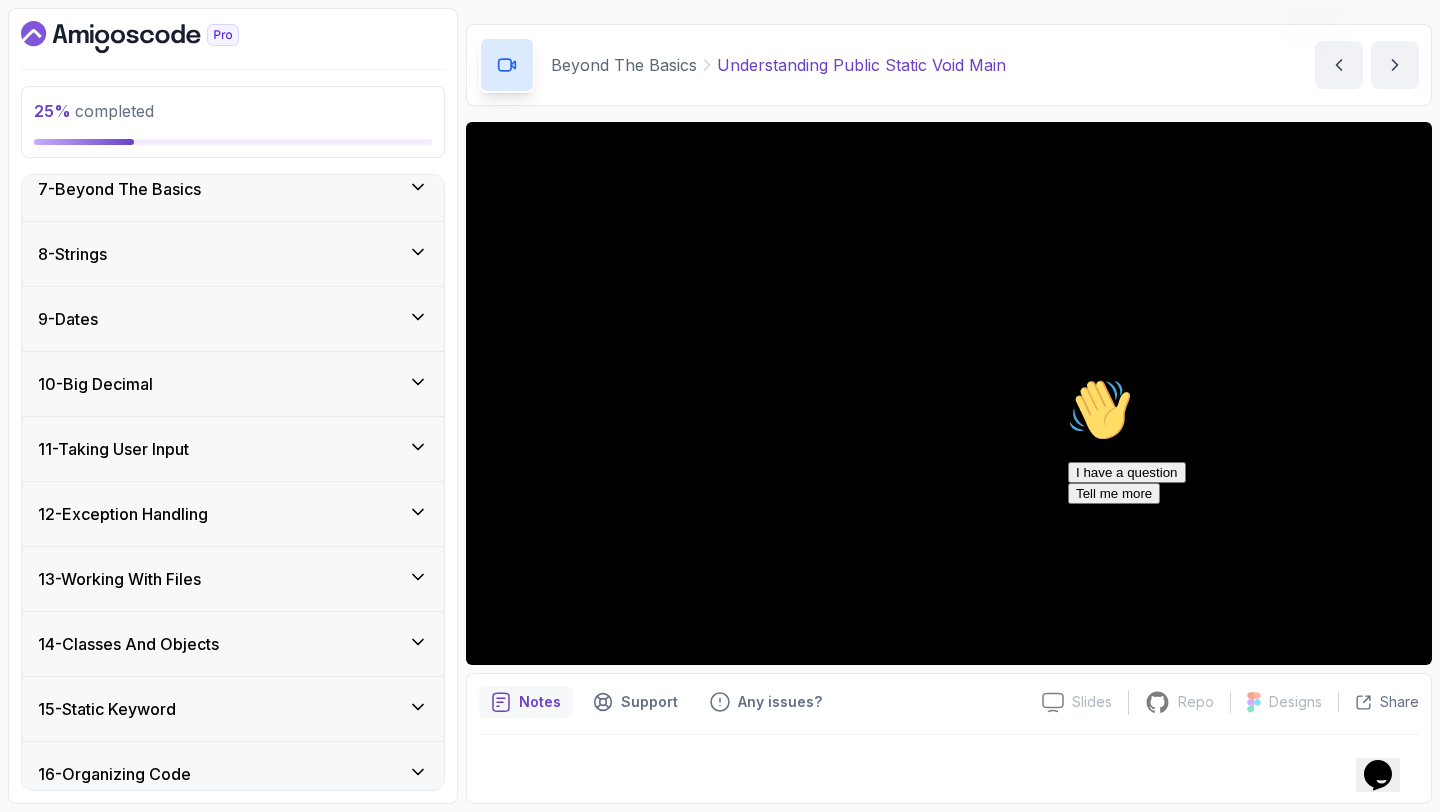 click 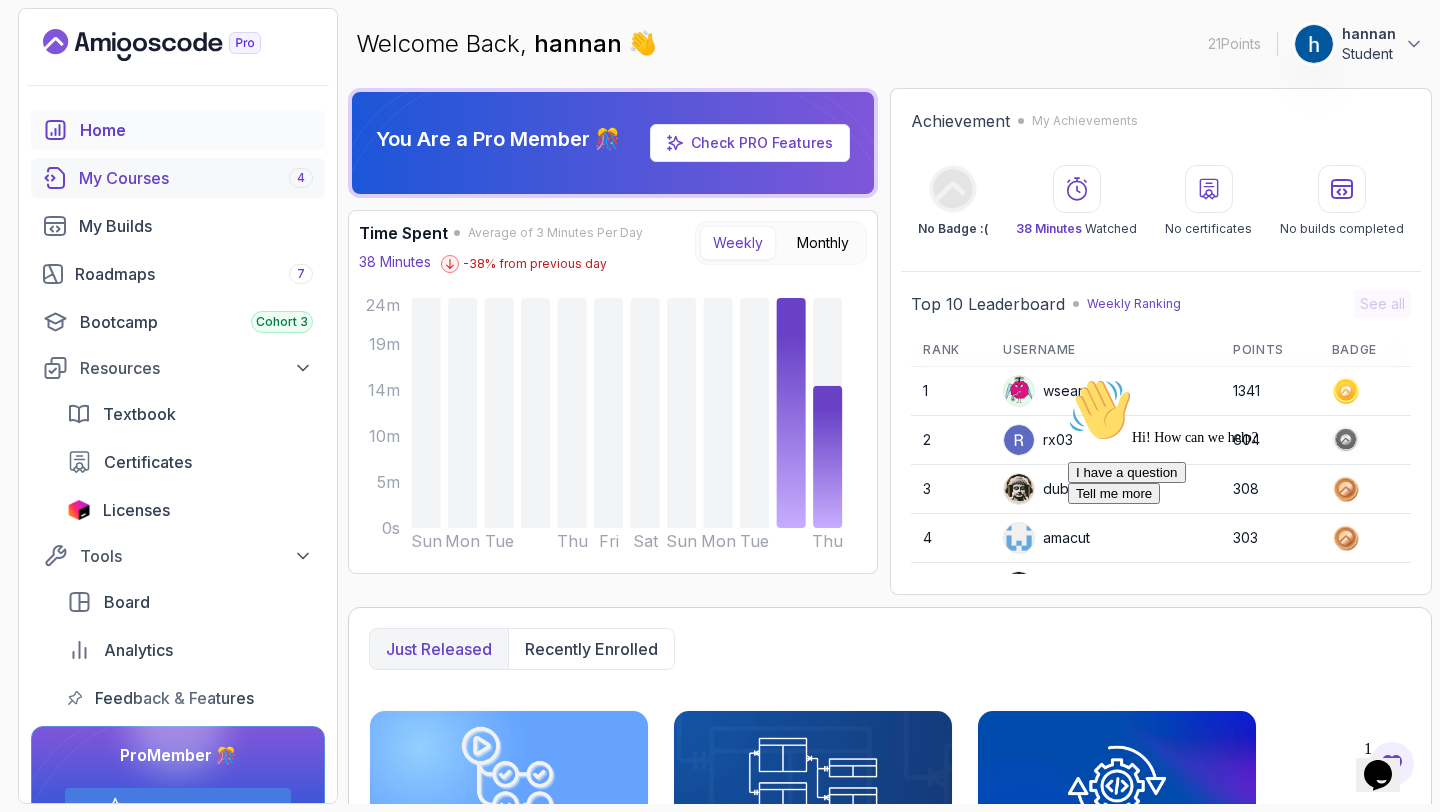 click on "My Courses 4" at bounding box center [196, 178] 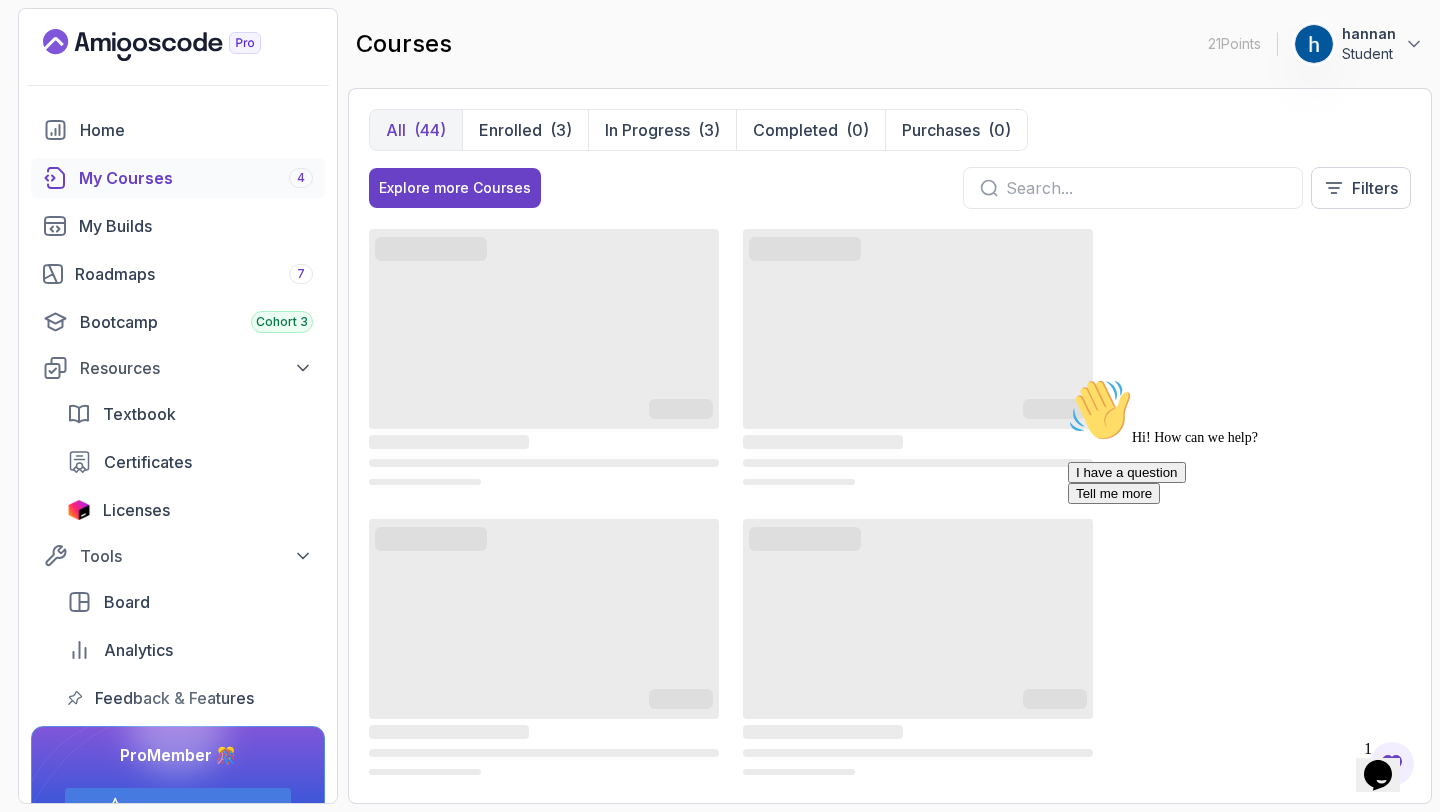 click at bounding box center [1068, 378] 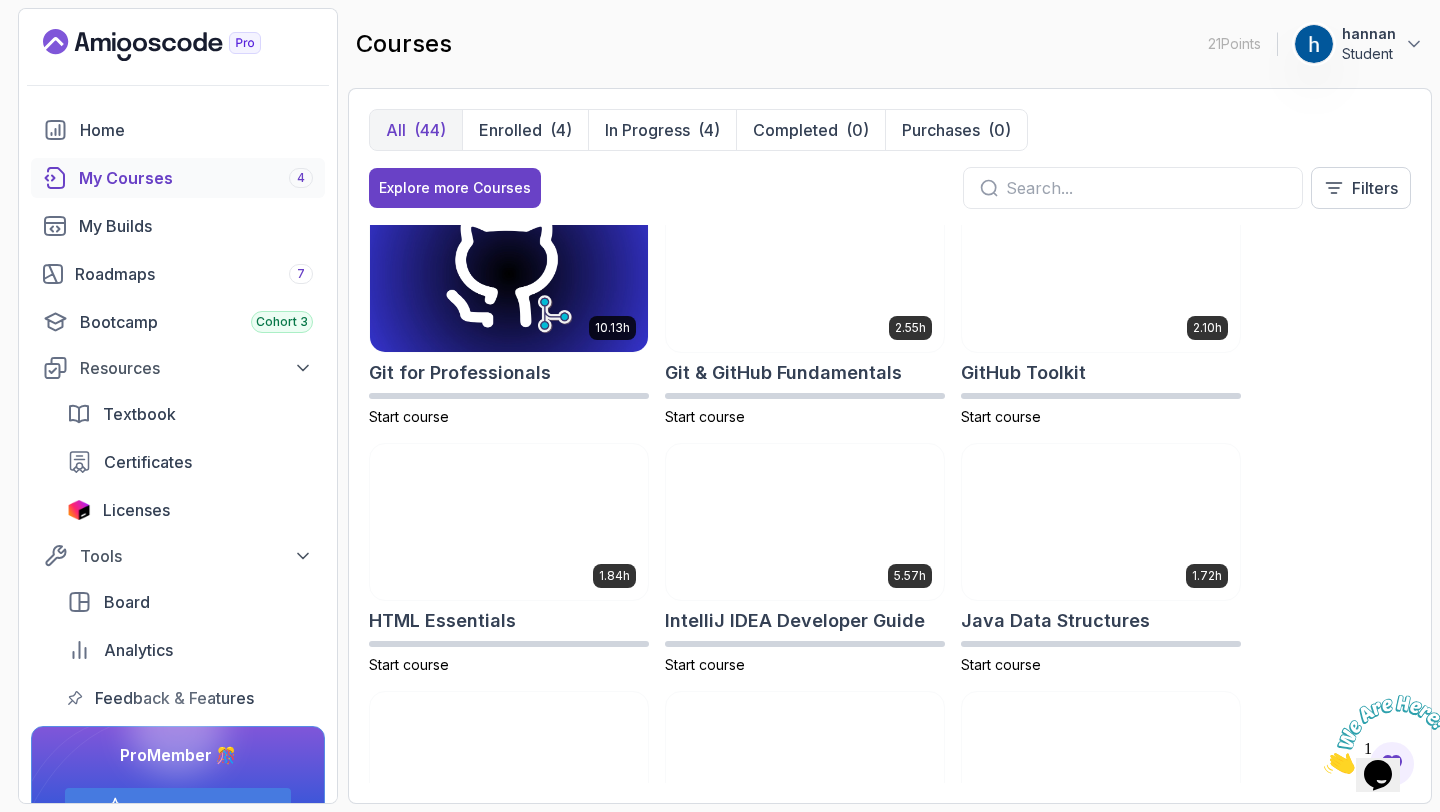scroll, scrollTop: 826, scrollLeft: 0, axis: vertical 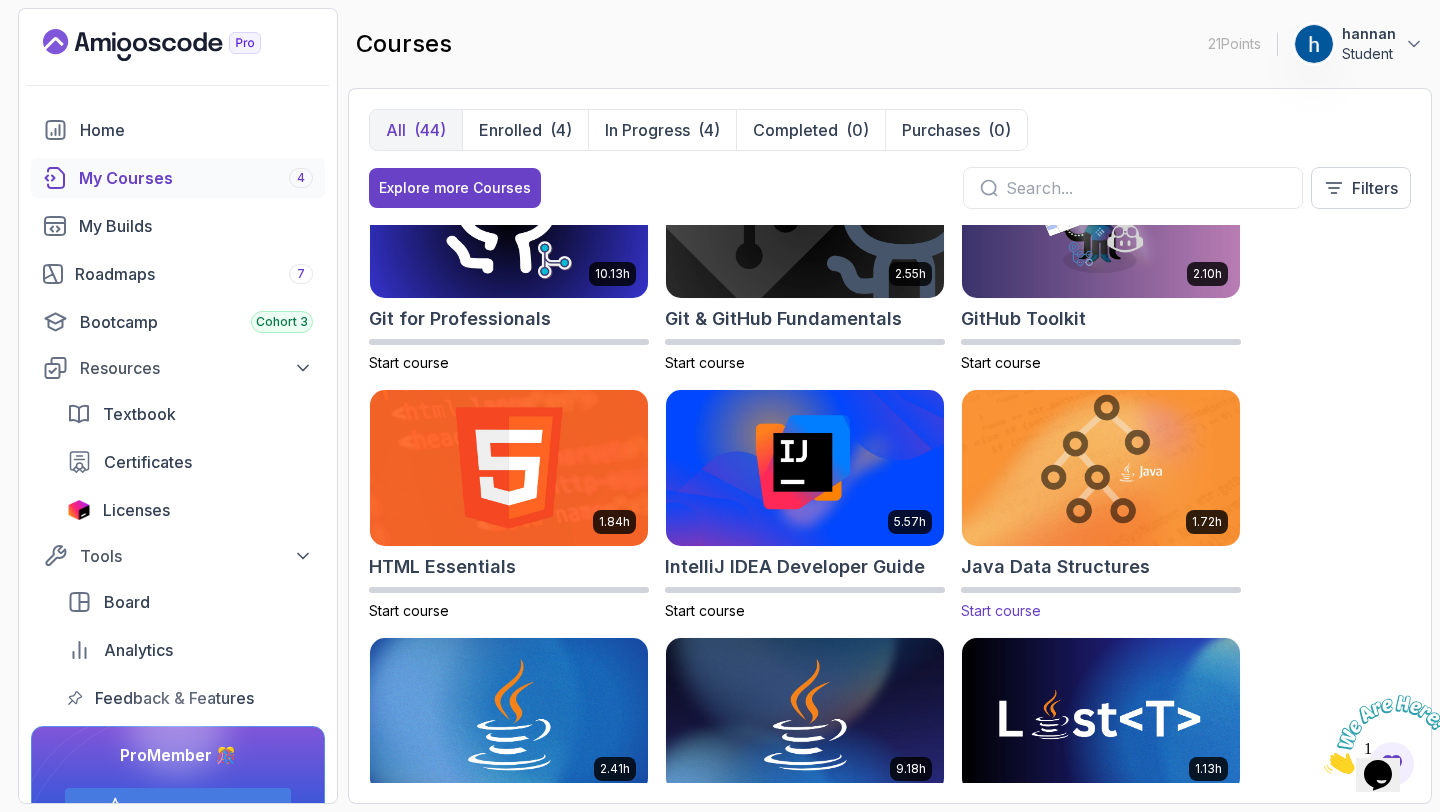 click at bounding box center (1101, 467) 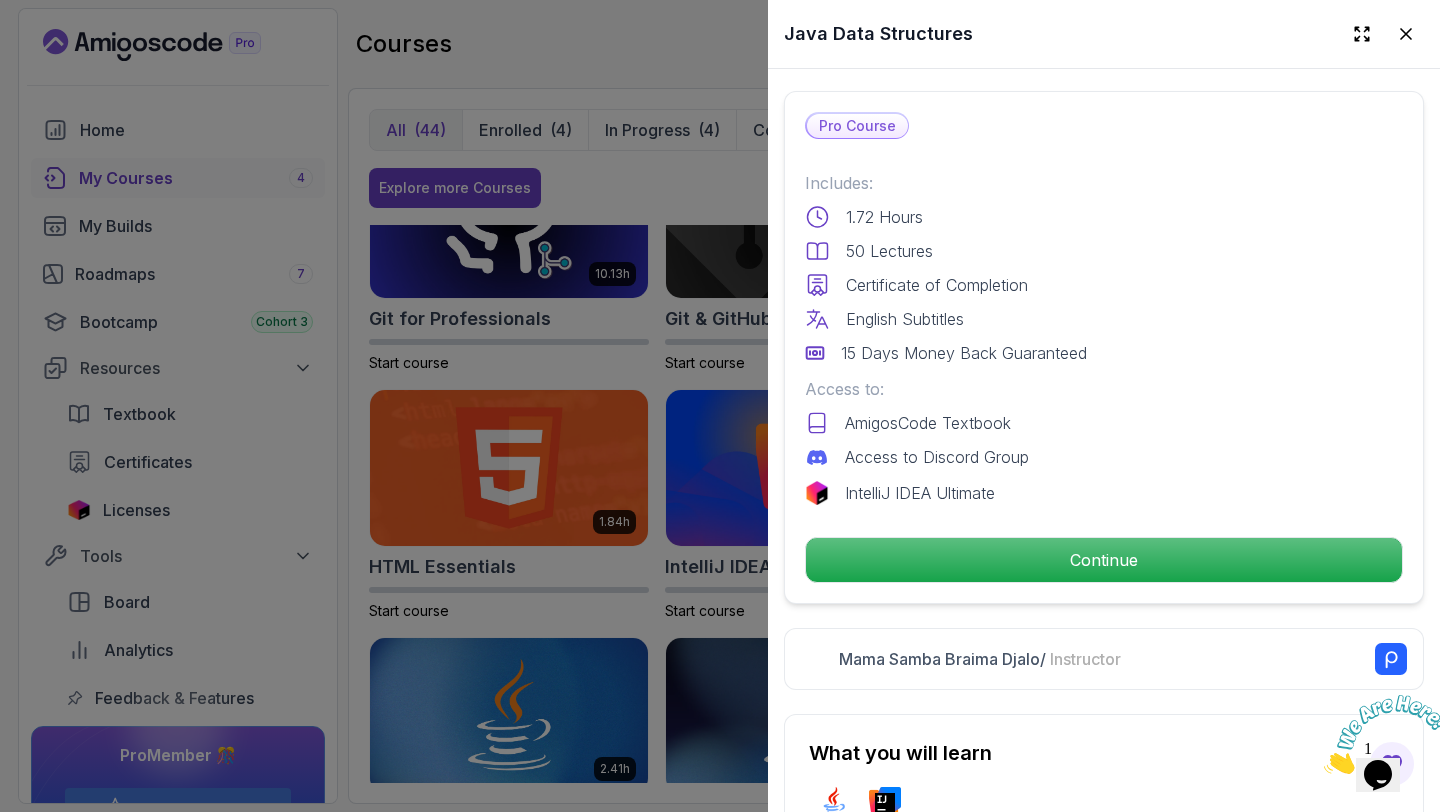 scroll, scrollTop: 817, scrollLeft: 0, axis: vertical 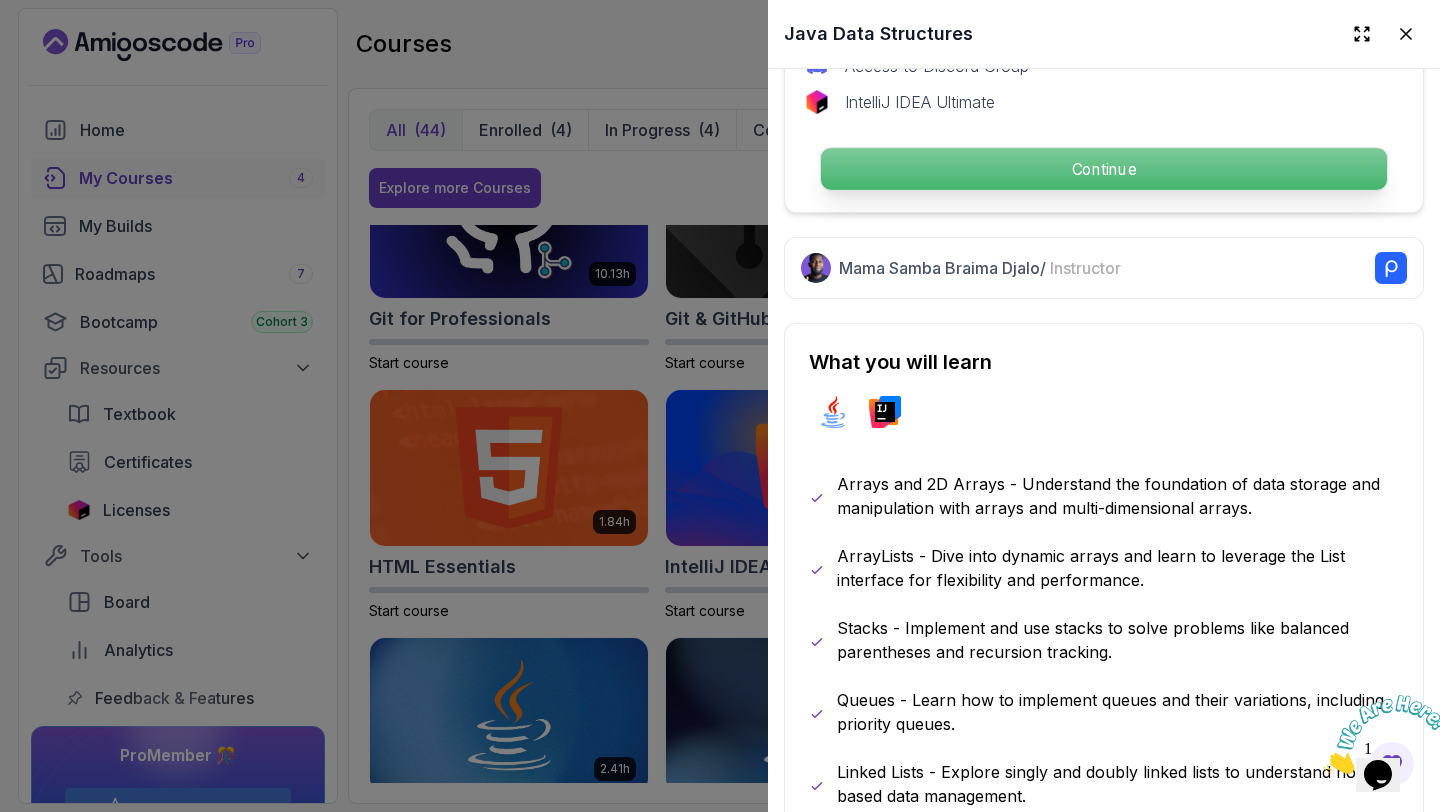 click on "Continue" at bounding box center (1104, 169) 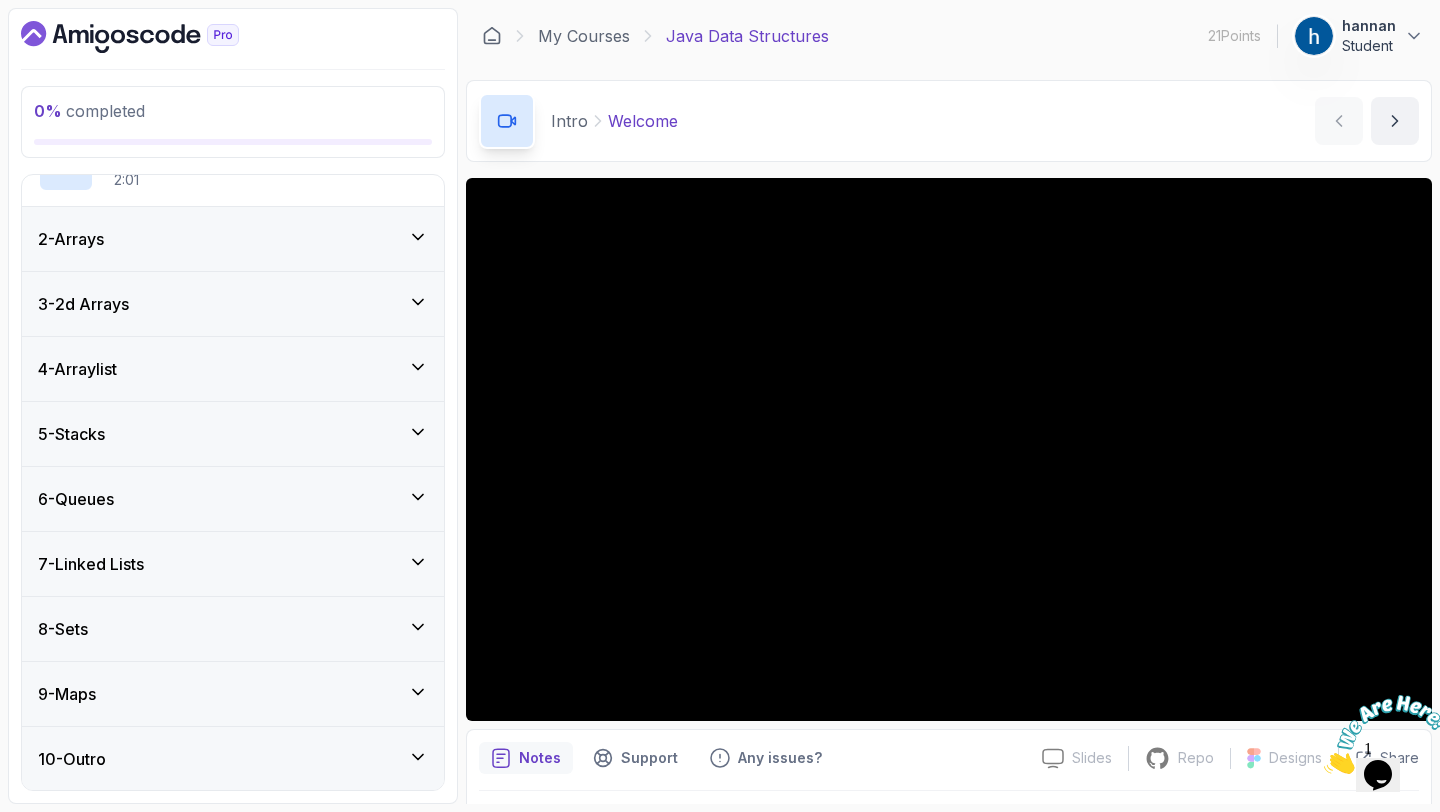 scroll, scrollTop: 0, scrollLeft: 0, axis: both 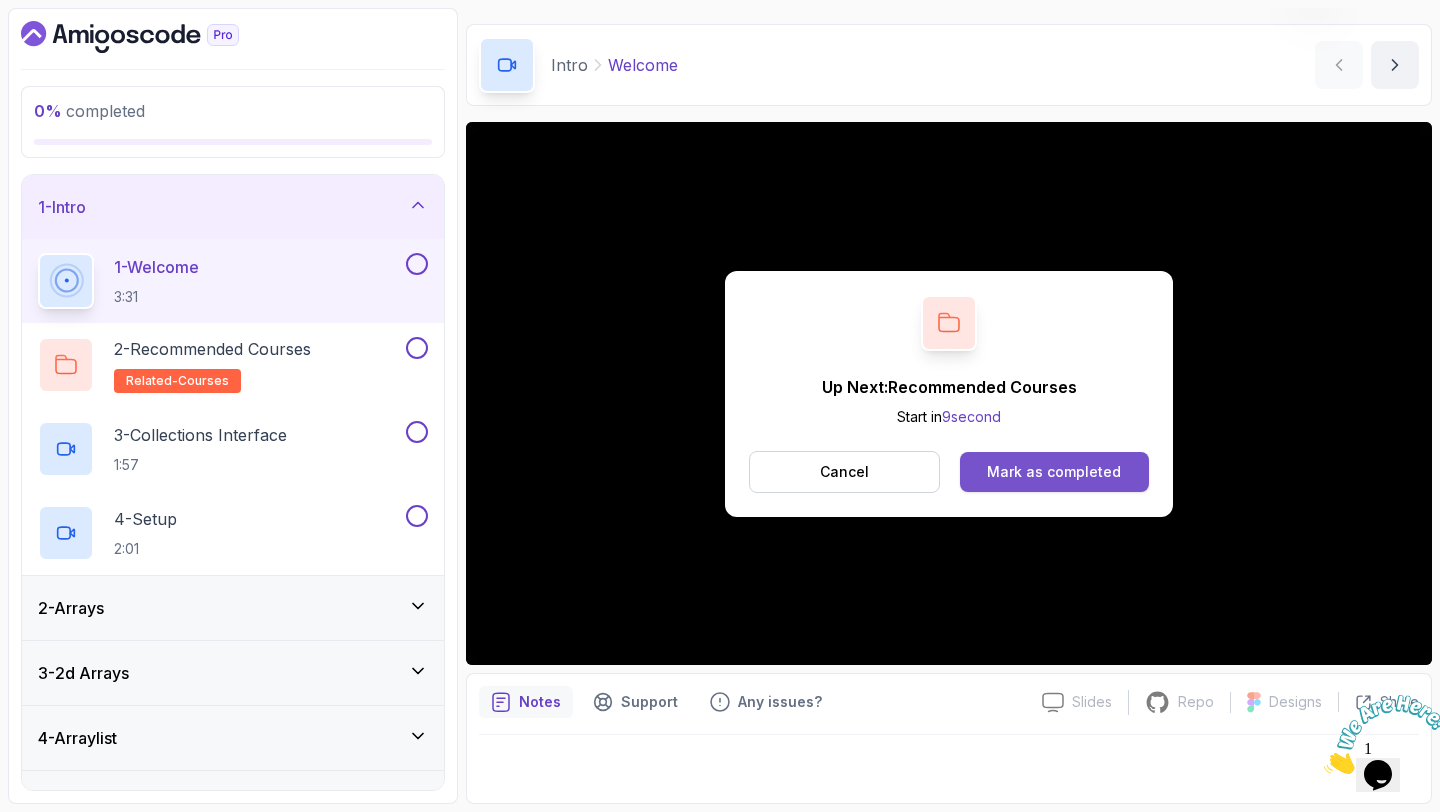 click on "Mark as completed" at bounding box center [1054, 472] 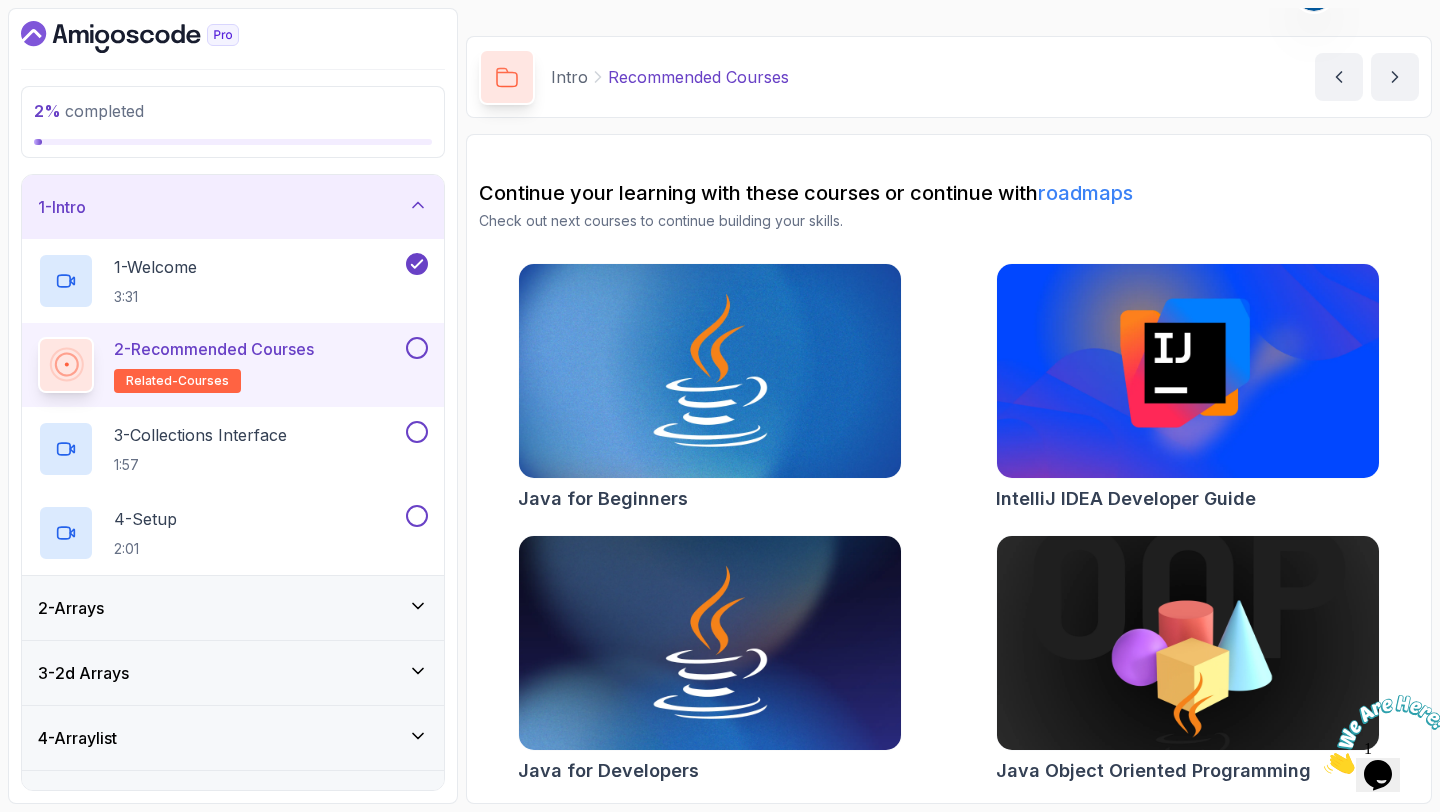 click at bounding box center [417, 348] 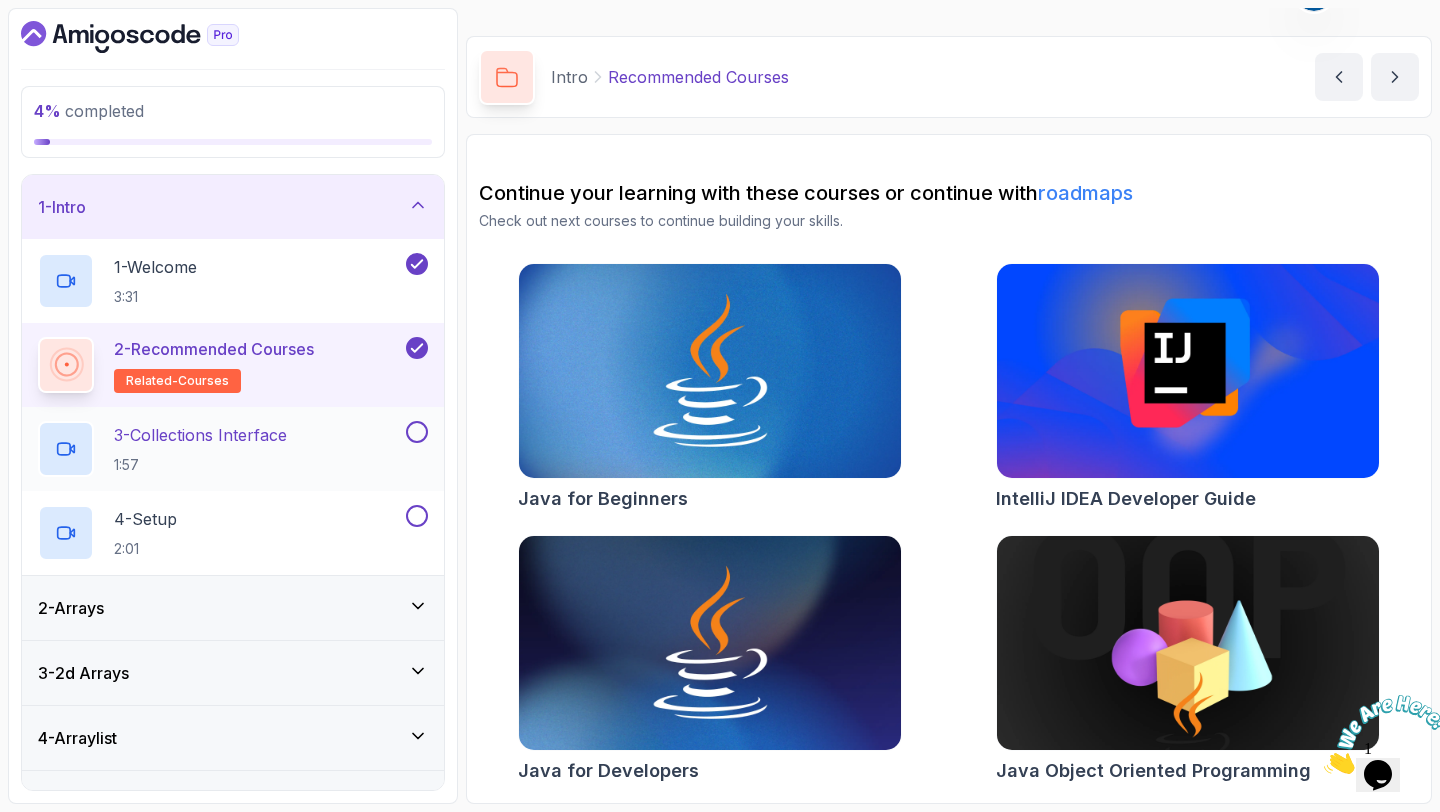 click on "3  -  Collections Interface" at bounding box center (200, 435) 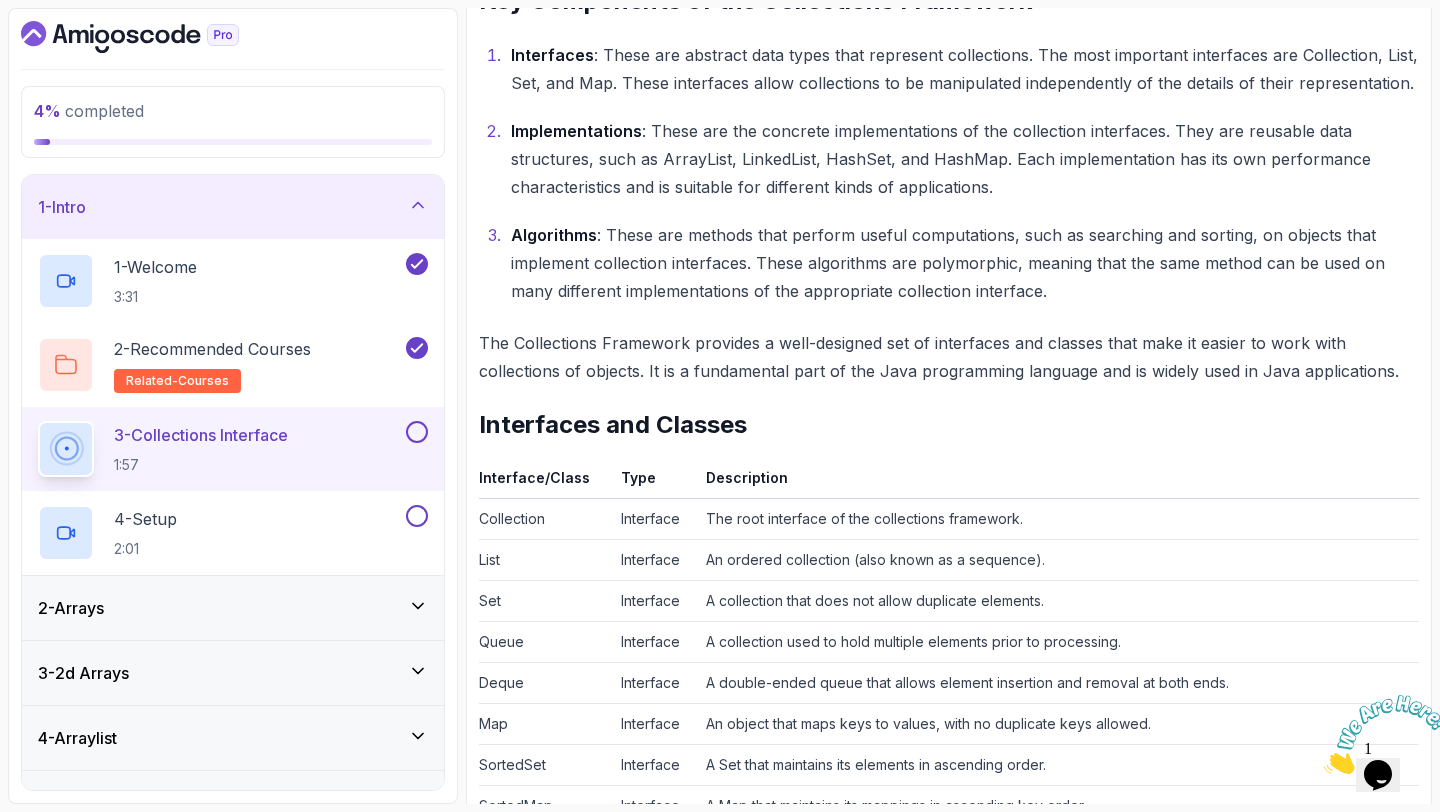 scroll, scrollTop: 1063, scrollLeft: 0, axis: vertical 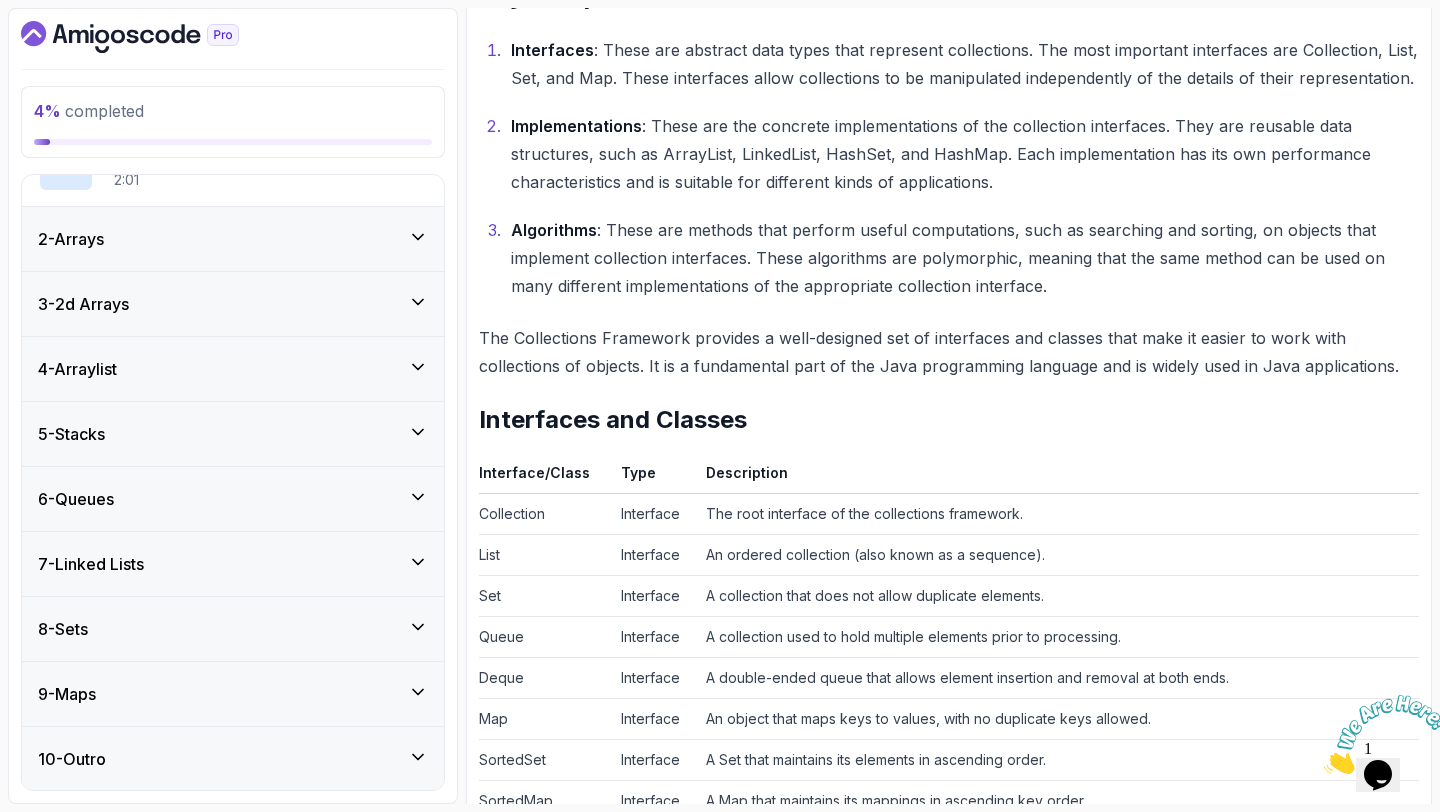 click on "7  -  Linked Lists" at bounding box center [233, 564] 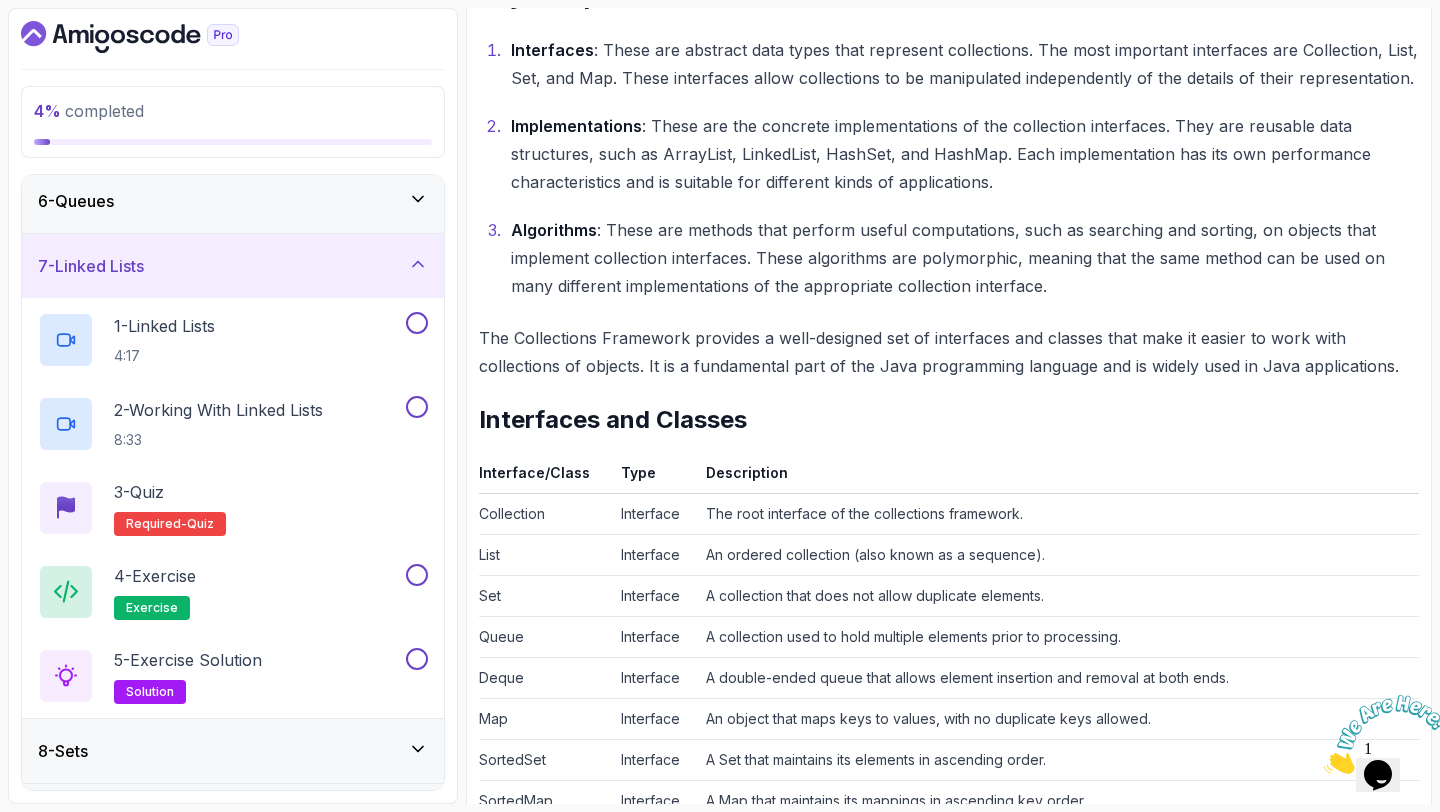click on "7  -  Linked Lists" at bounding box center (233, 266) 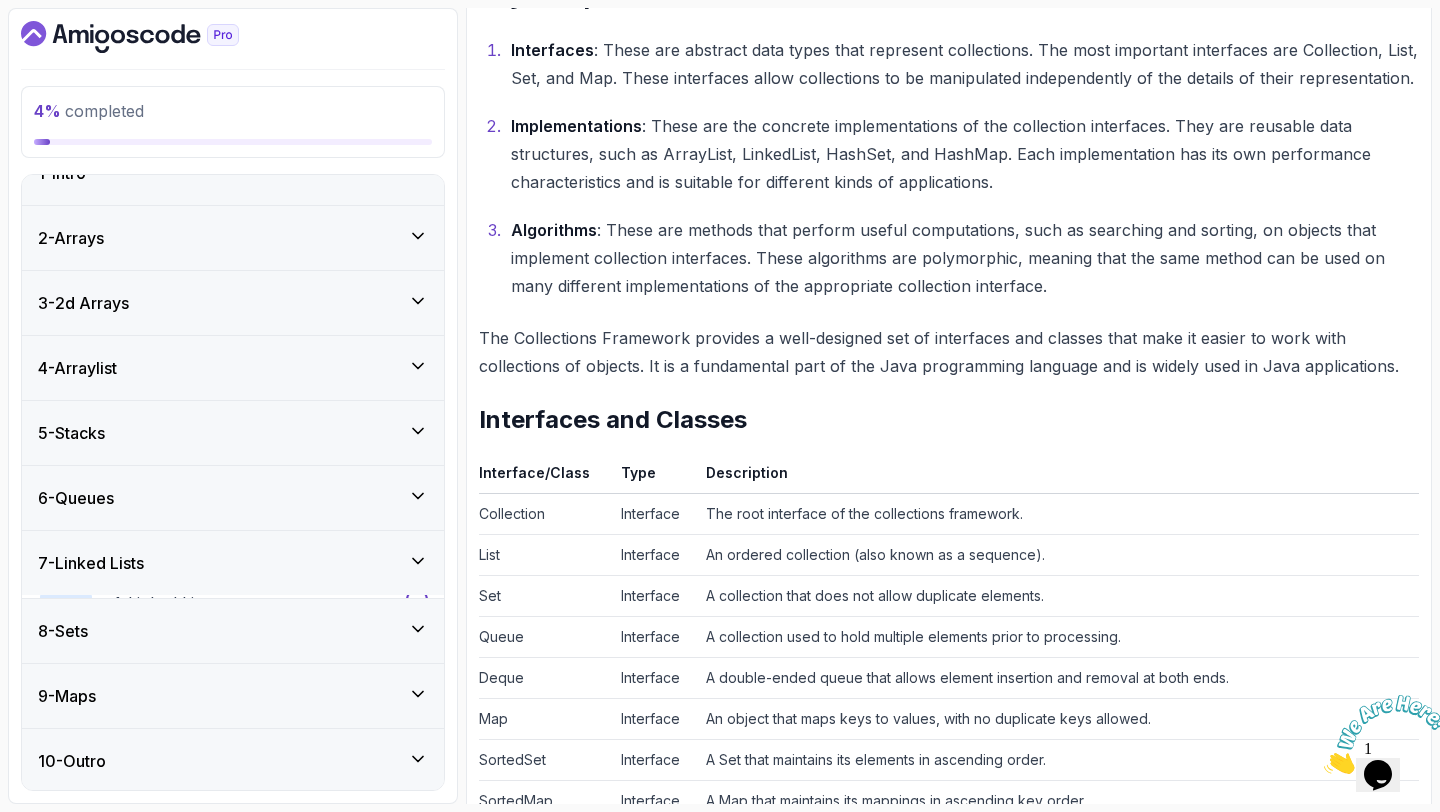 scroll, scrollTop: 34, scrollLeft: 0, axis: vertical 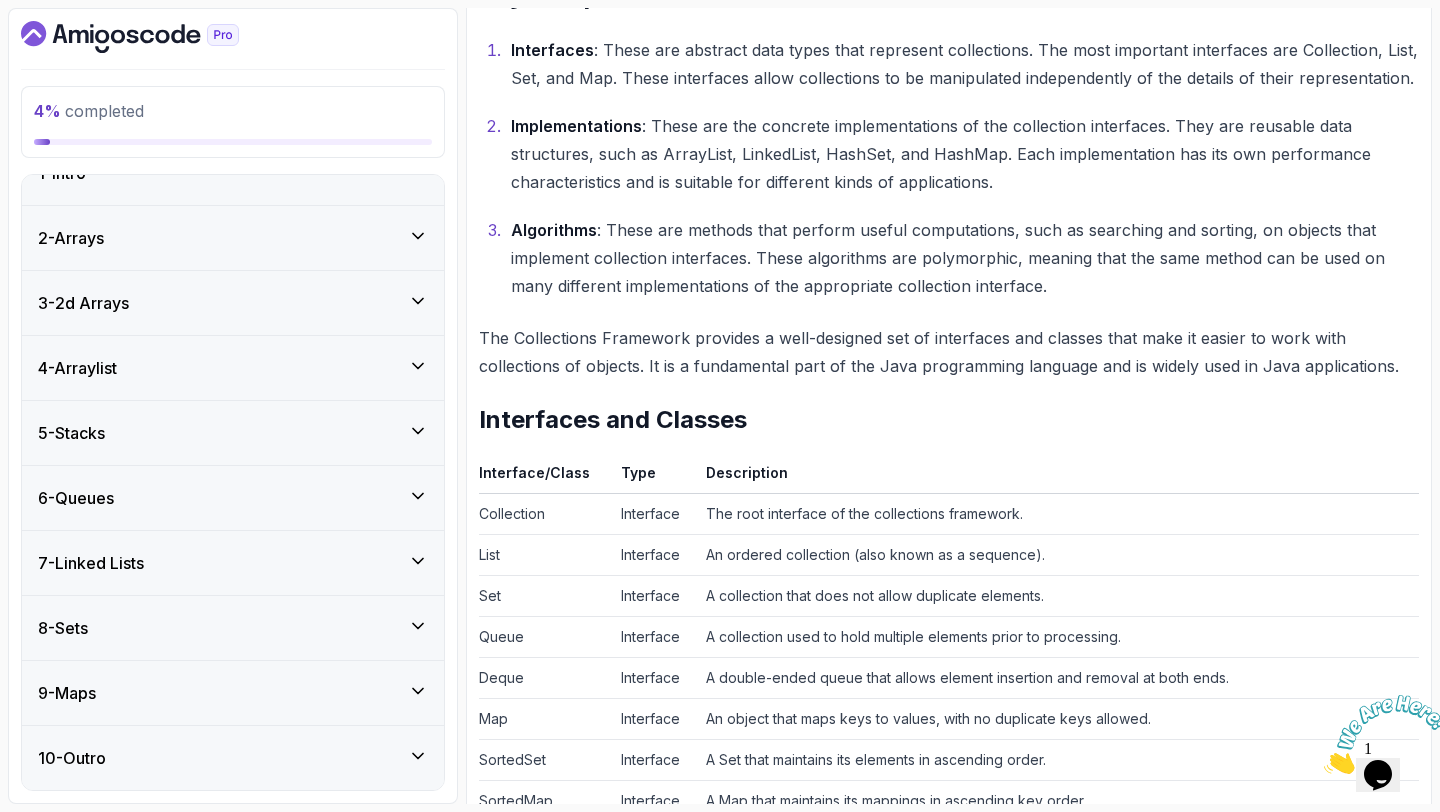 click on "8  -  Sets" at bounding box center [233, 628] 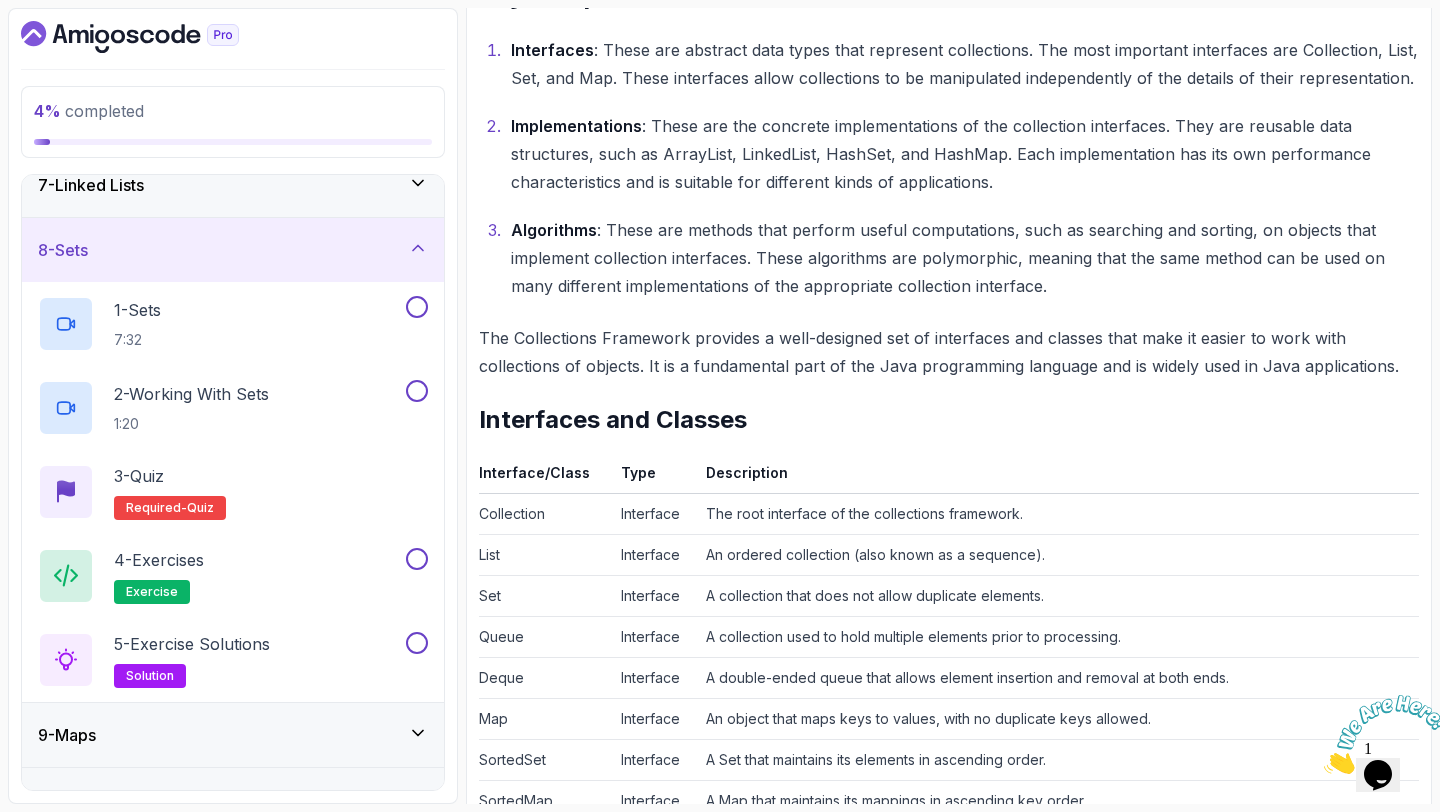 click on "8  -  Sets" at bounding box center (233, 250) 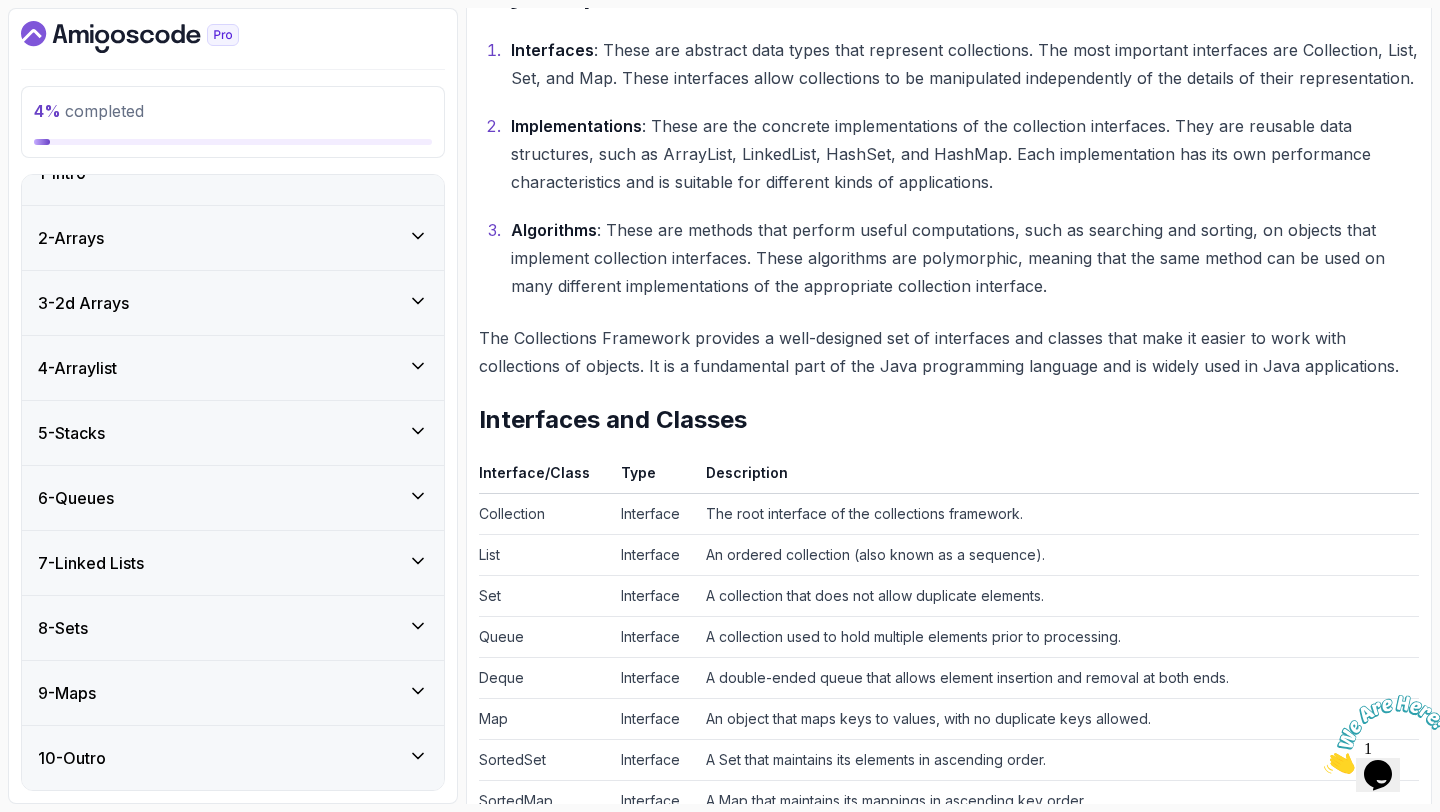 scroll, scrollTop: 34, scrollLeft: 0, axis: vertical 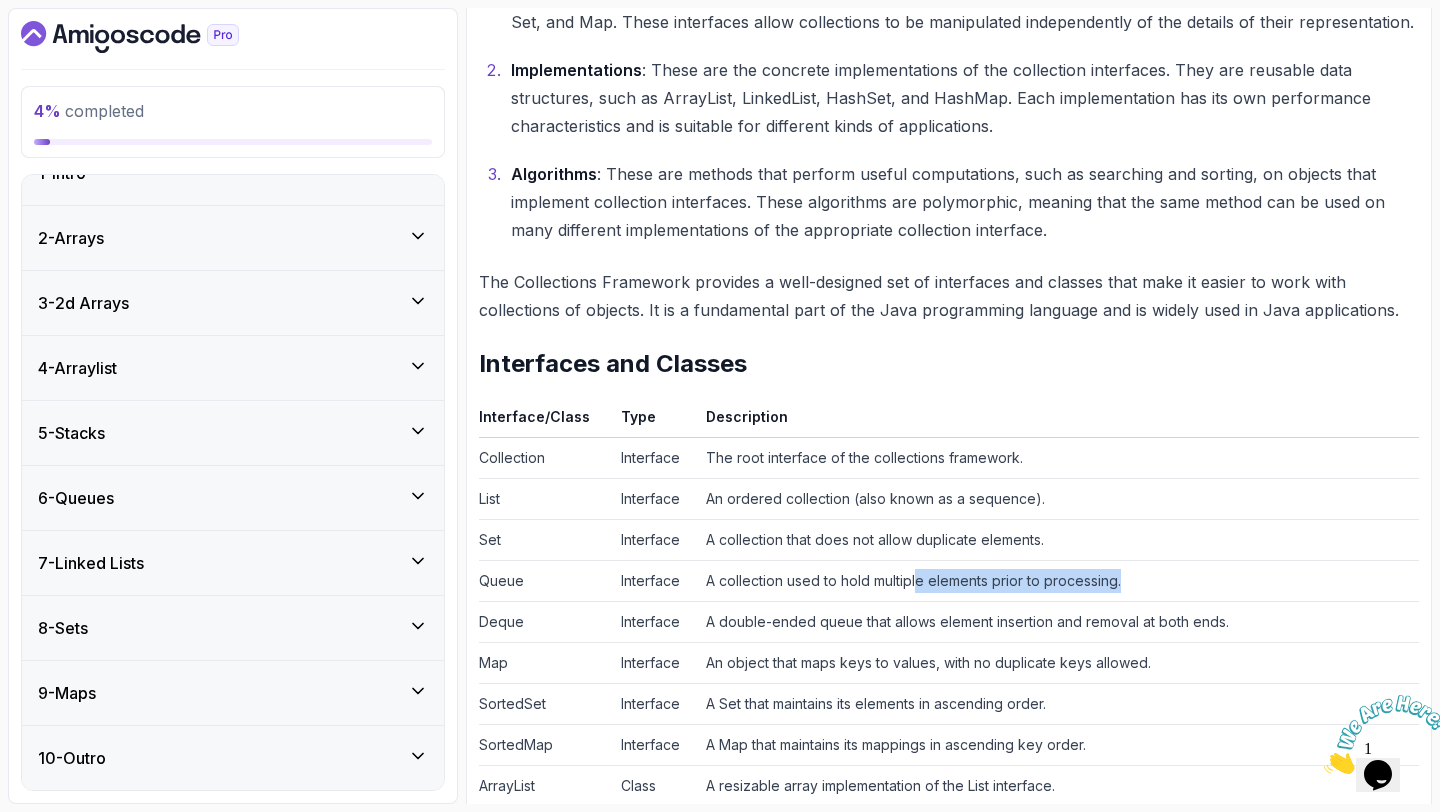 drag, startPoint x: 912, startPoint y: 589, endPoint x: 1119, endPoint y: 589, distance: 207 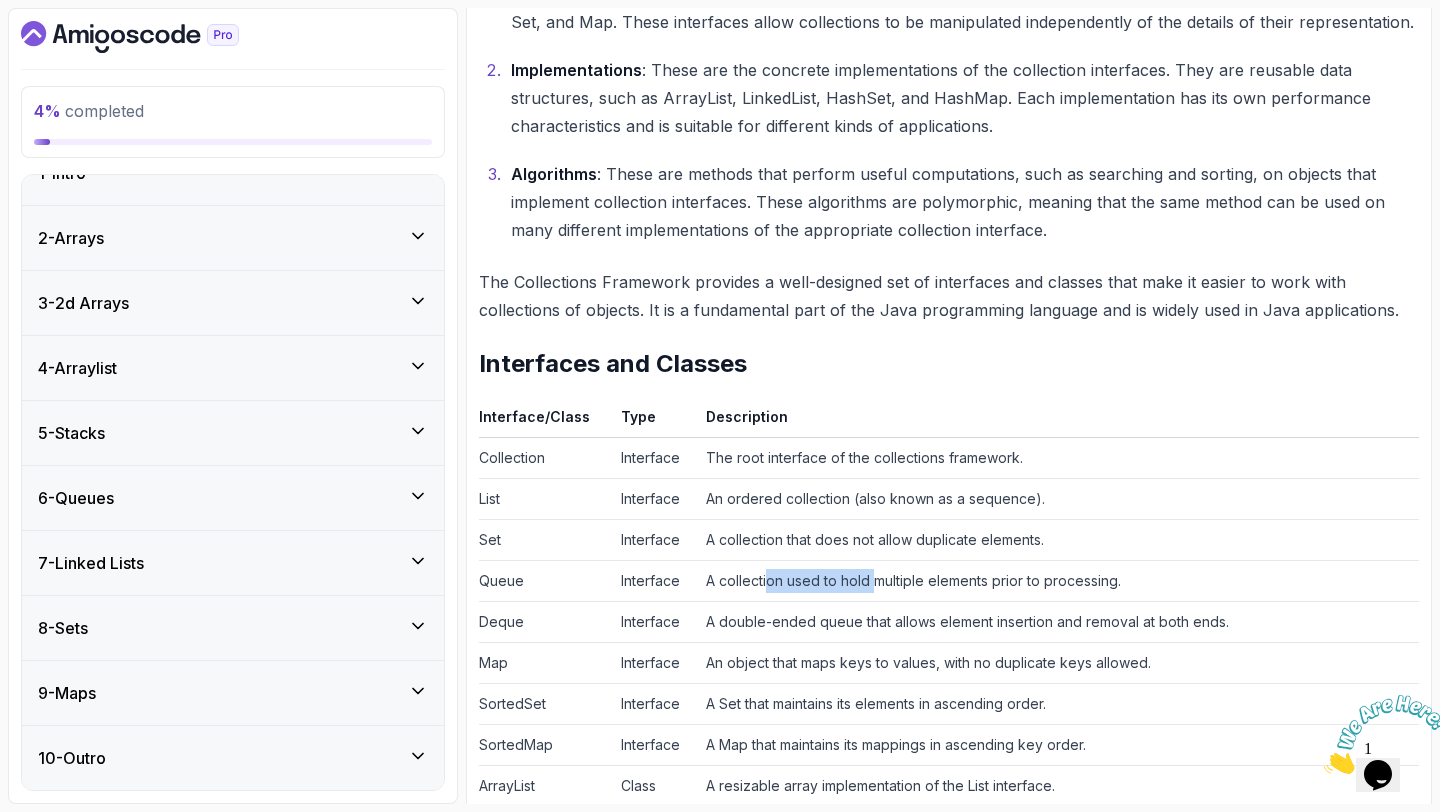 drag, startPoint x: 764, startPoint y: 580, endPoint x: 873, endPoint y: 583, distance: 109.041275 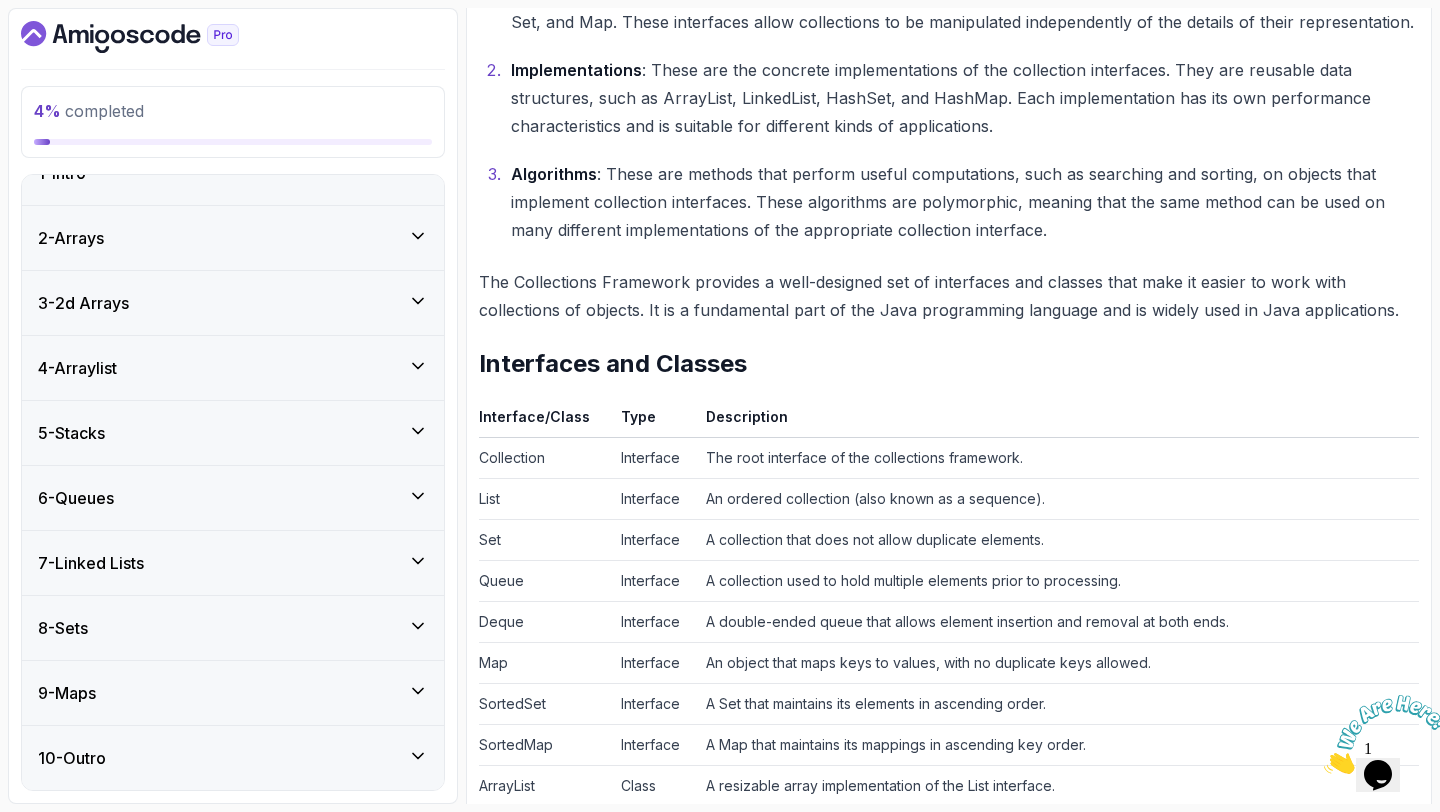 scroll, scrollTop: 1183, scrollLeft: 0, axis: vertical 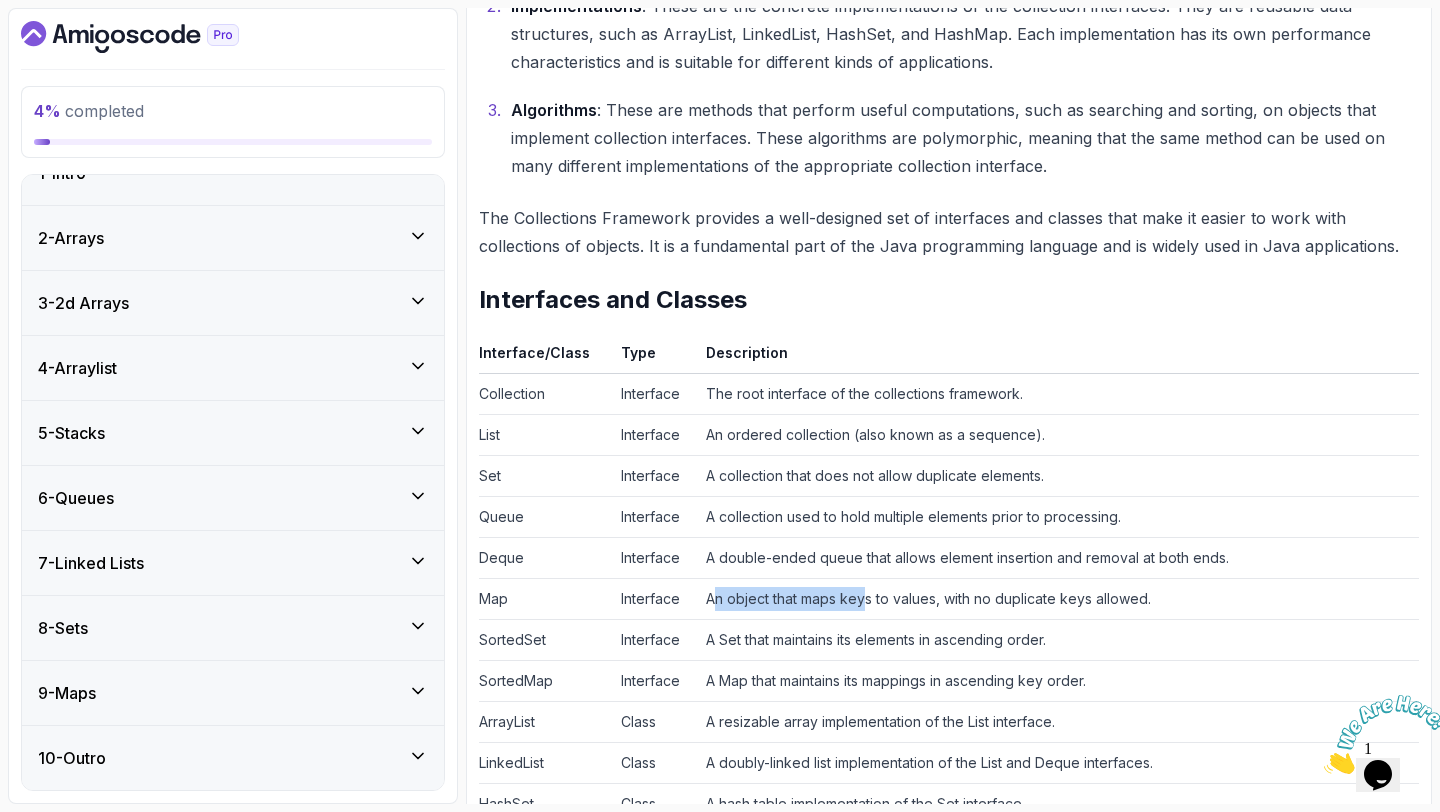 drag, startPoint x: 709, startPoint y: 598, endPoint x: 863, endPoint y: 598, distance: 154 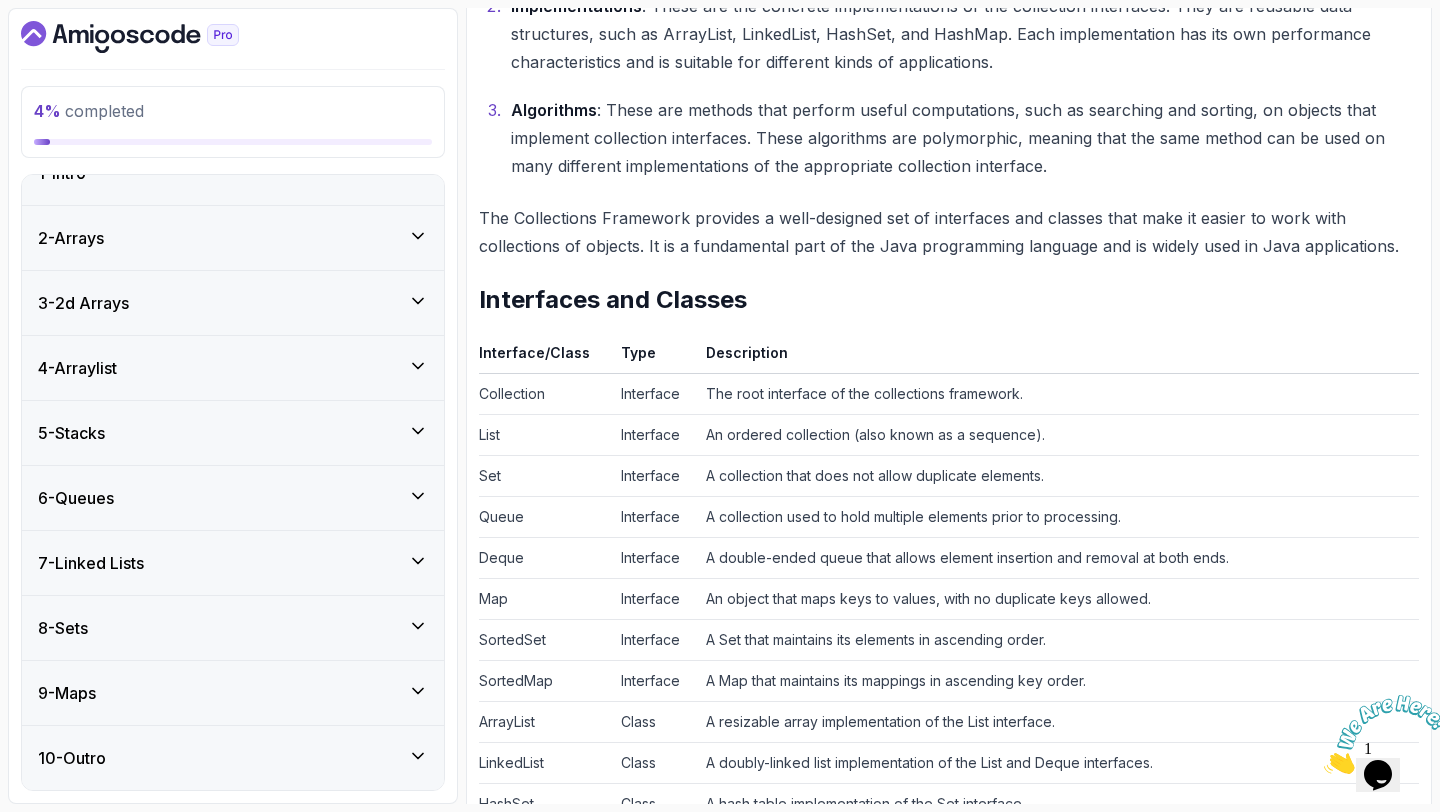 click on "An object that maps keys to values, with no duplicate keys allowed." at bounding box center [1058, 599] 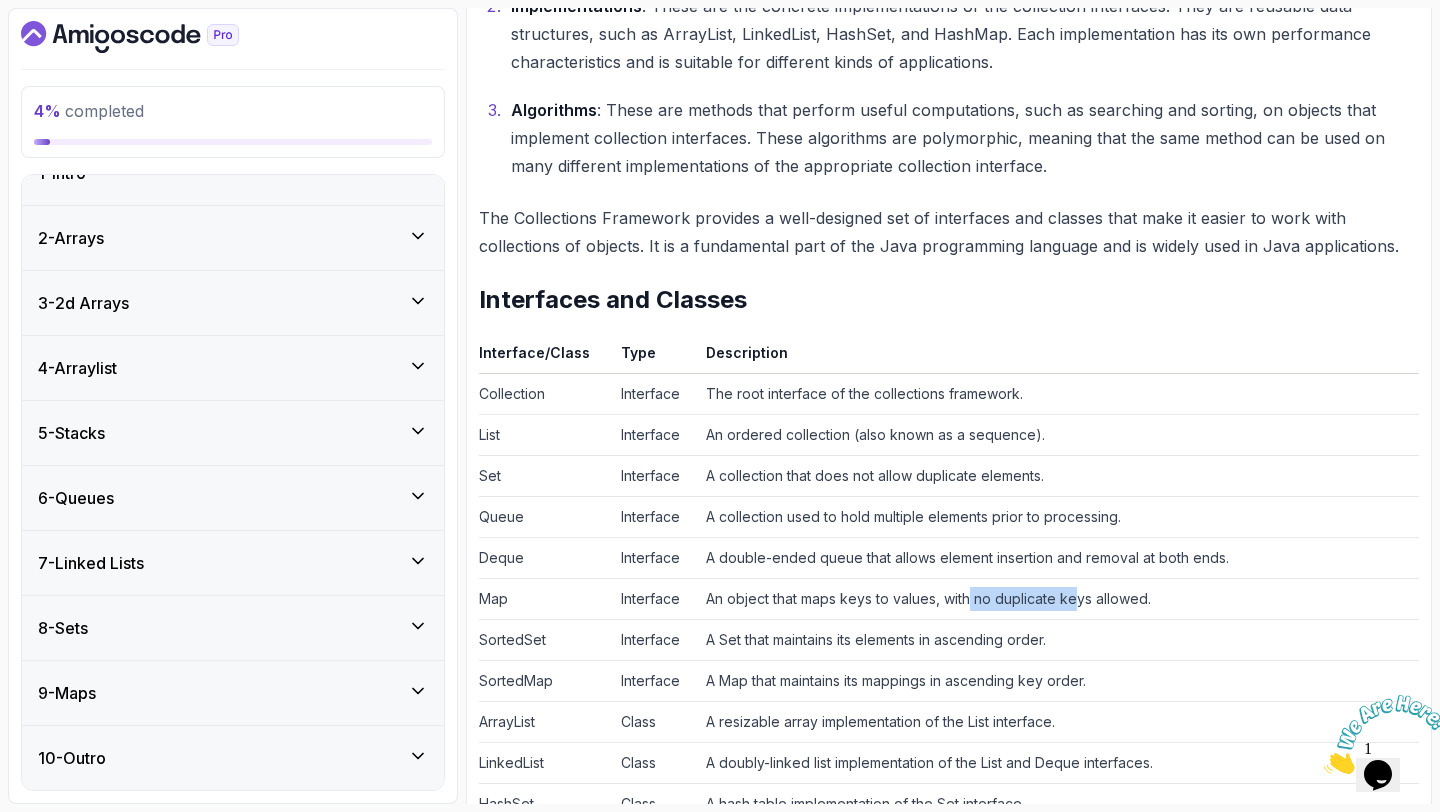 drag, startPoint x: 964, startPoint y: 597, endPoint x: 1075, endPoint y: 597, distance: 111 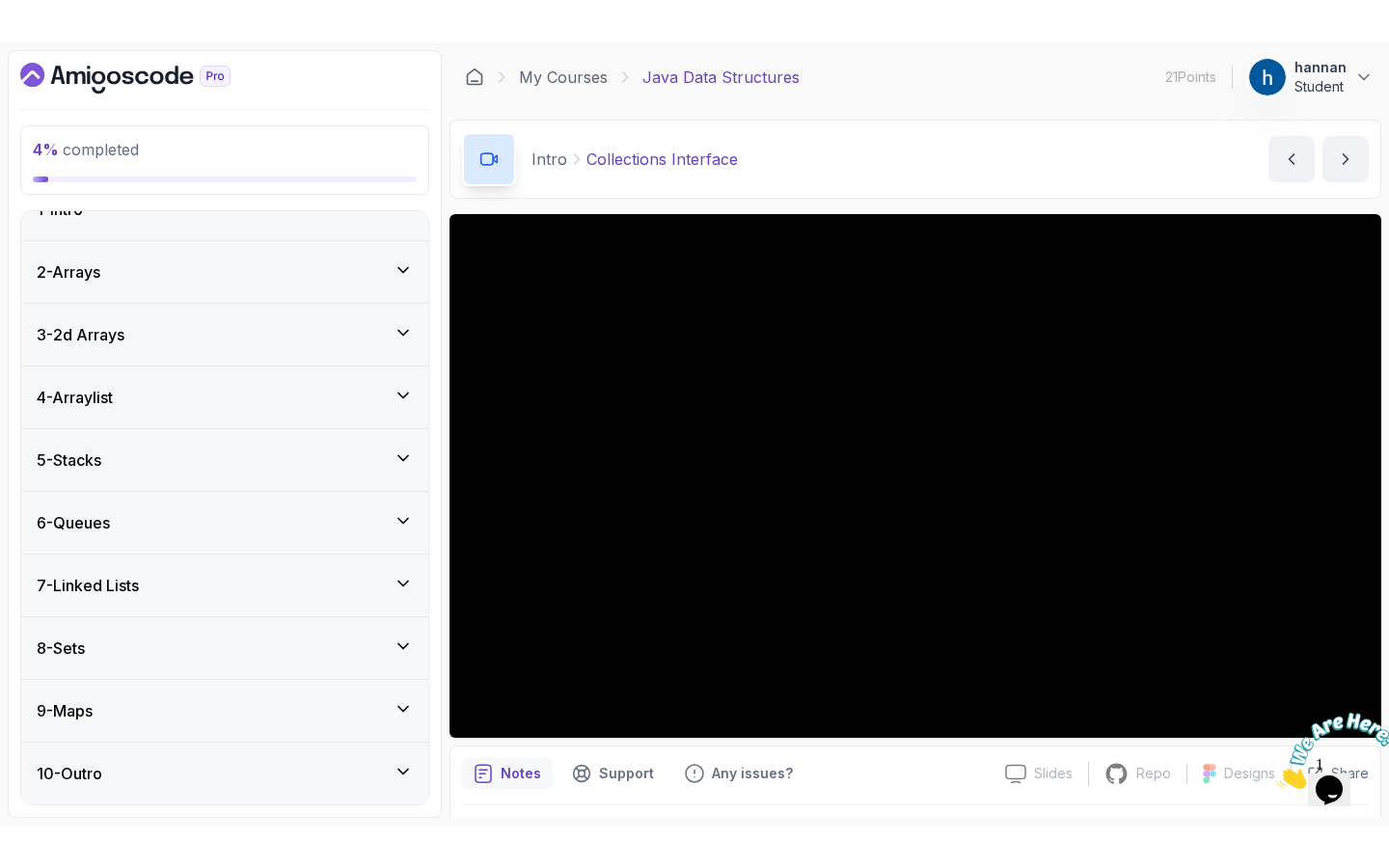 scroll, scrollTop: 91, scrollLeft: 0, axis: vertical 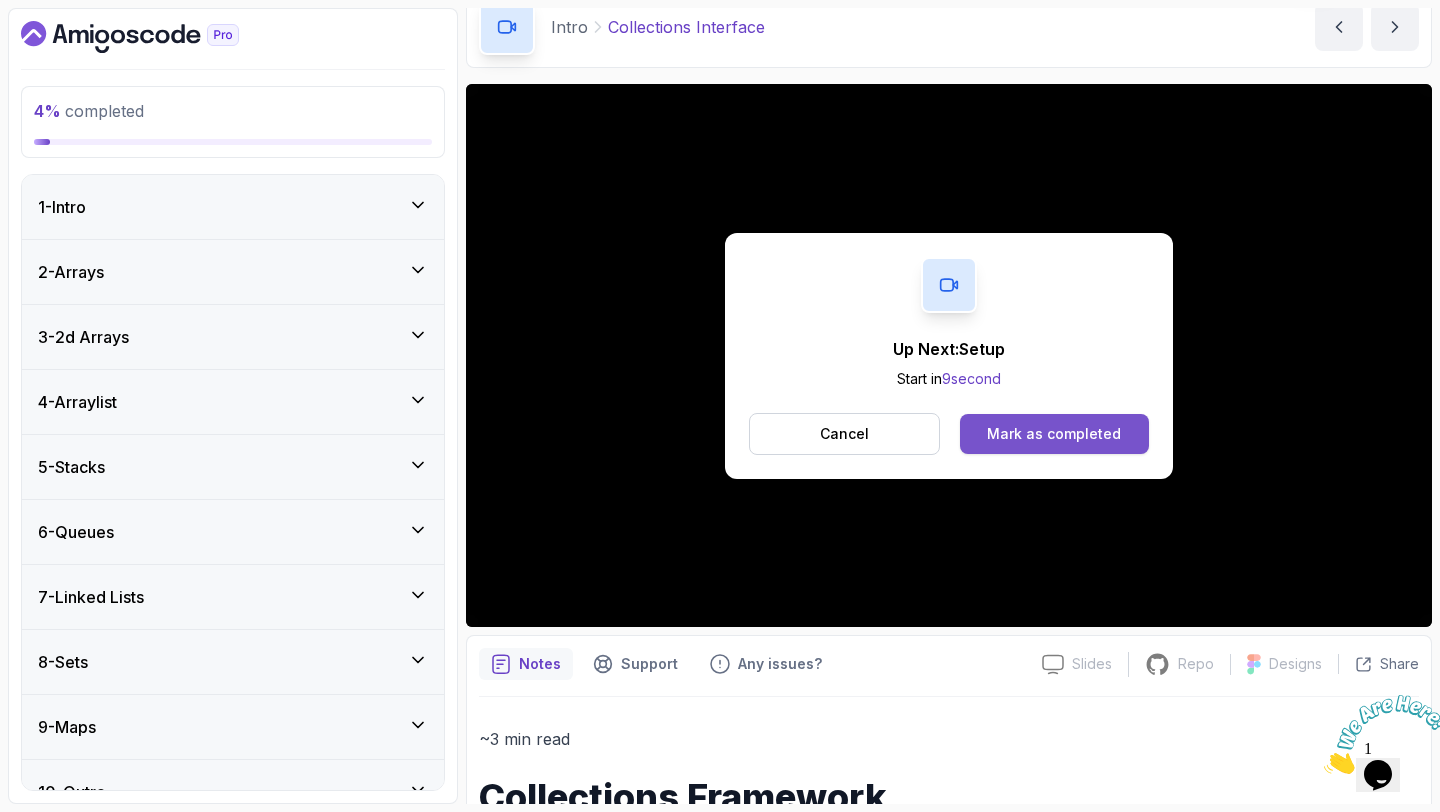 click on "Mark as completed" at bounding box center [1054, 434] 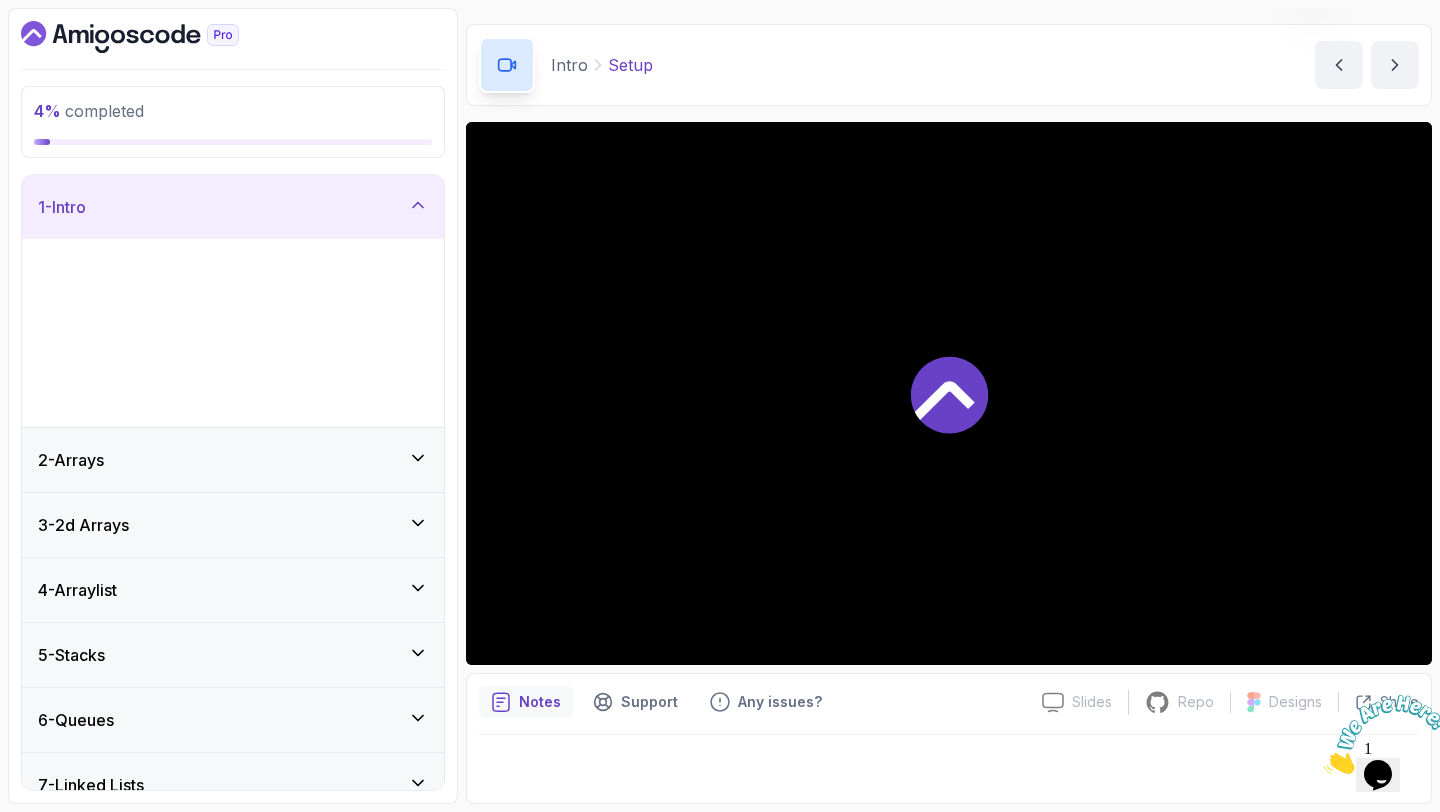 scroll, scrollTop: 56, scrollLeft: 0, axis: vertical 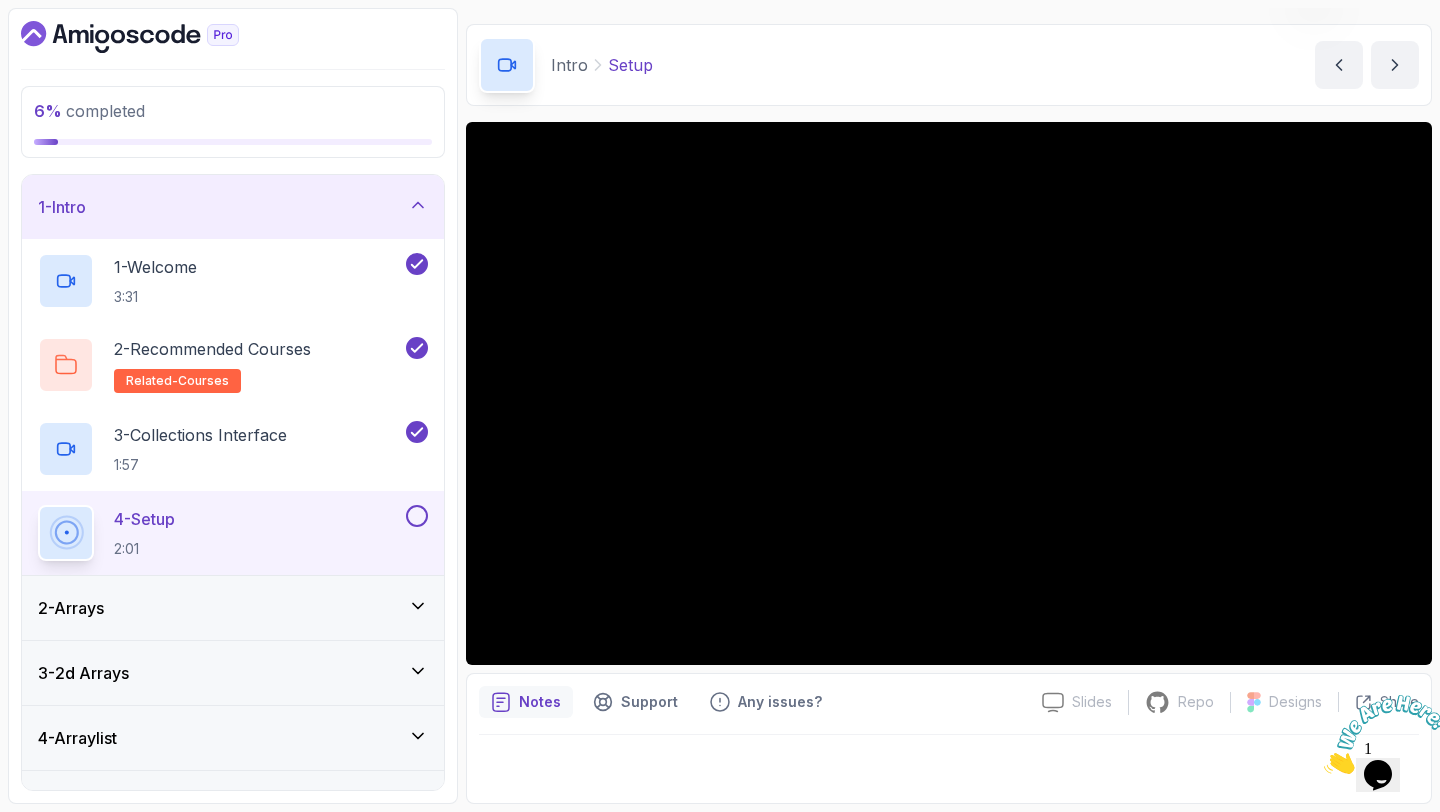 click on "1  -  Intro" at bounding box center [233, 207] 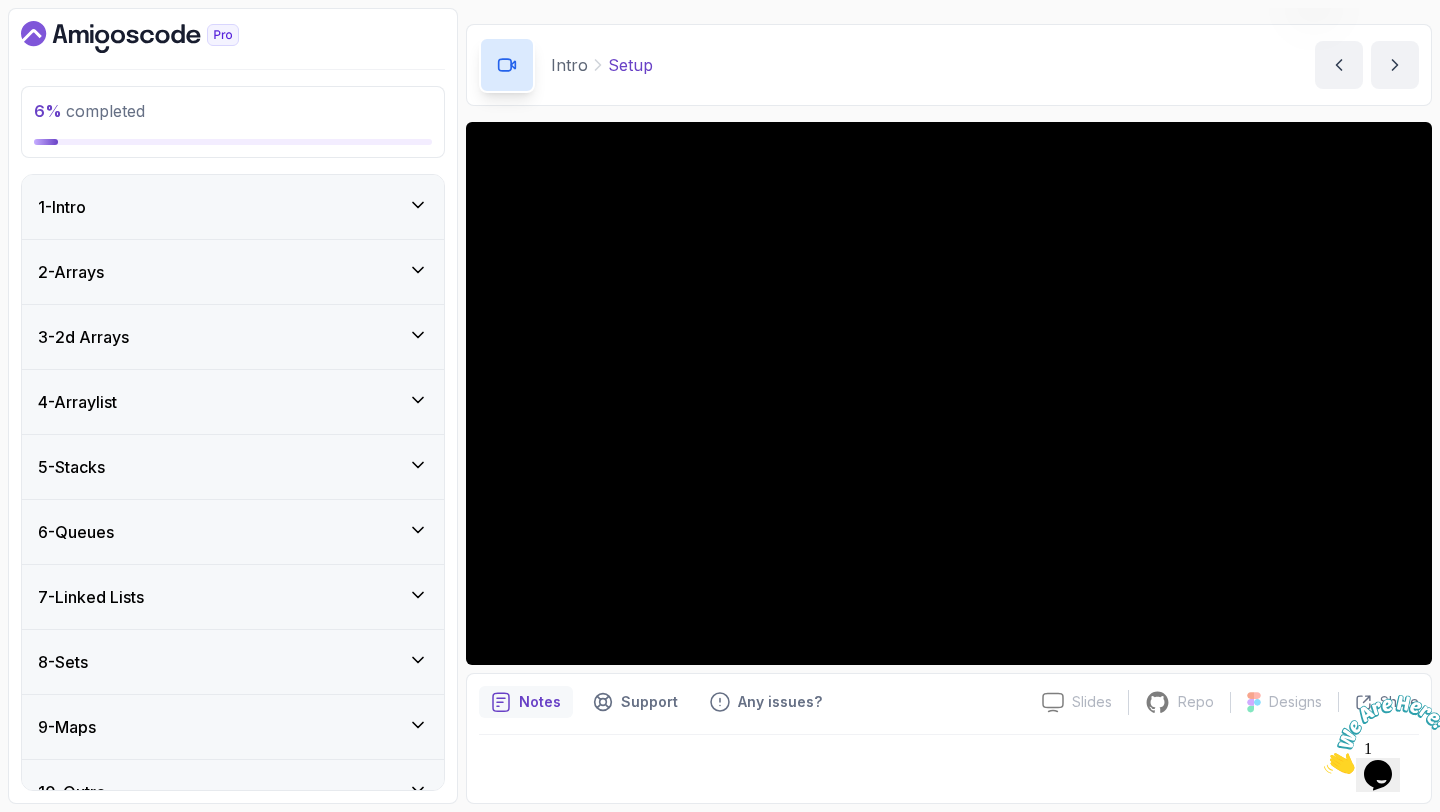 click on "2  -  Arrays" at bounding box center (233, 272) 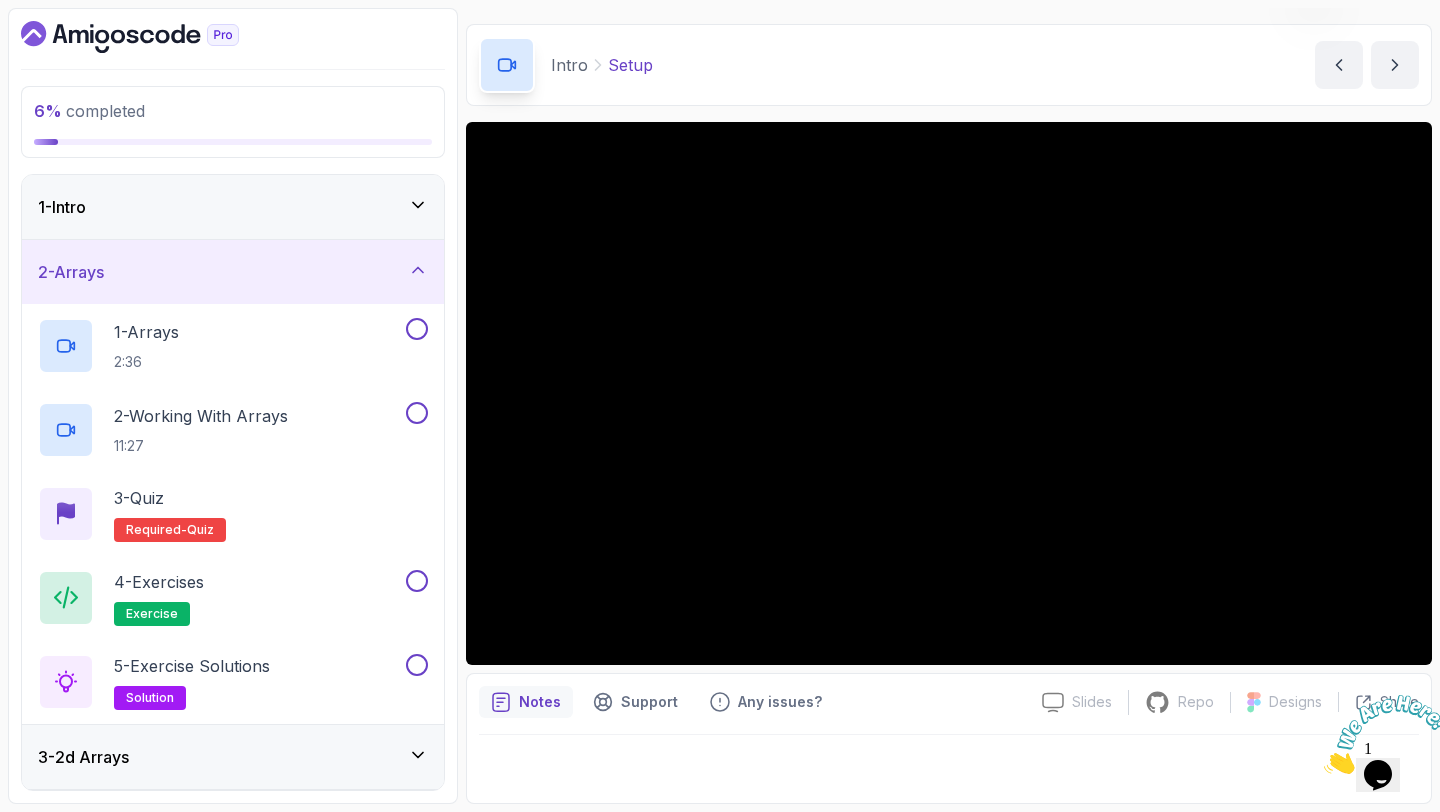 click on "1  -  Intro" at bounding box center [233, 207] 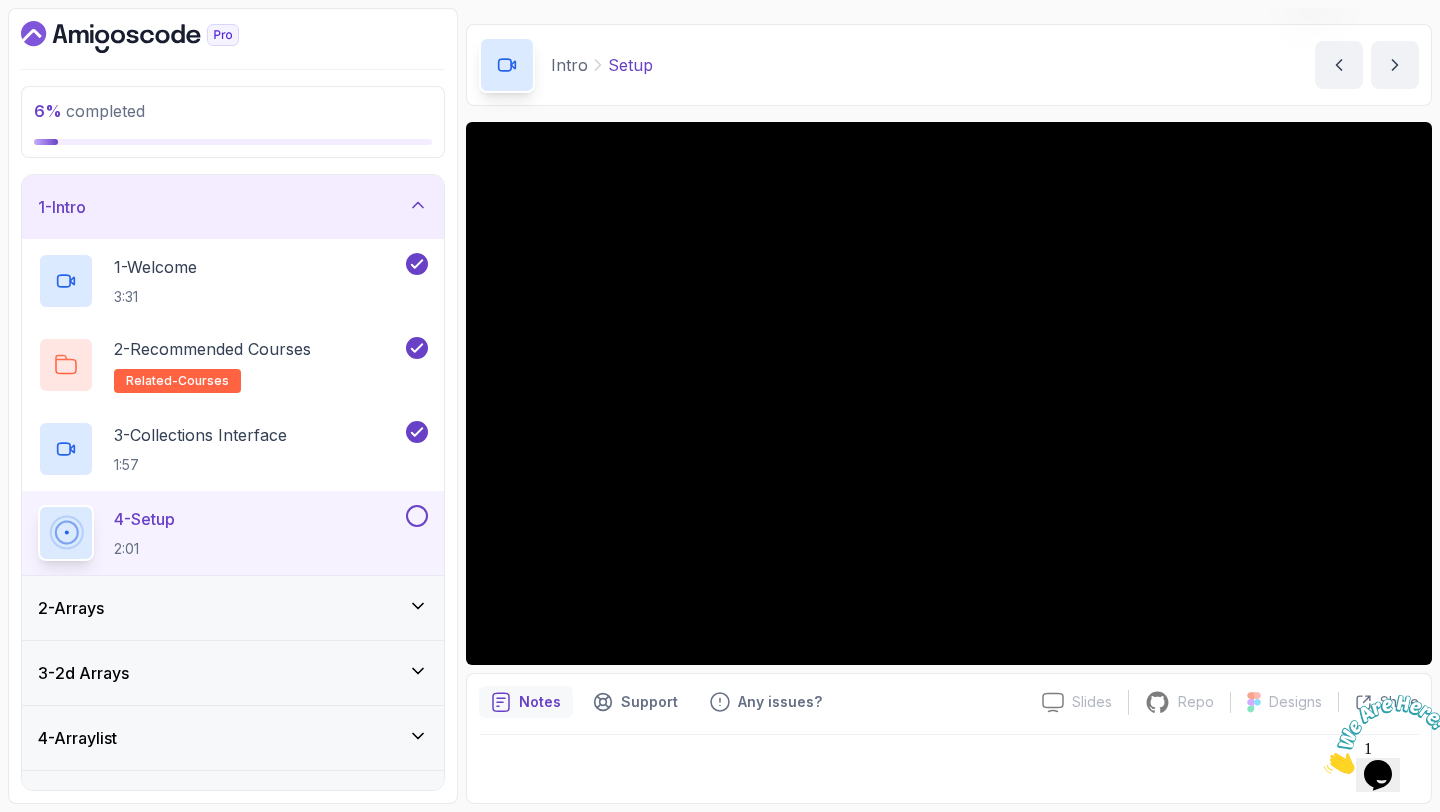 click at bounding box center (417, 516) 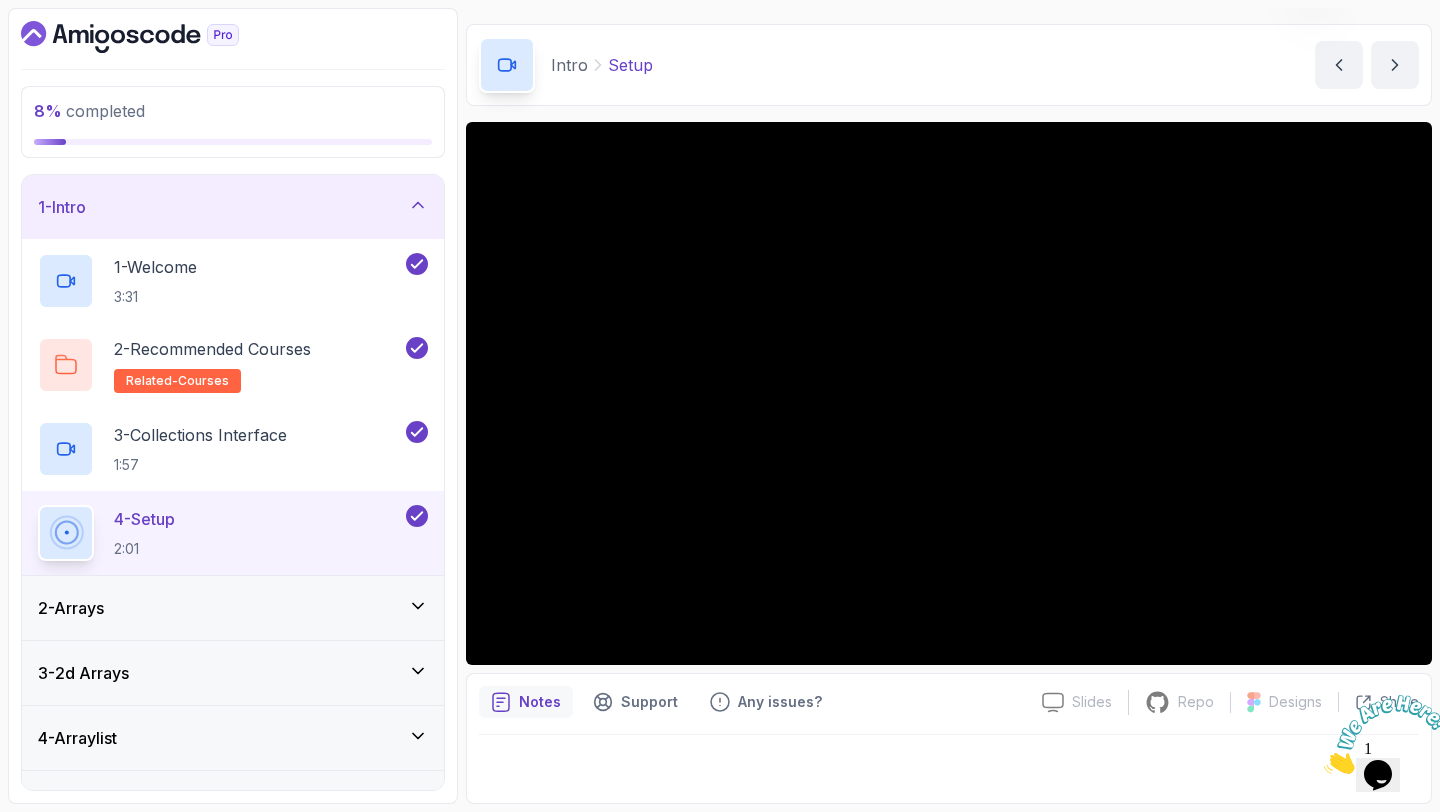 click on "2  -  Arrays" at bounding box center [233, 608] 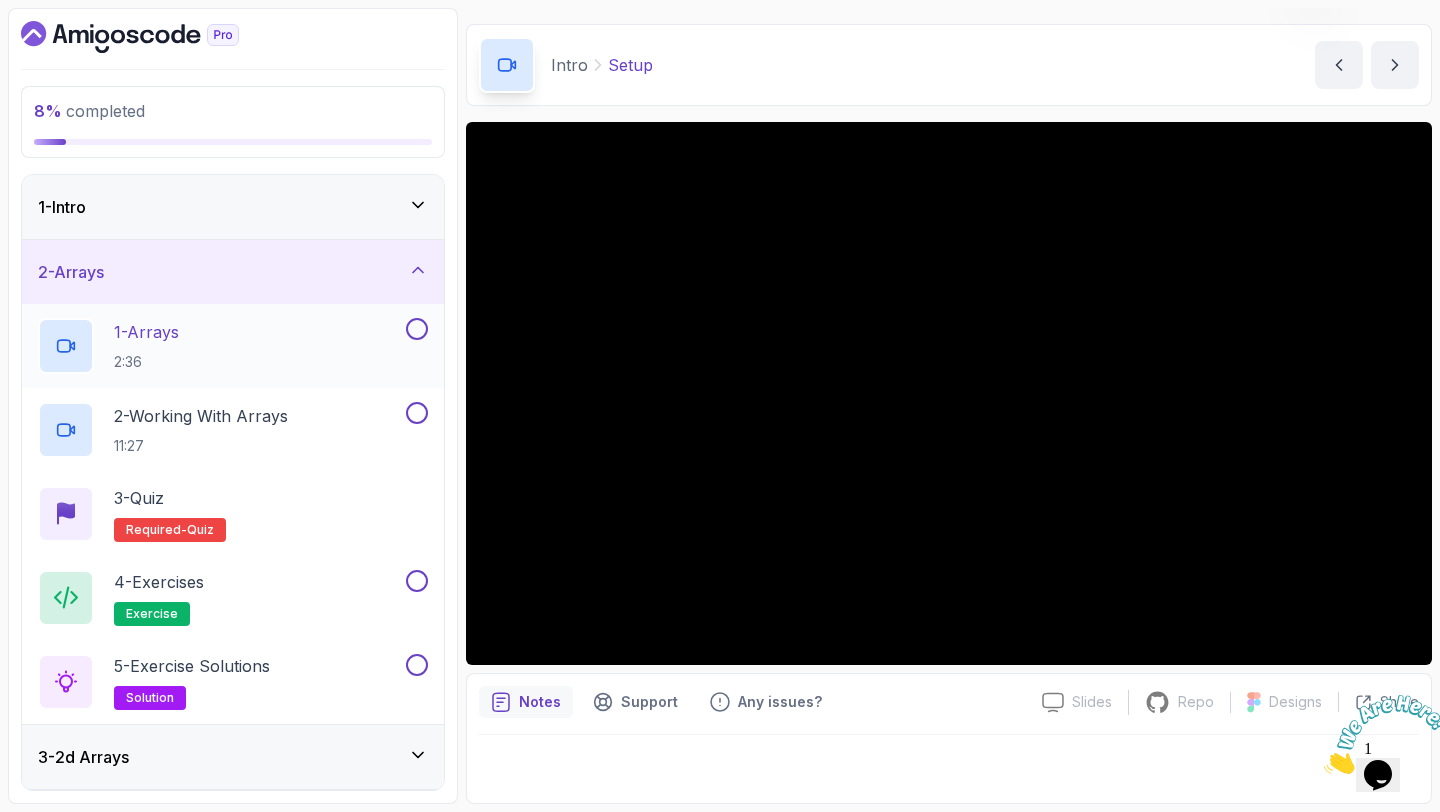 click on "1  -  Arrays" at bounding box center (146, 332) 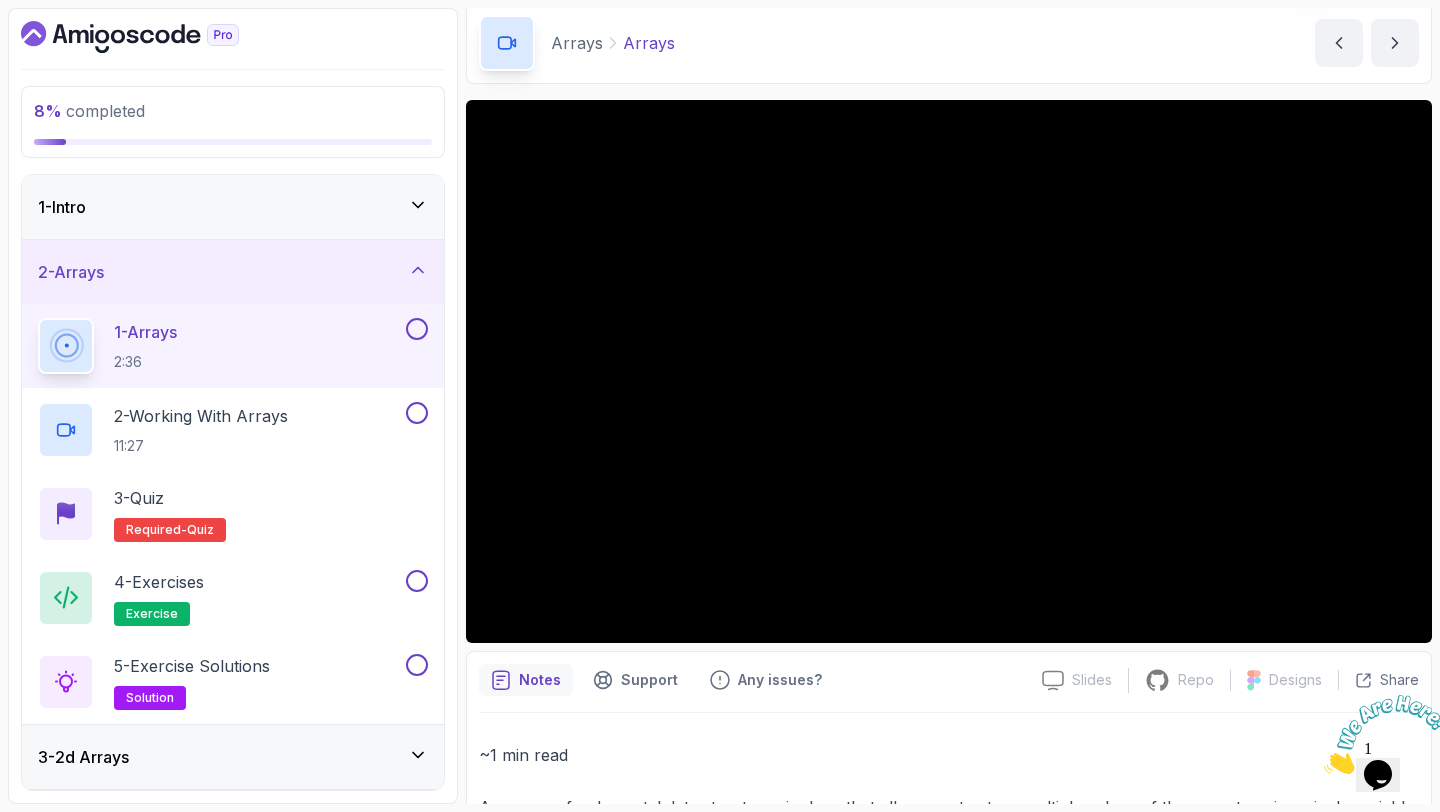 scroll, scrollTop: 80, scrollLeft: 0, axis: vertical 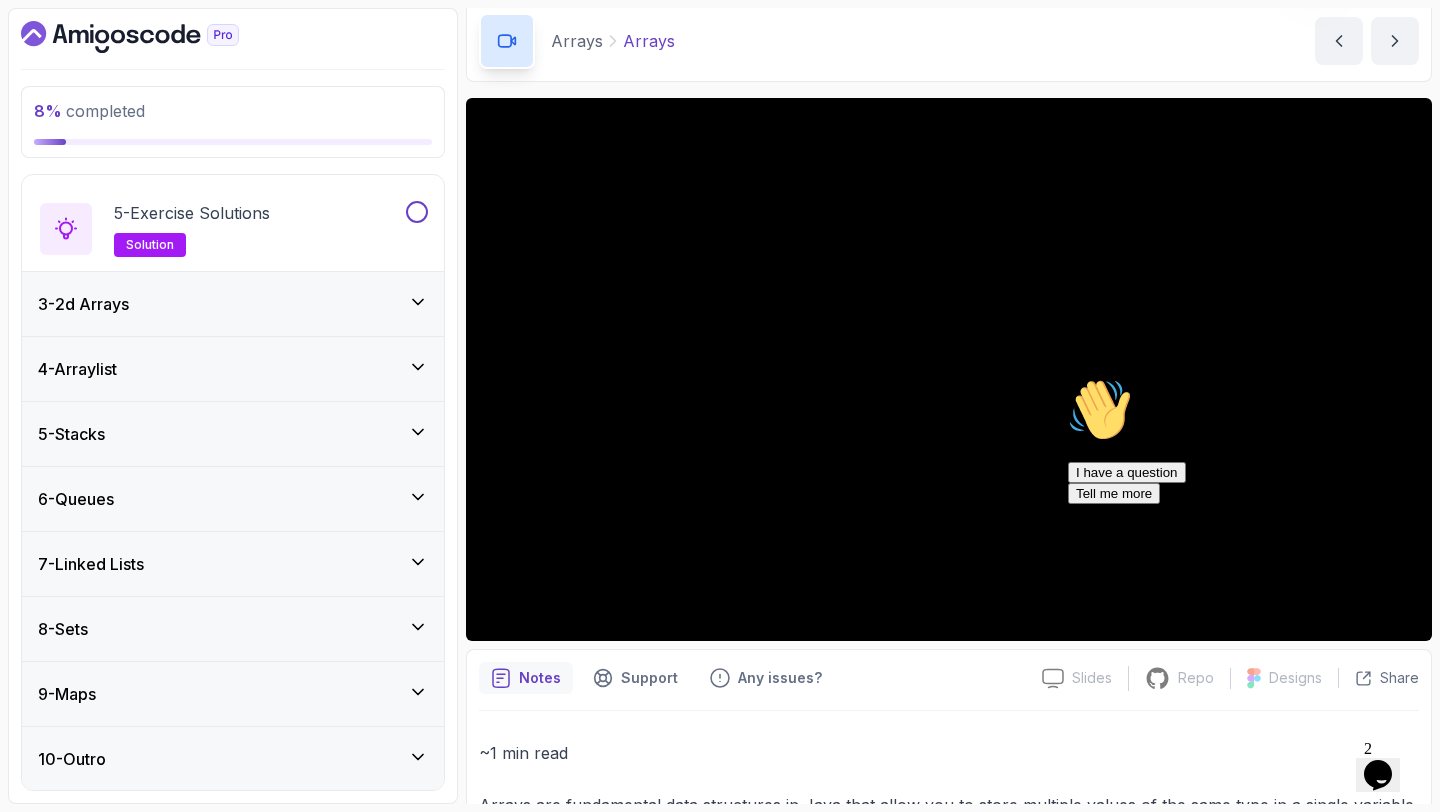 click on "10  -  Outro" at bounding box center (233, 759) 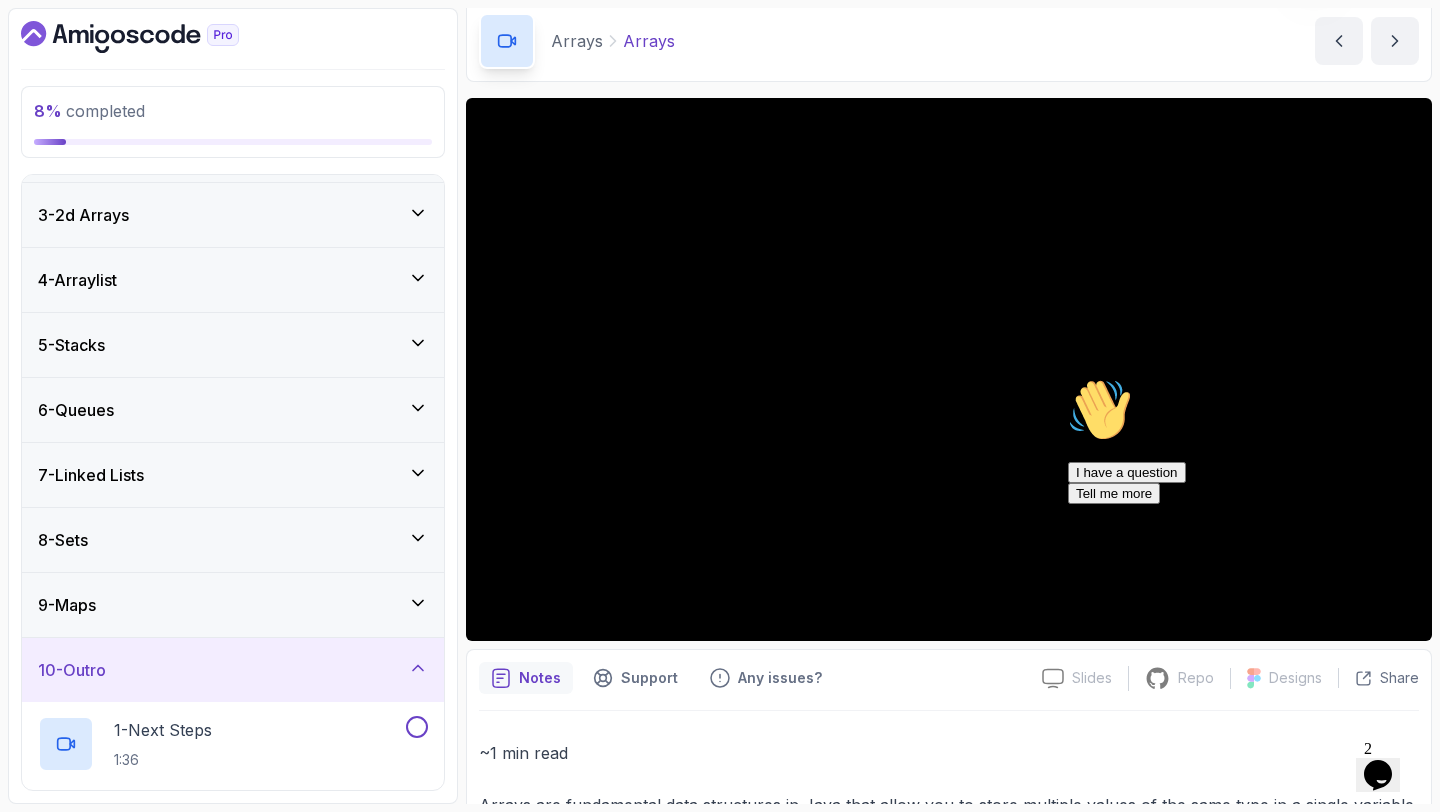 scroll, scrollTop: 285, scrollLeft: 0, axis: vertical 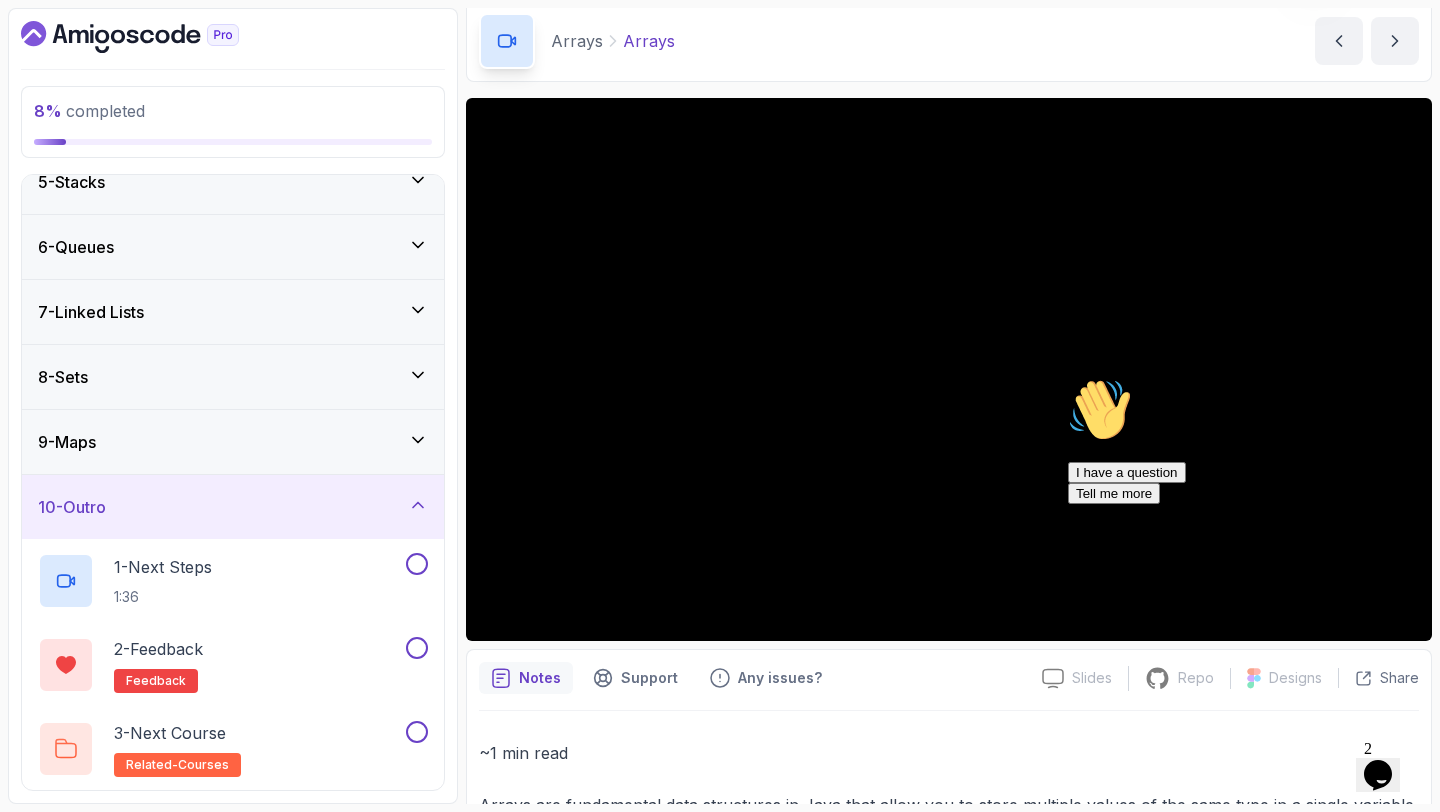 click on "10  -  Outro" at bounding box center [233, 507] 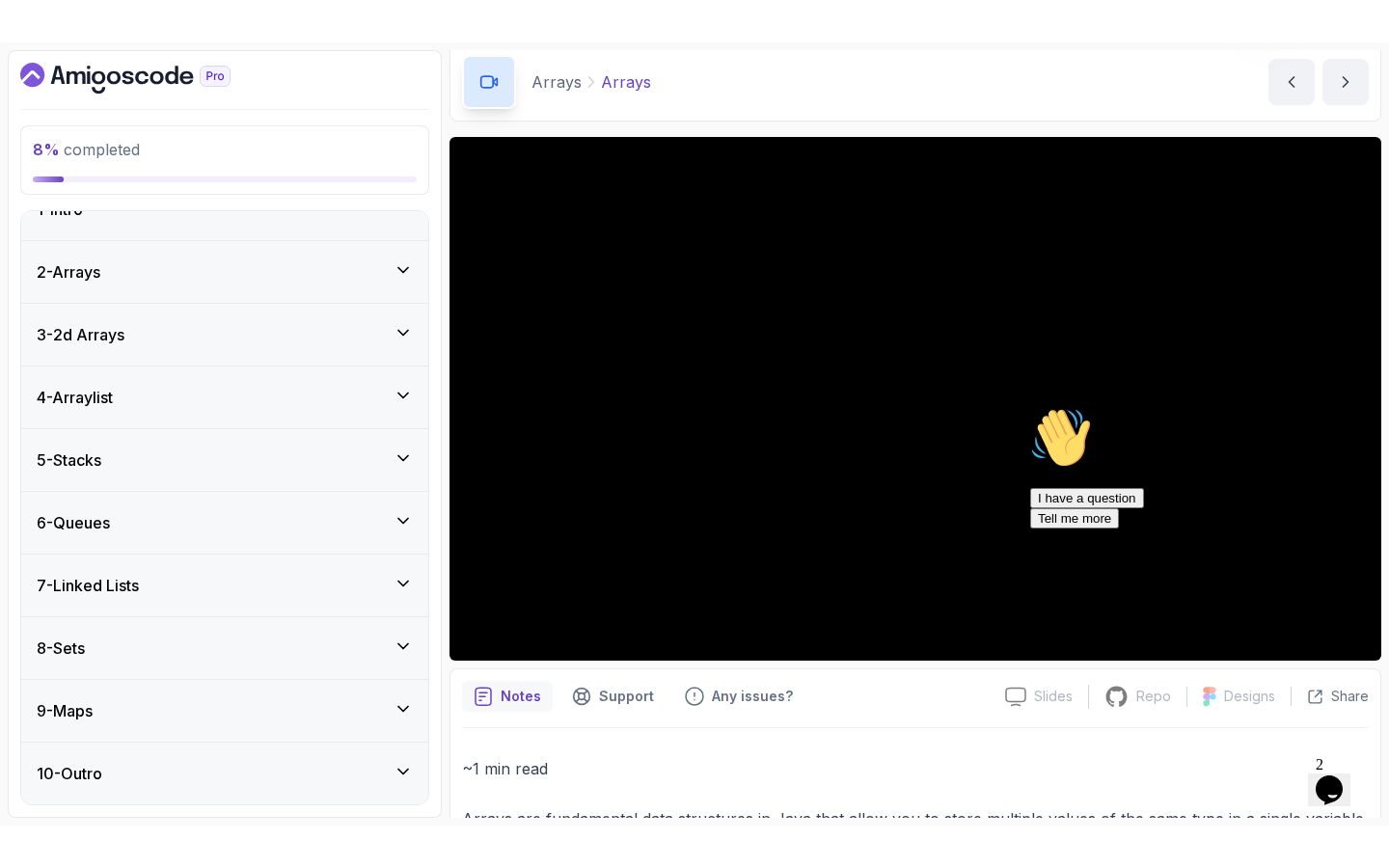 scroll, scrollTop: 0, scrollLeft: 0, axis: both 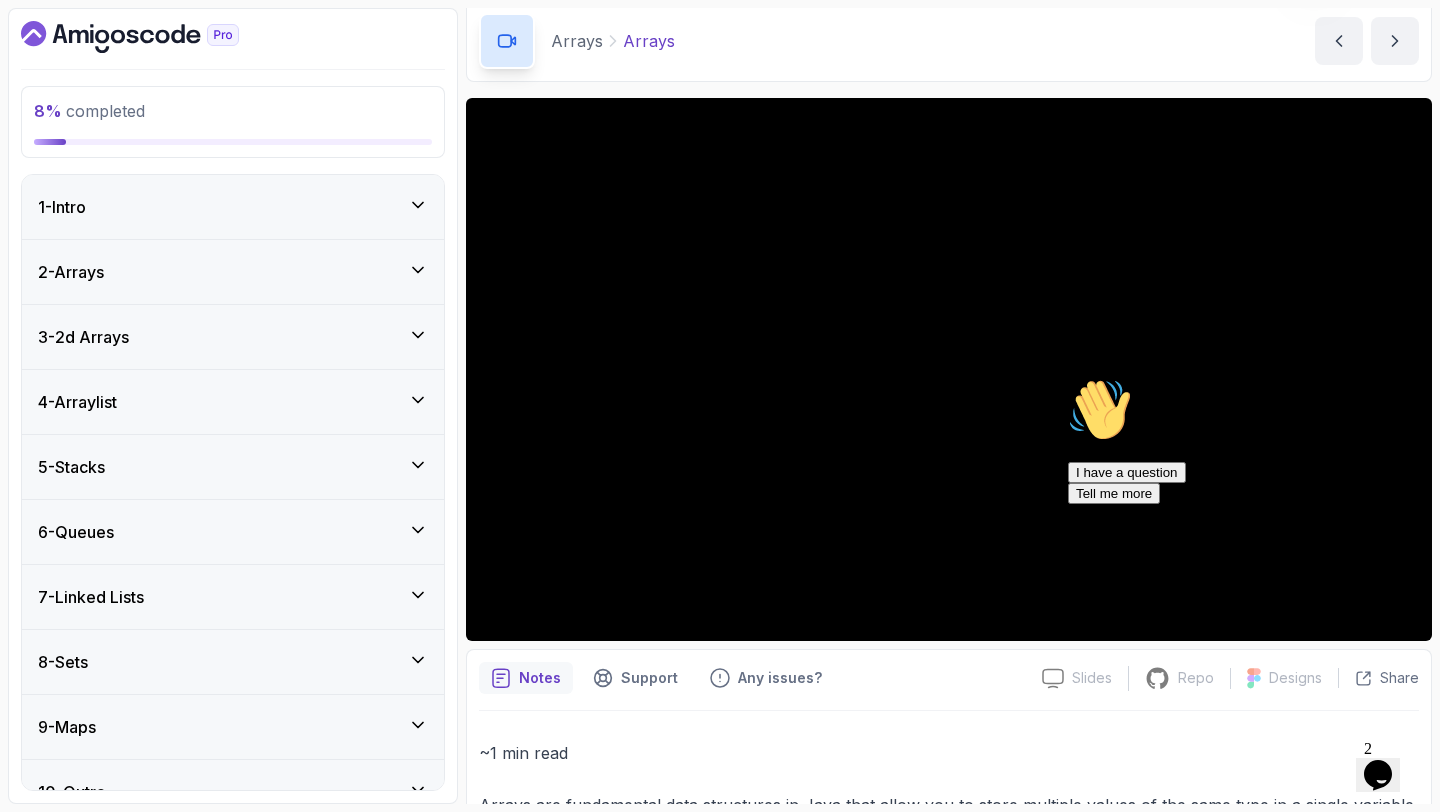 click at bounding box center (1068, 378) 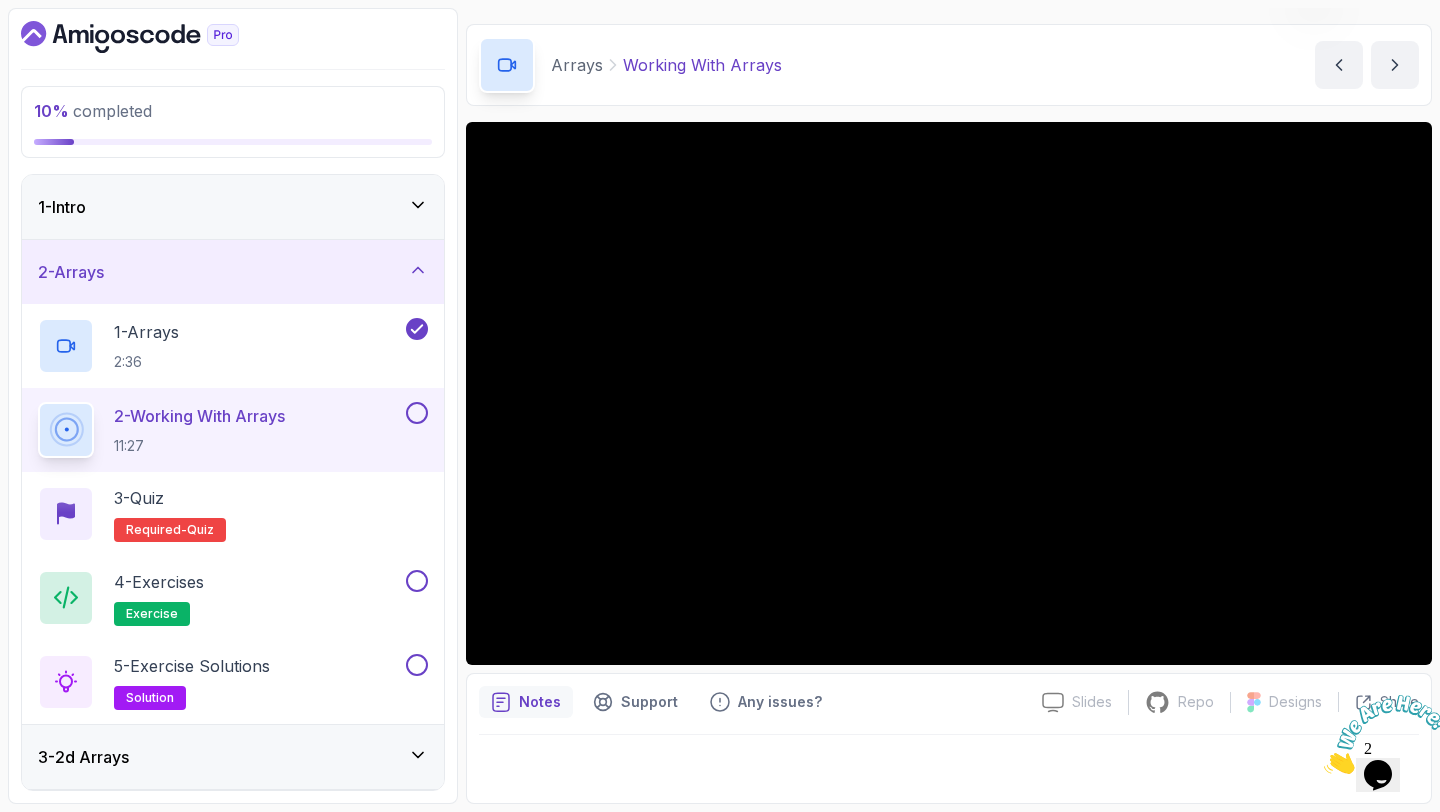 scroll, scrollTop: 0, scrollLeft: 0, axis: both 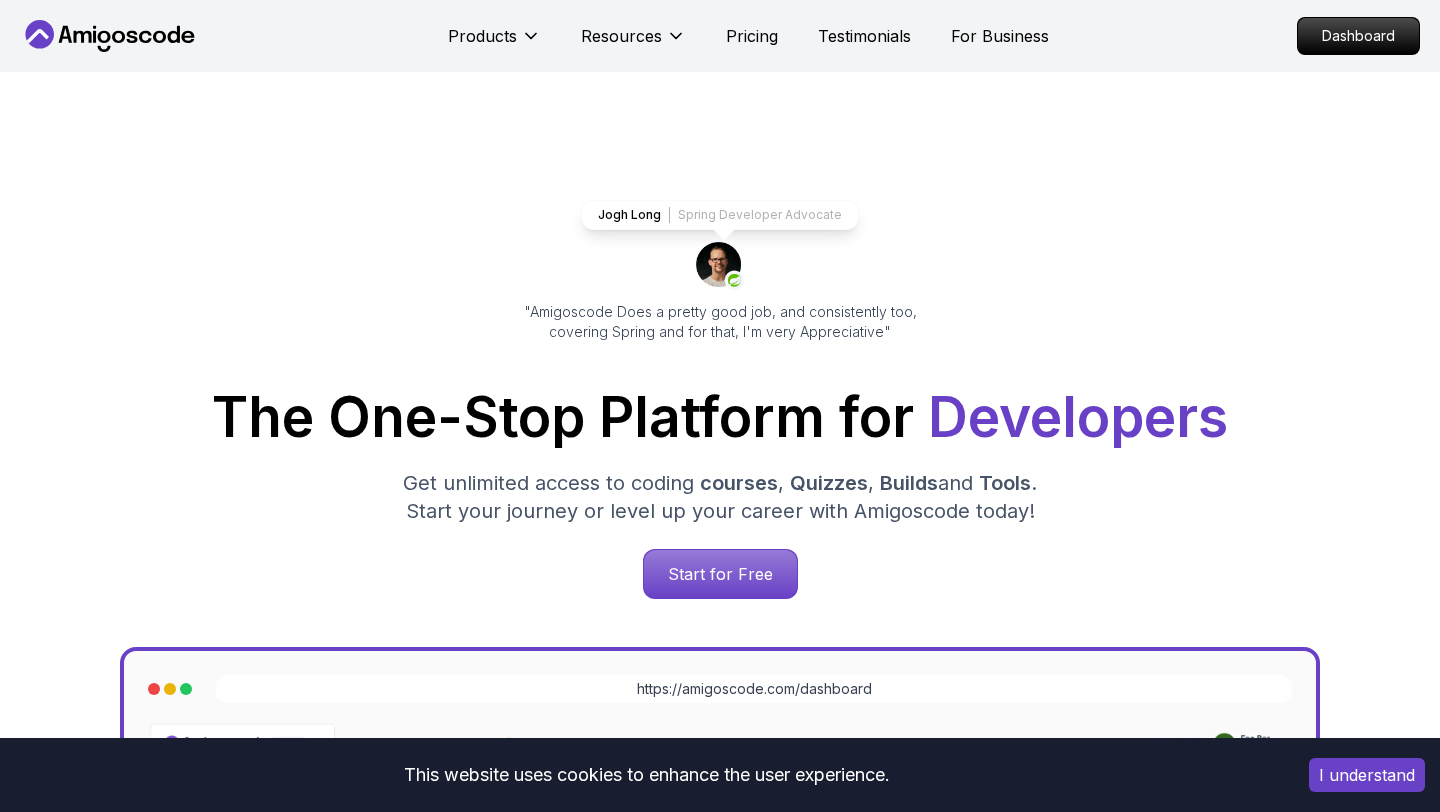 click on "Start for Free" at bounding box center (720, 574) 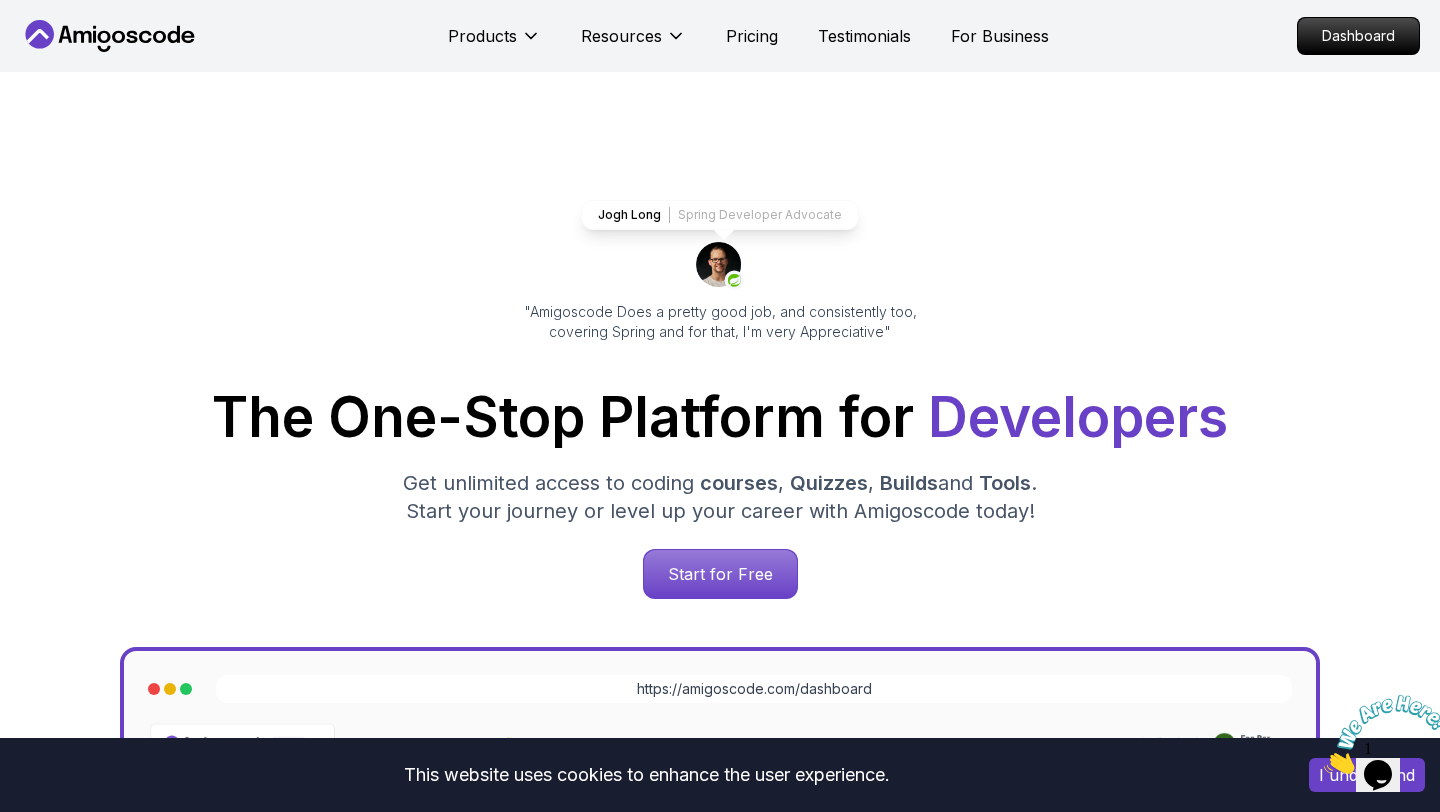 scroll, scrollTop: 0, scrollLeft: 0, axis: both 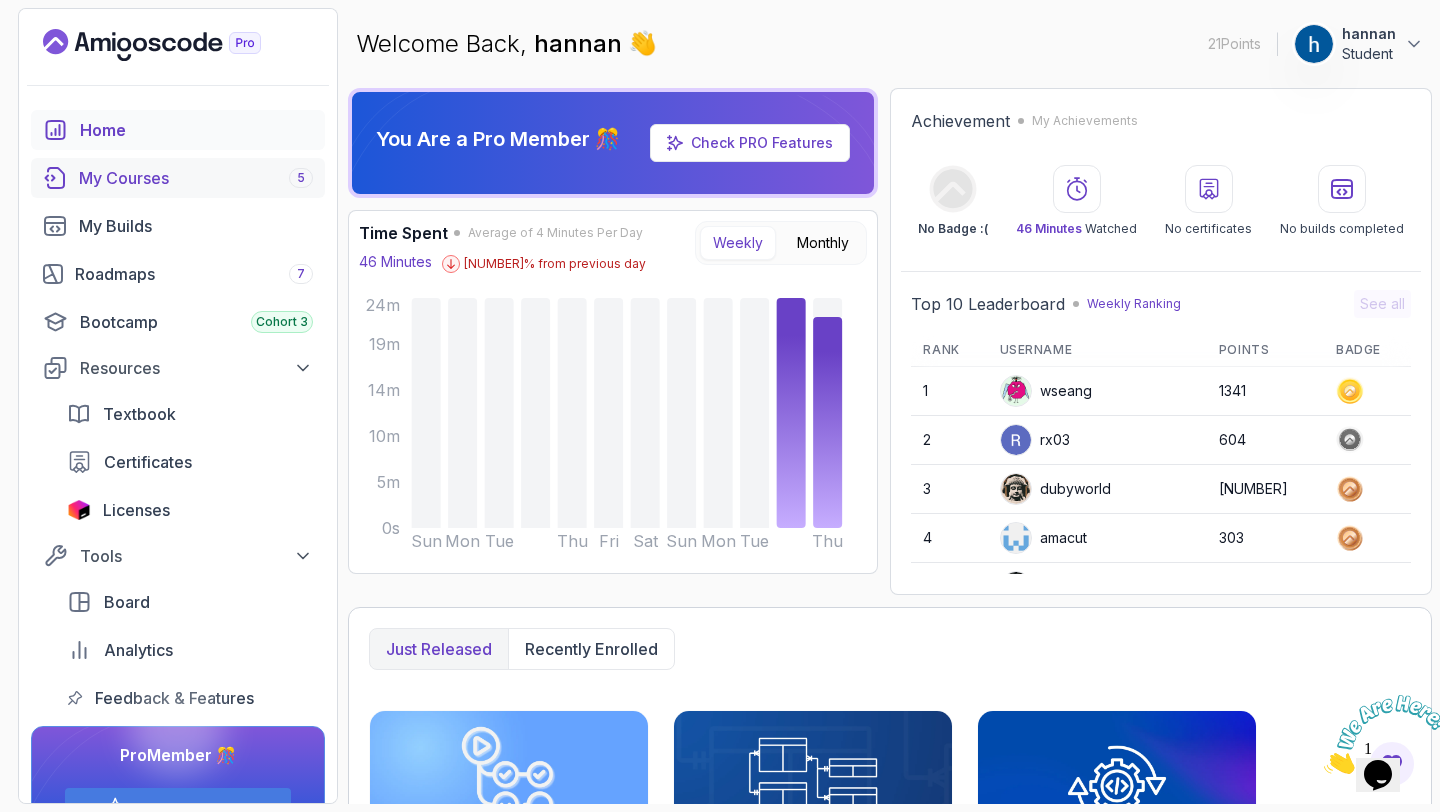 click on "My Courses 5" at bounding box center (196, 178) 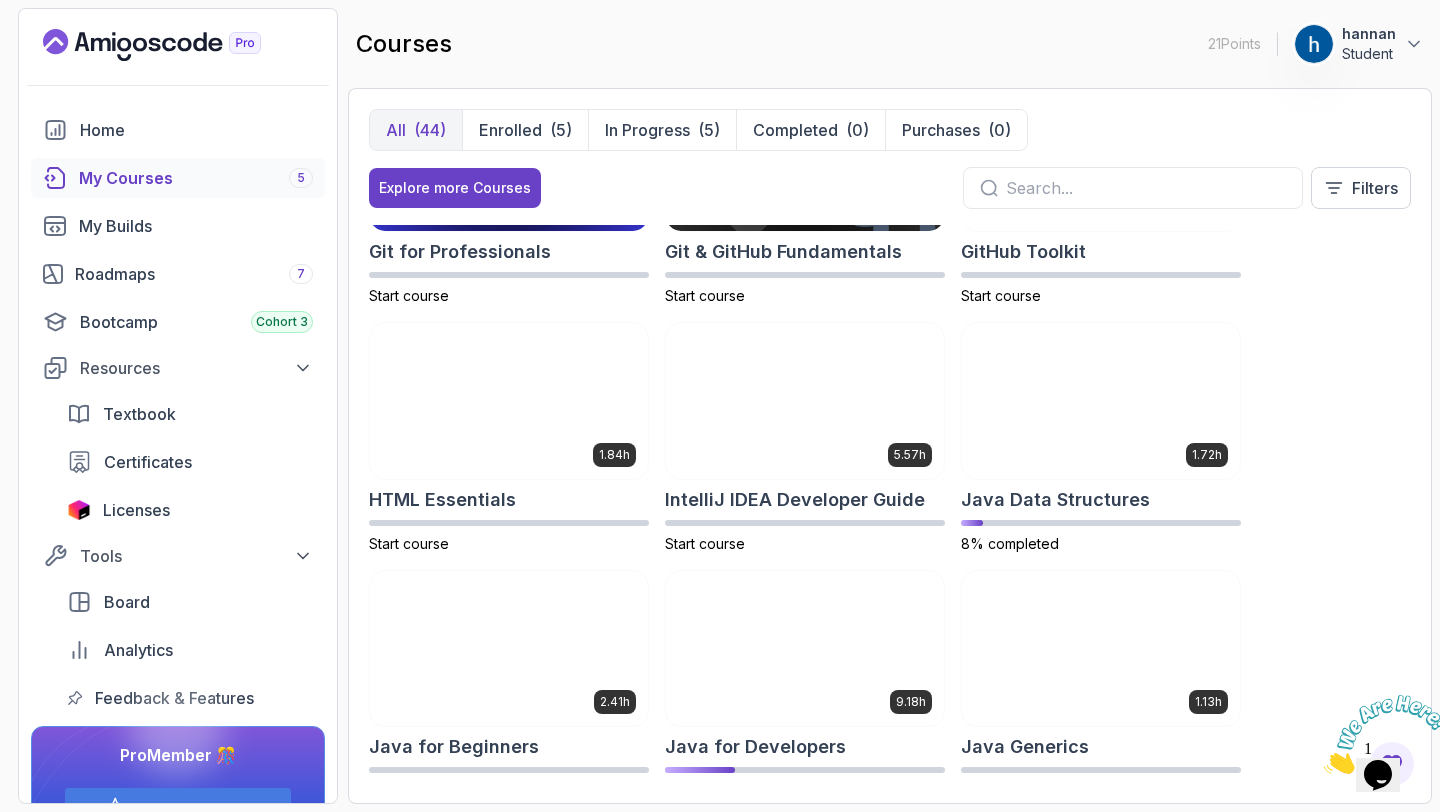 scroll, scrollTop: 956, scrollLeft: 0, axis: vertical 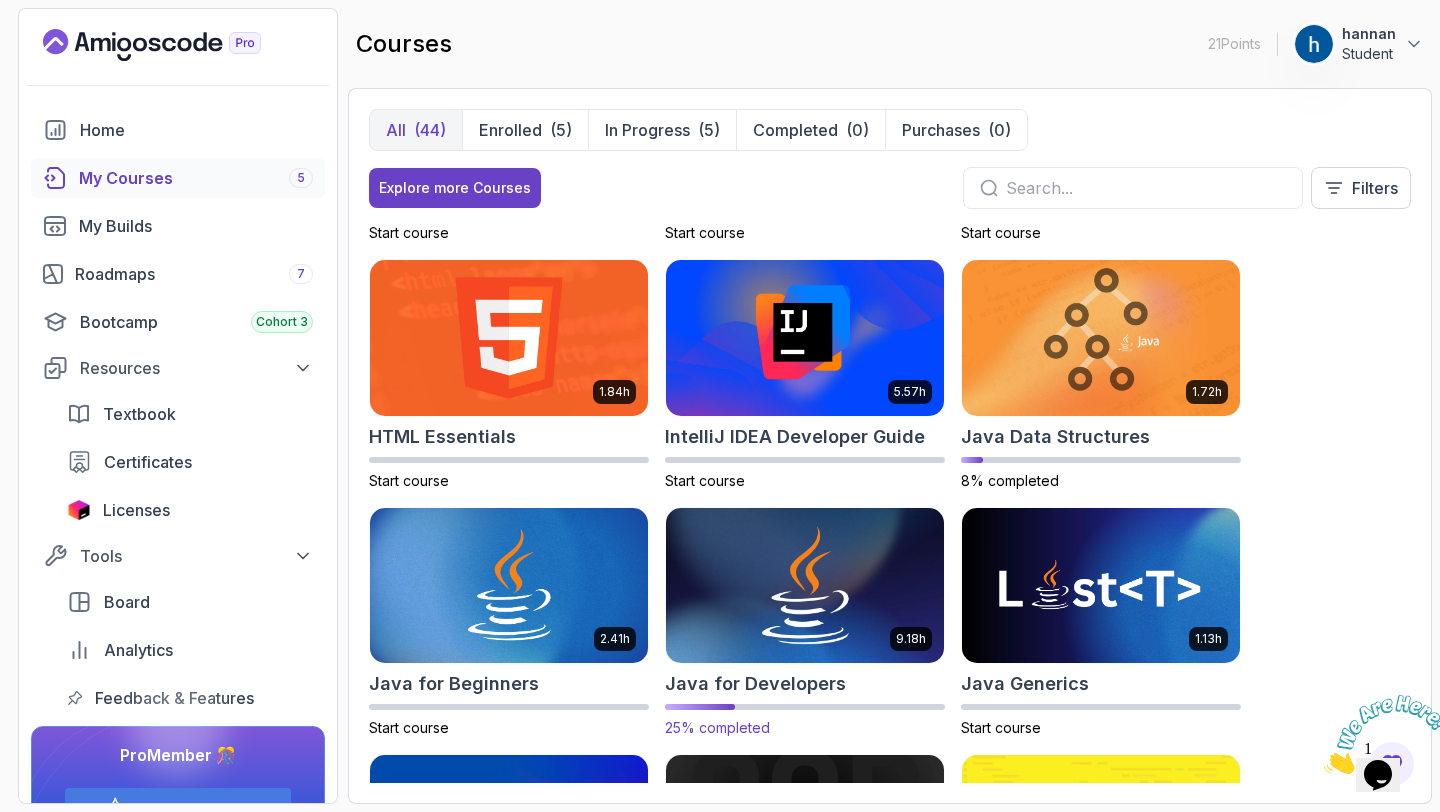 click at bounding box center [805, 585] 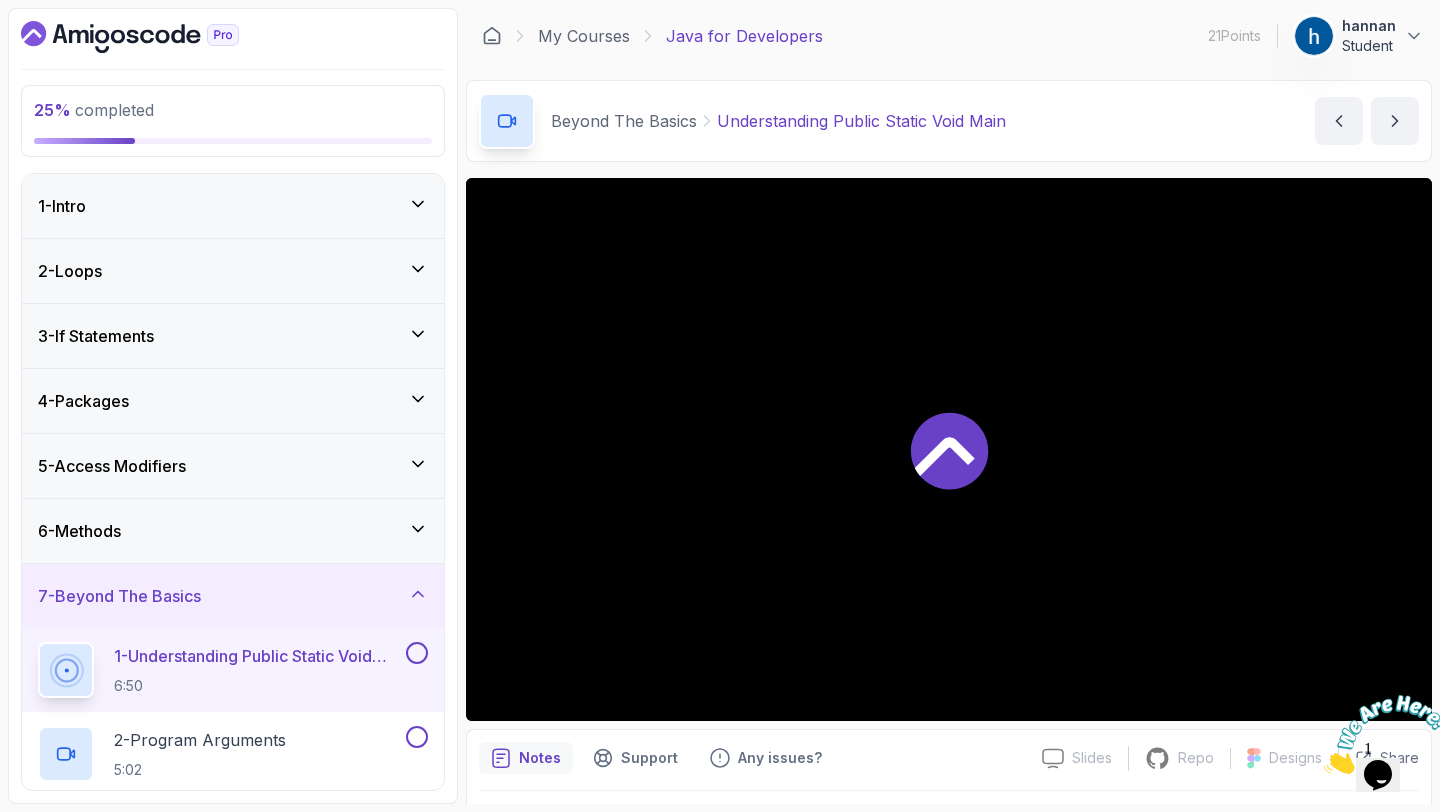 scroll, scrollTop: 173, scrollLeft: 0, axis: vertical 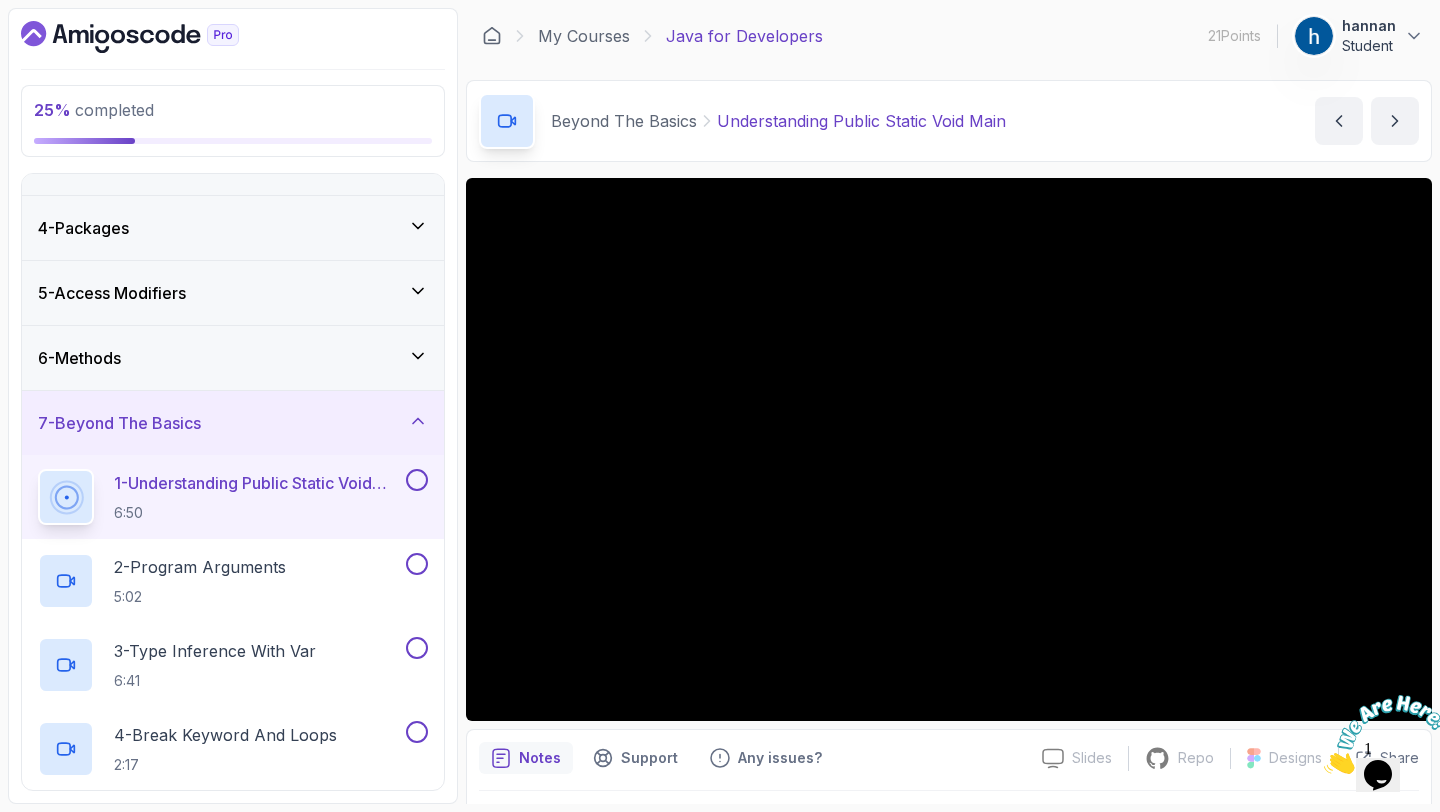 click on "6  -  Methods" at bounding box center [233, 358] 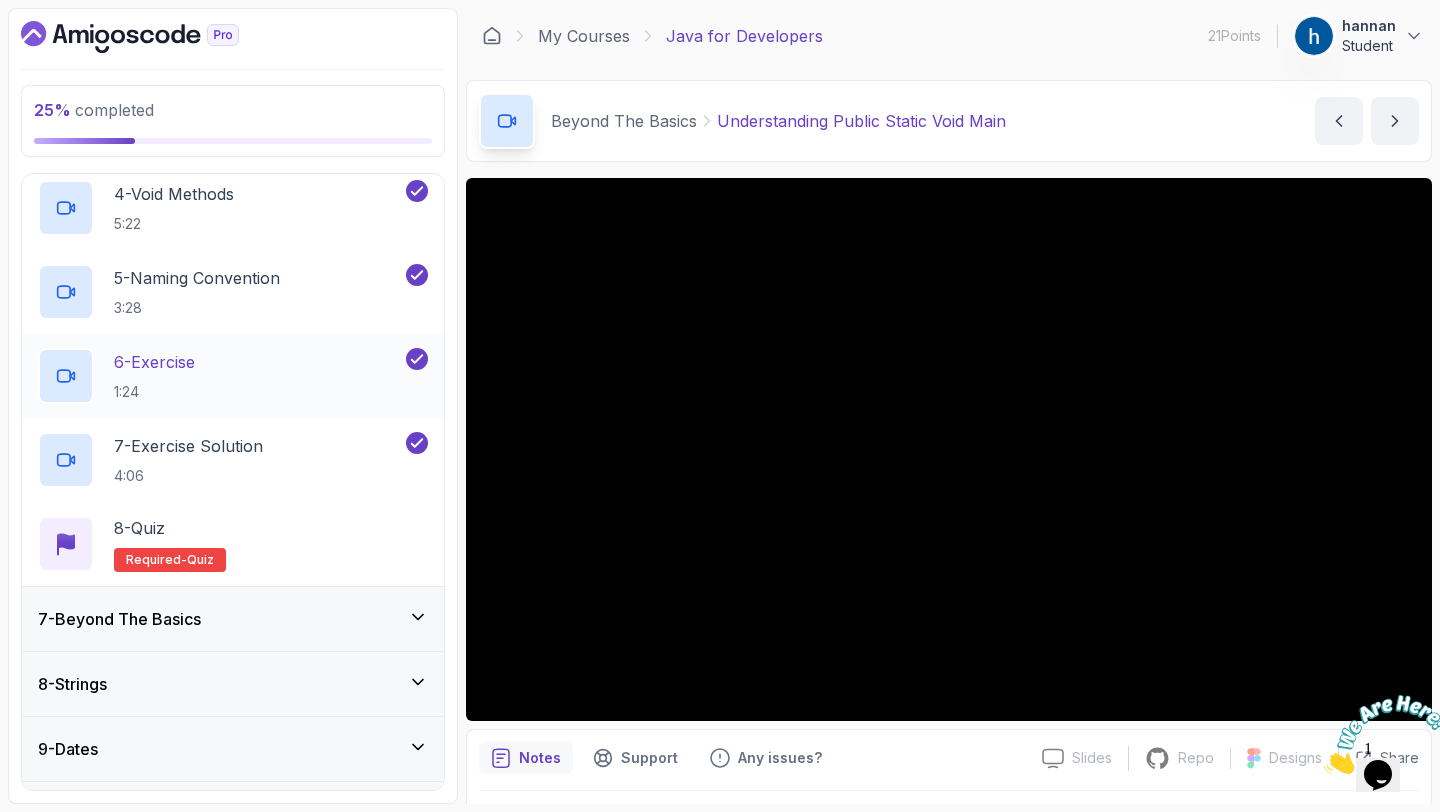 scroll, scrollTop: 634, scrollLeft: 0, axis: vertical 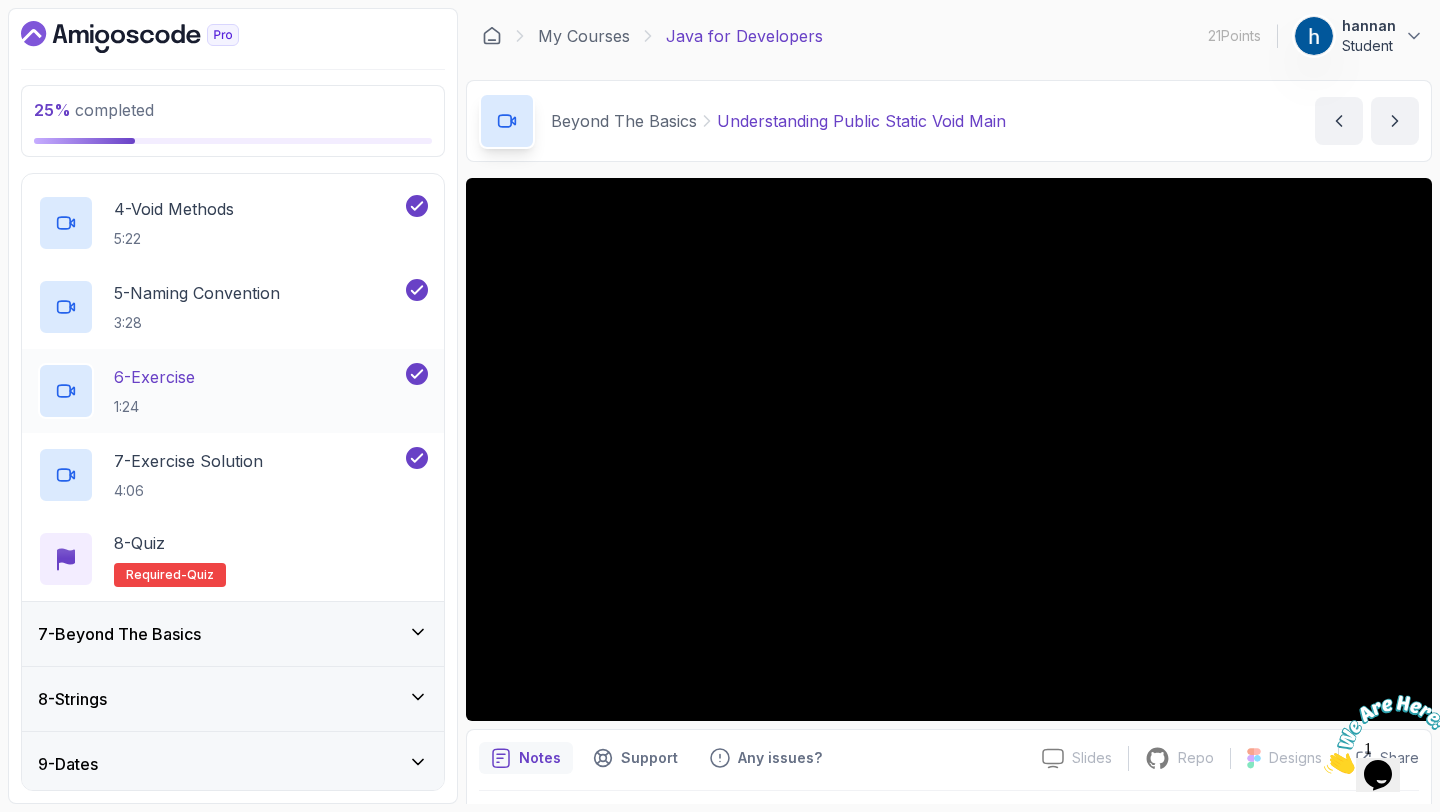 click on "6  -  Exercise" at bounding box center (154, 377) 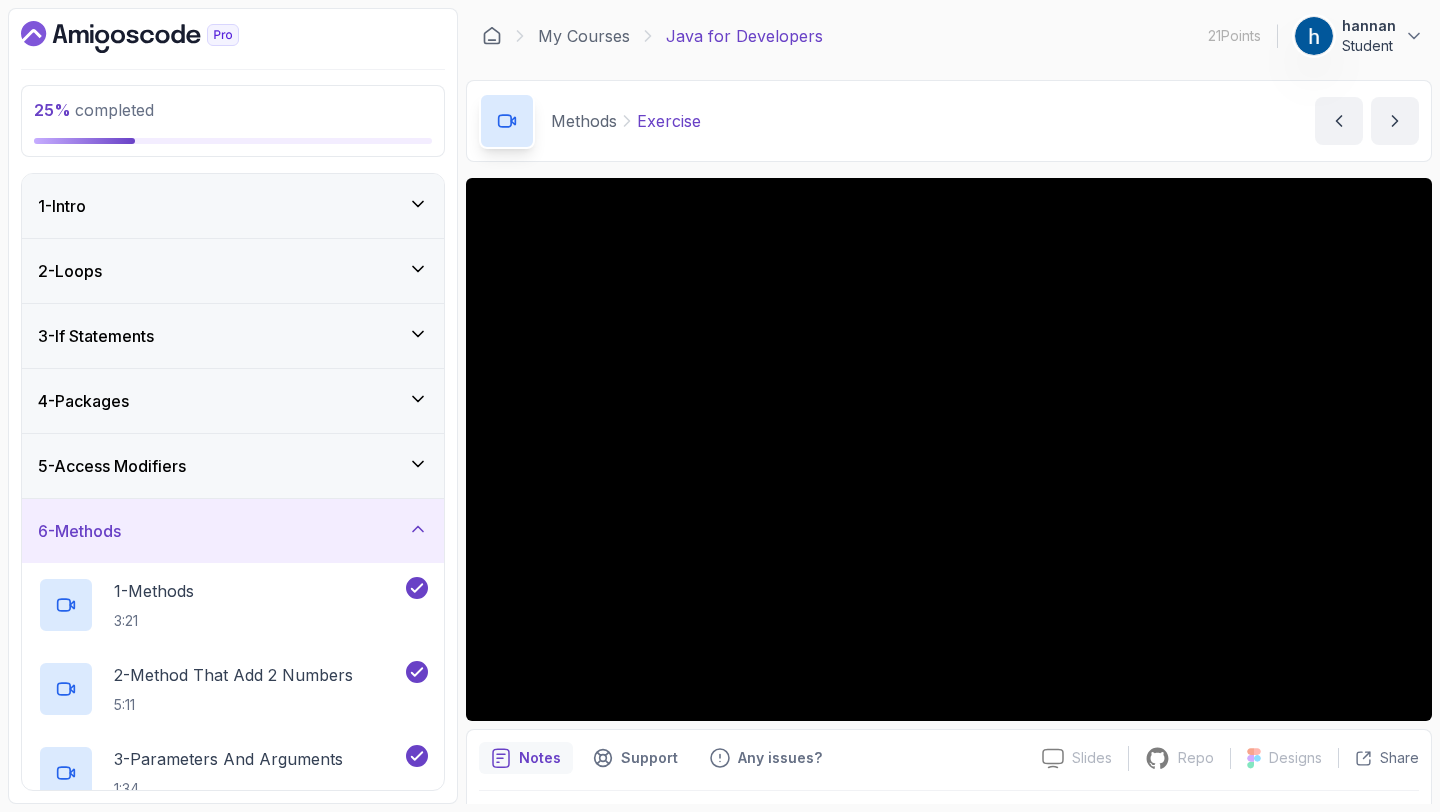 scroll, scrollTop: 0, scrollLeft: 0, axis: both 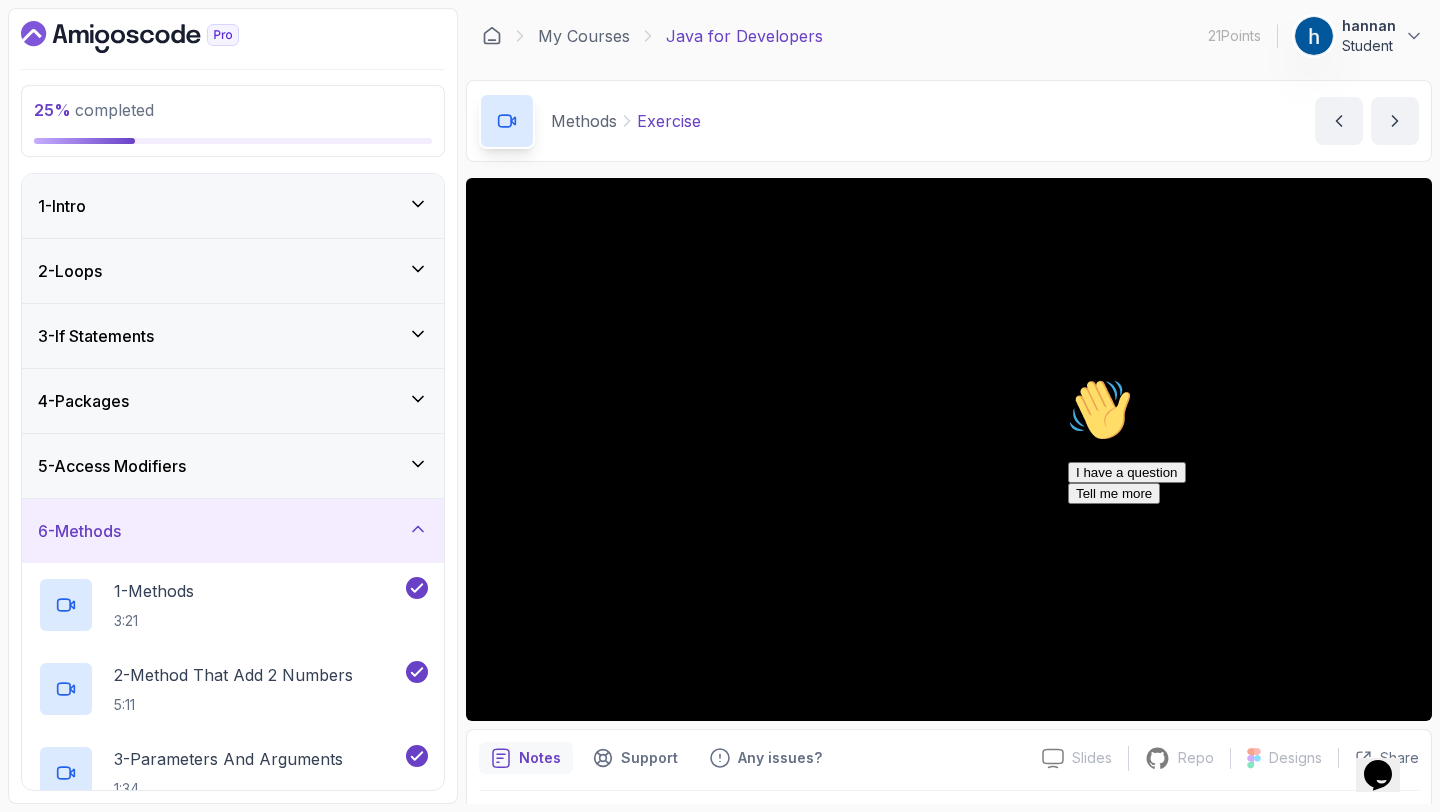 click on "2  -  Loops" at bounding box center [233, 271] 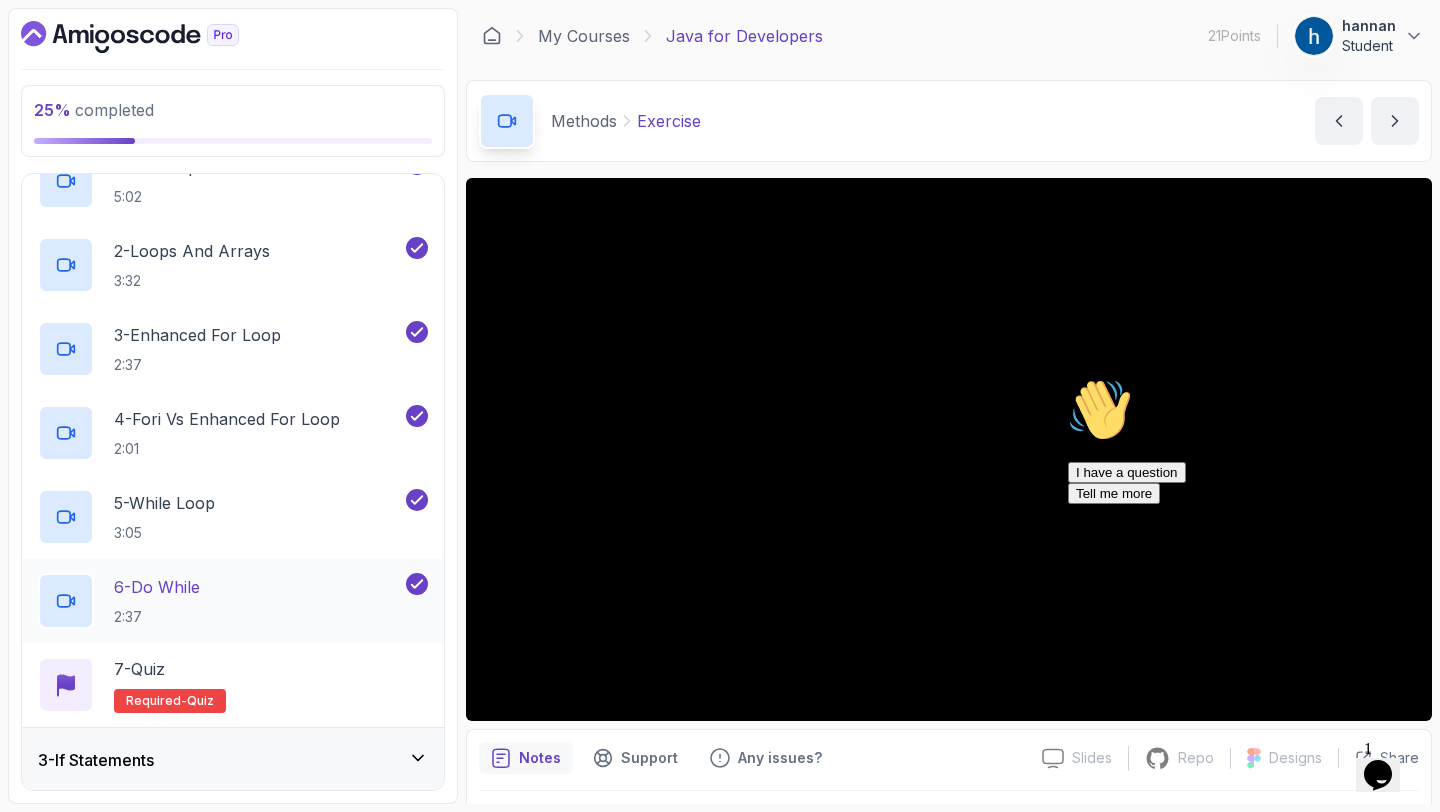 scroll, scrollTop: 174, scrollLeft: 0, axis: vertical 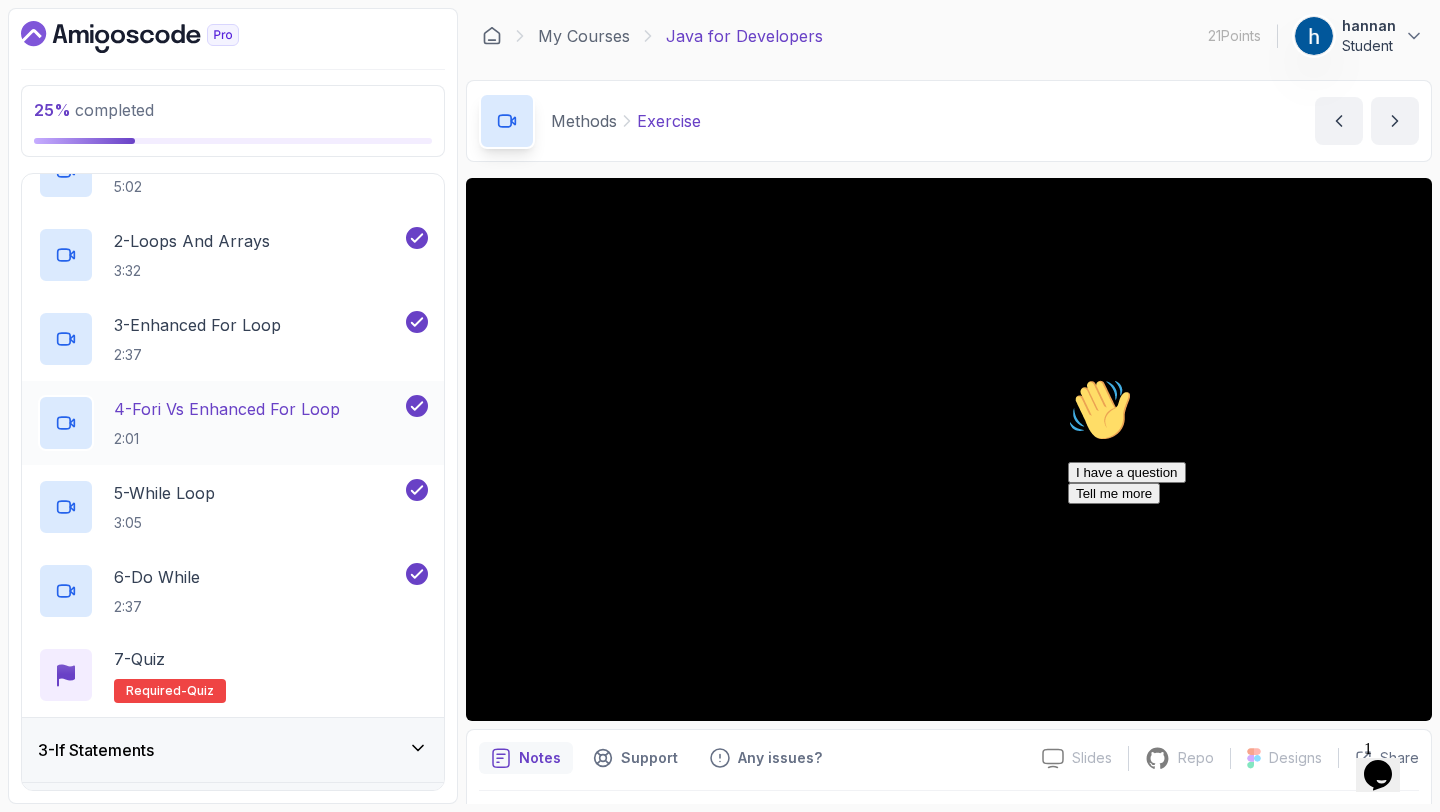 click on "4  -  Fori vs Enhanced For Loop" at bounding box center (227, 409) 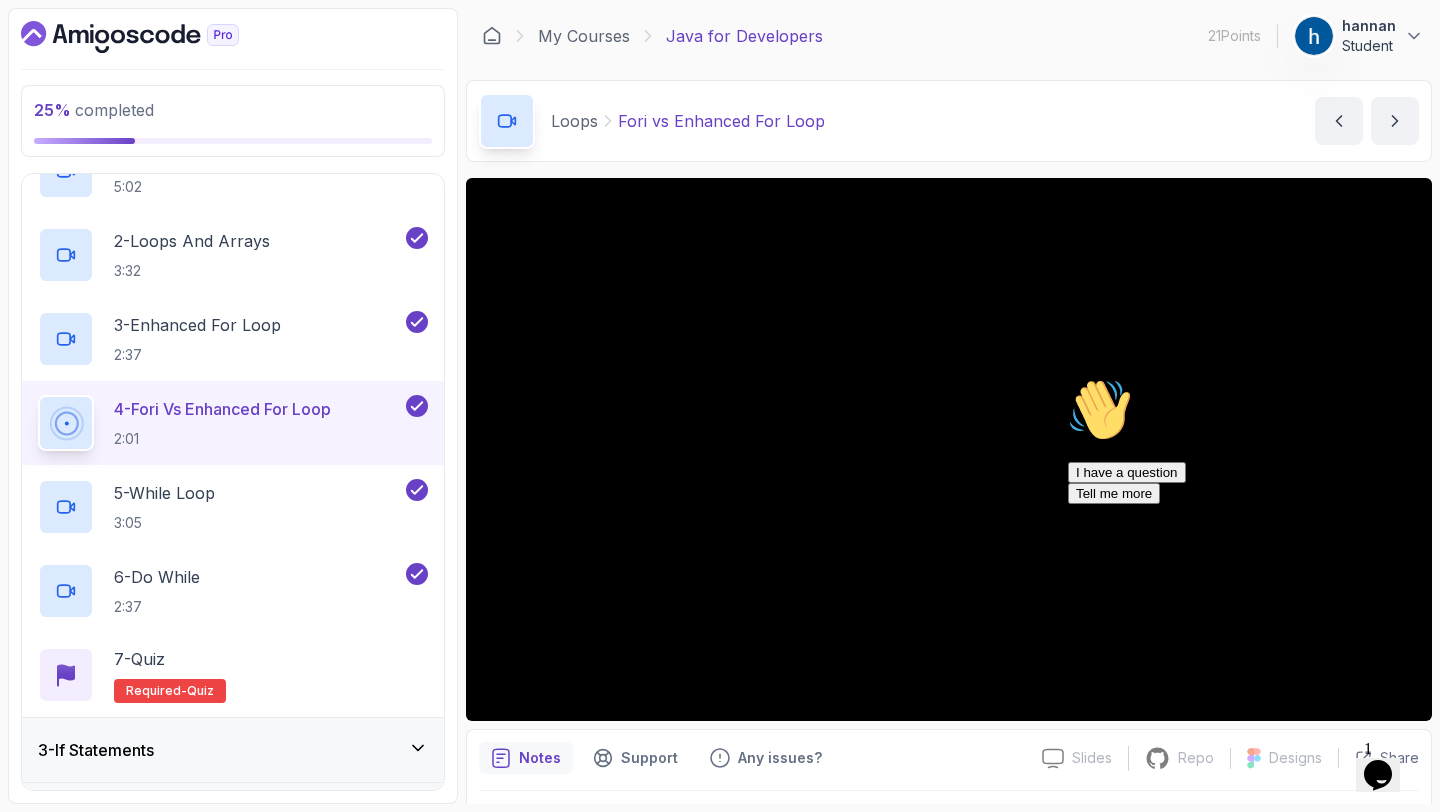 scroll, scrollTop: 56, scrollLeft: 0, axis: vertical 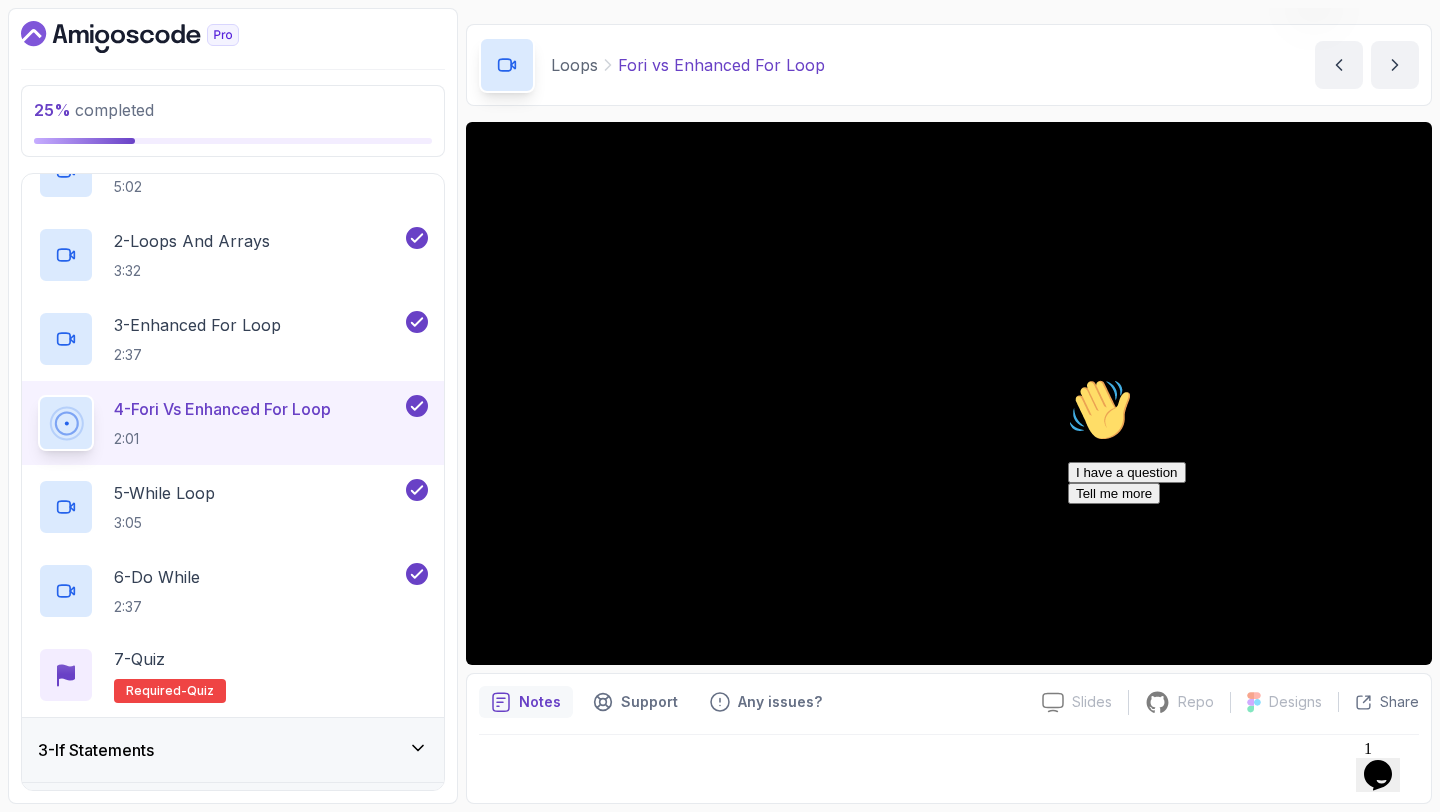 click at bounding box center [1068, 378] 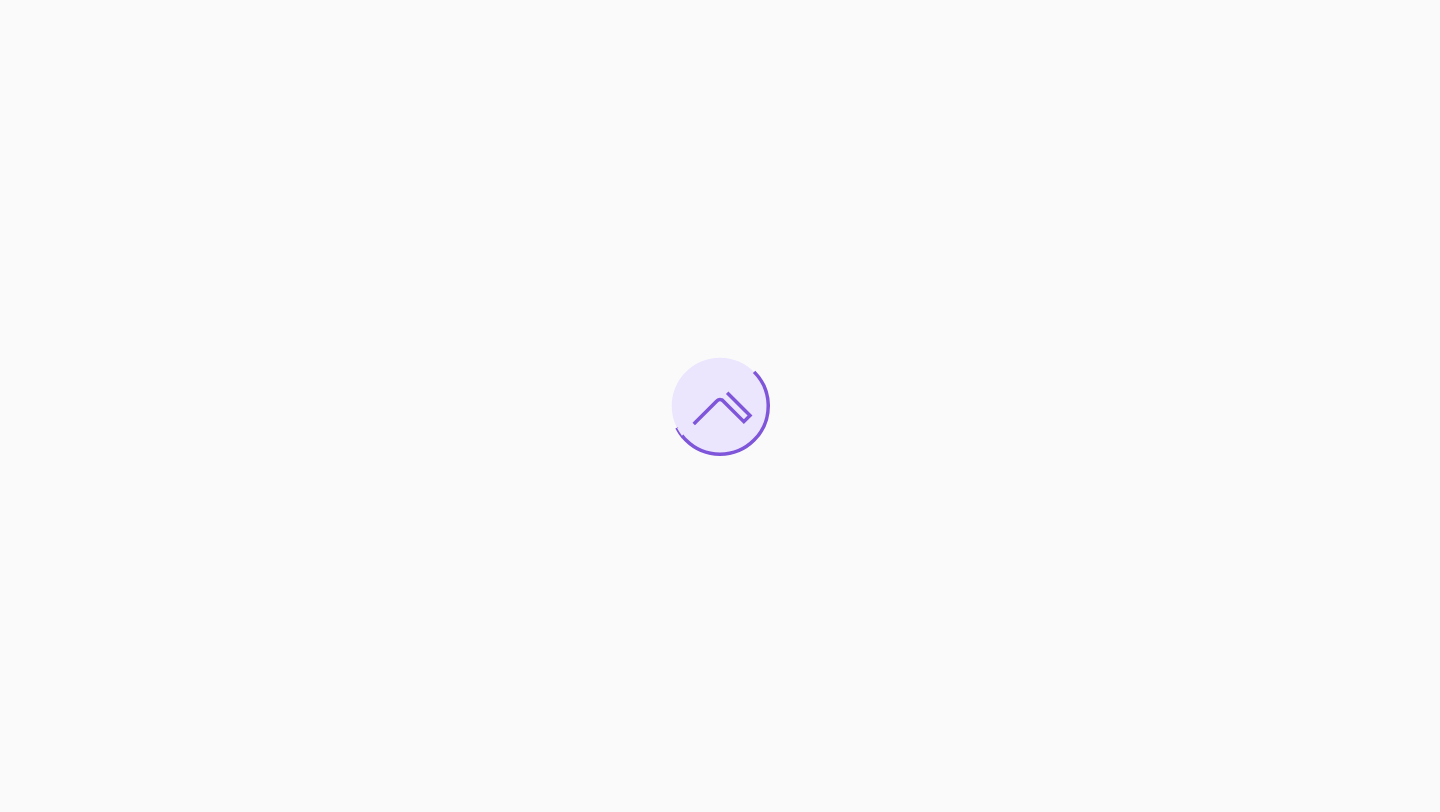 scroll, scrollTop: 0, scrollLeft: 0, axis: both 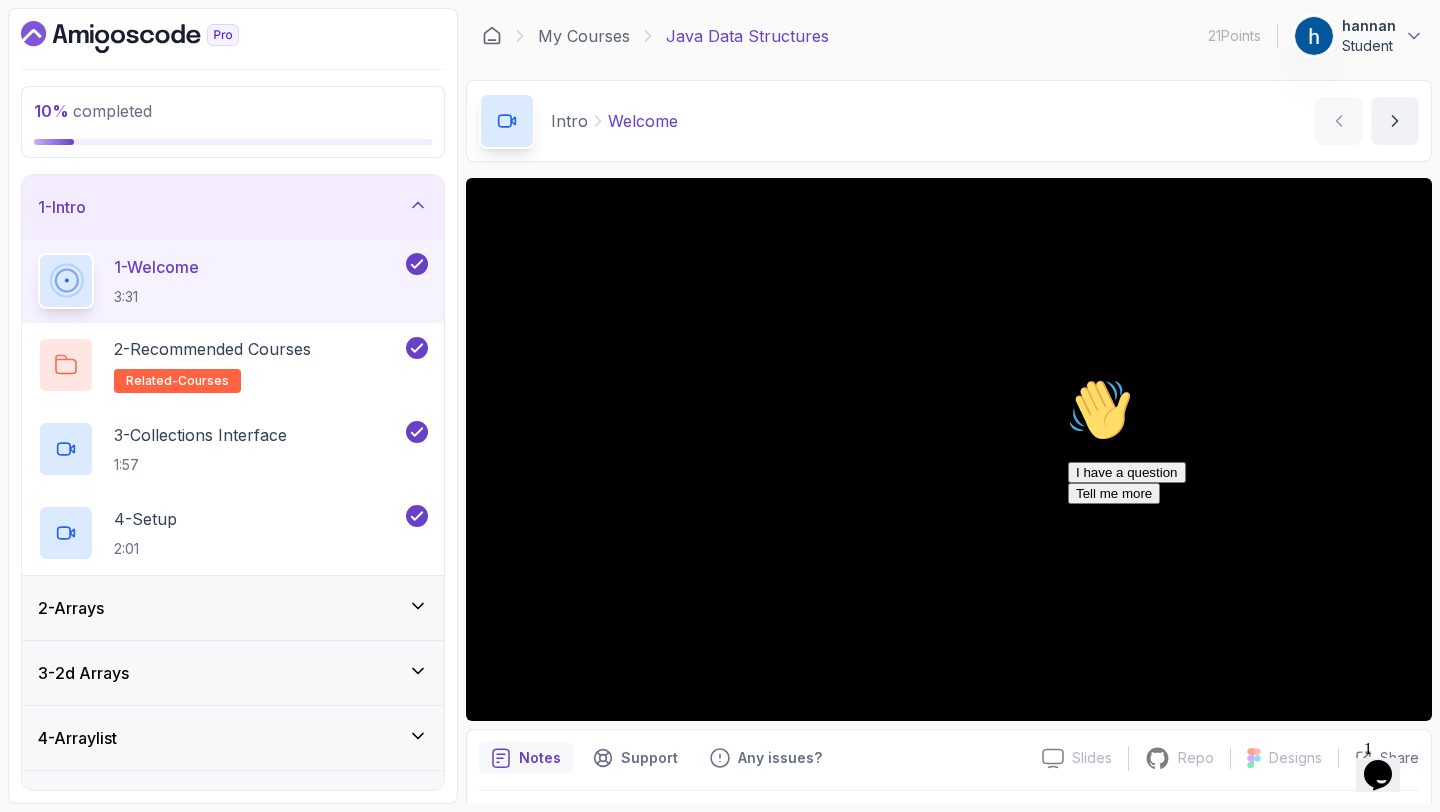 click on "1  -  Intro" at bounding box center [233, 207] 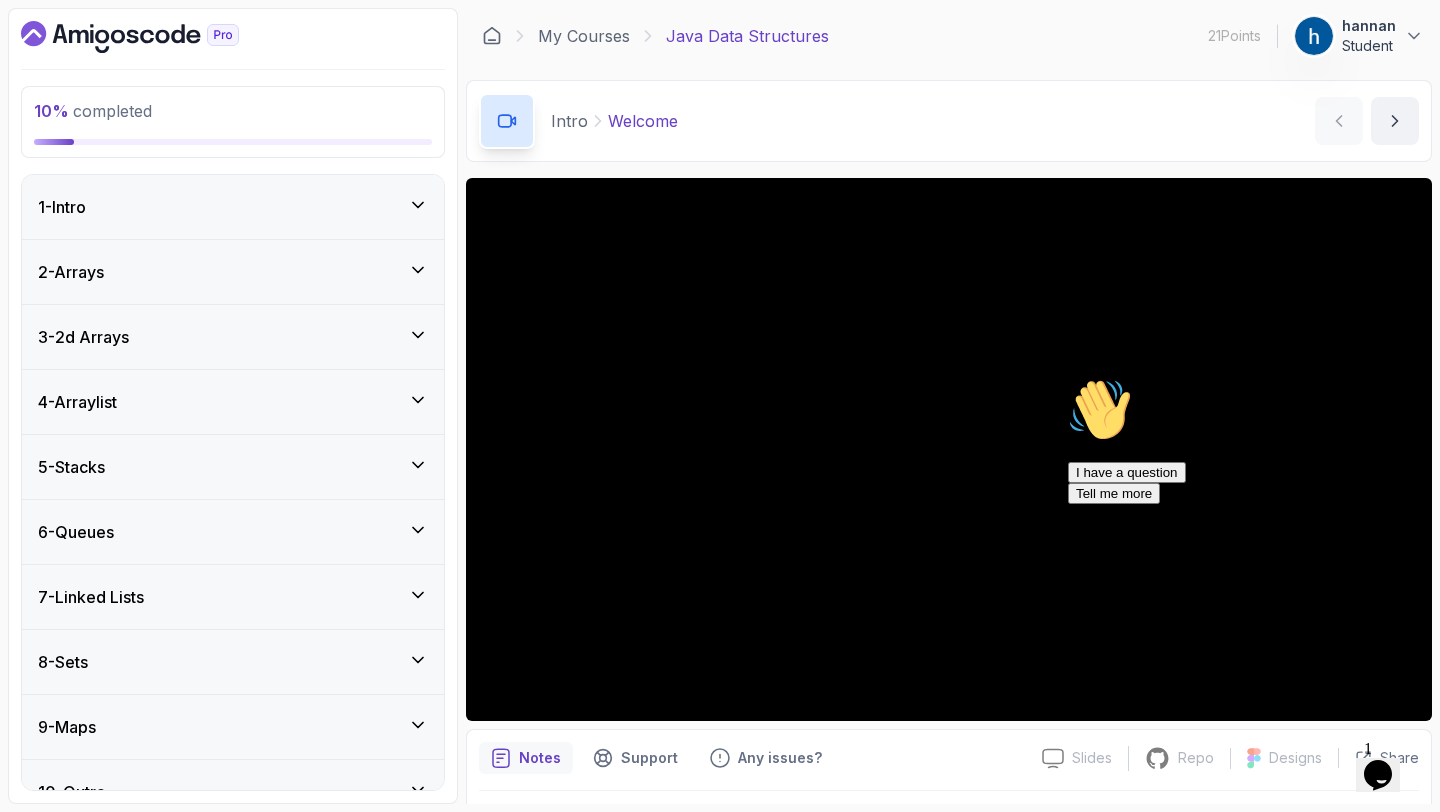 click on "2  -  Arrays" at bounding box center [233, 272] 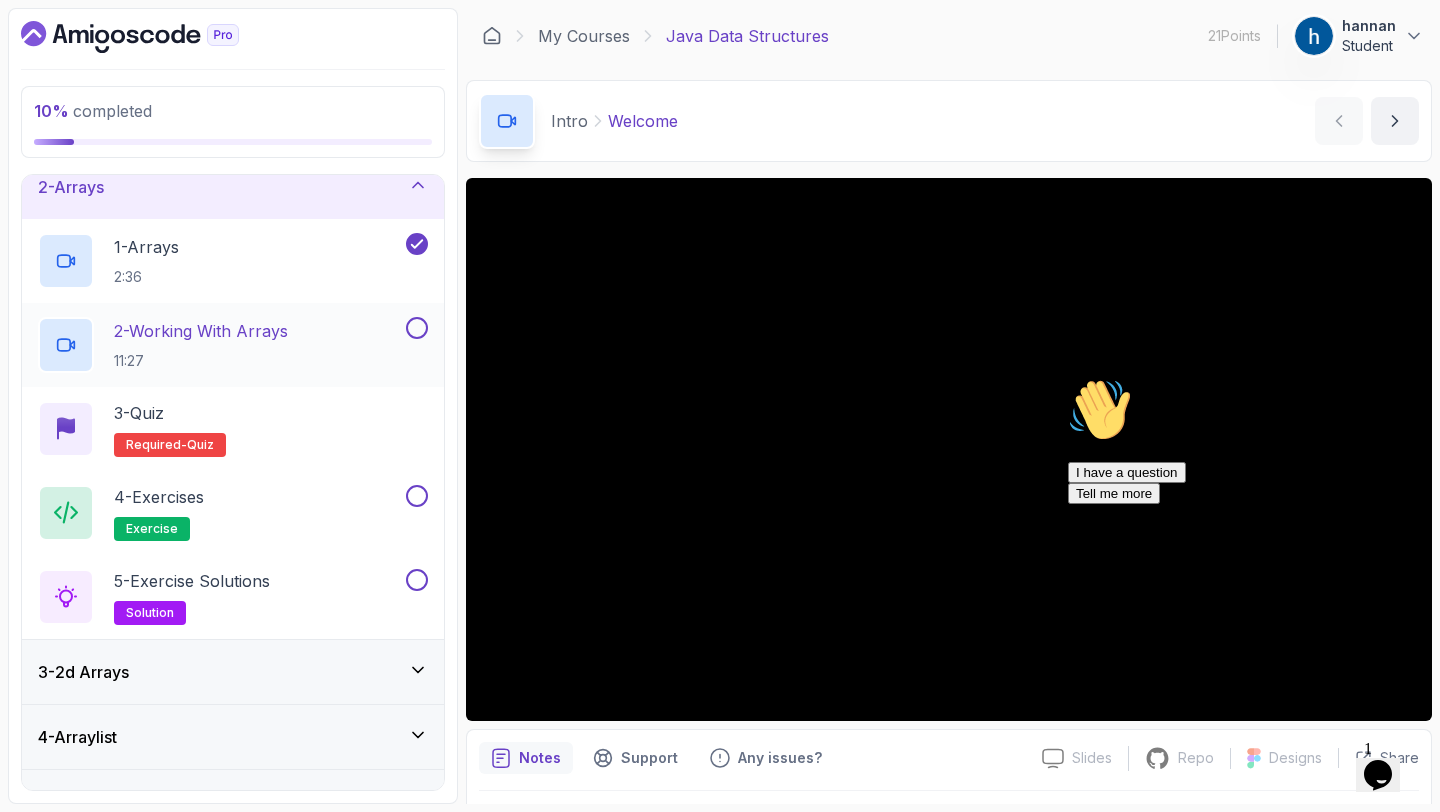 scroll, scrollTop: 0, scrollLeft: 0, axis: both 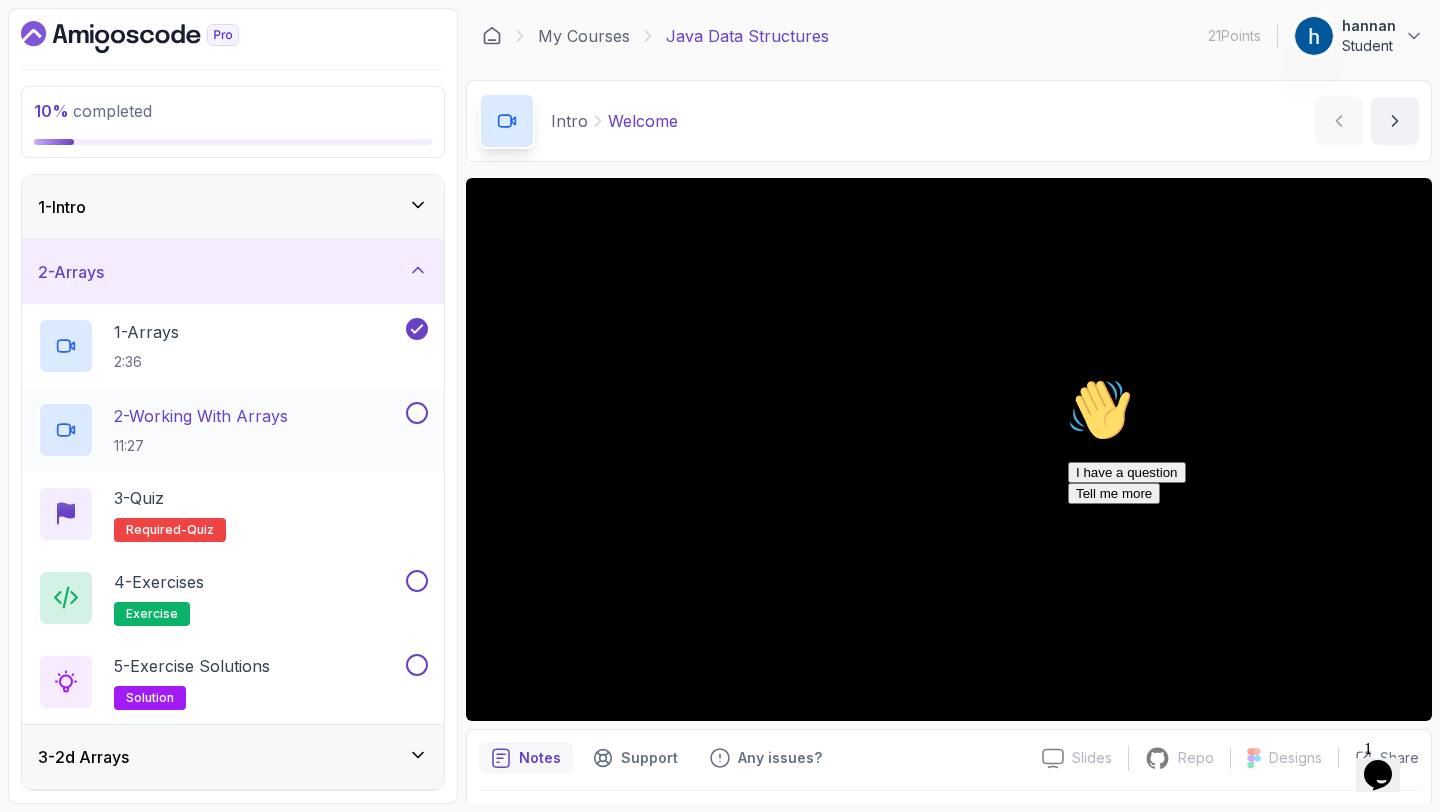 click on "2  -  Working With Arrays" at bounding box center [201, 416] 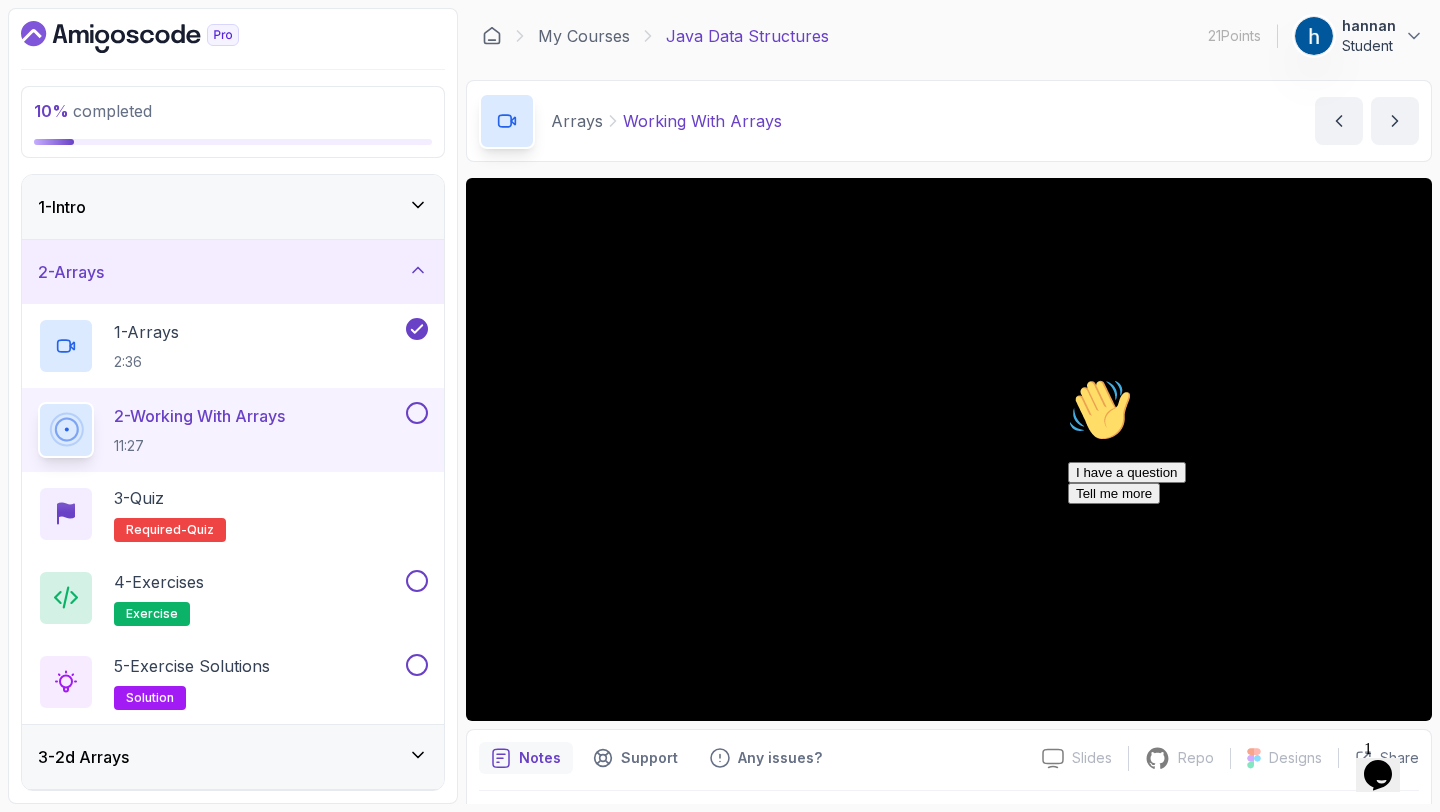 click at bounding box center [1248, 378] 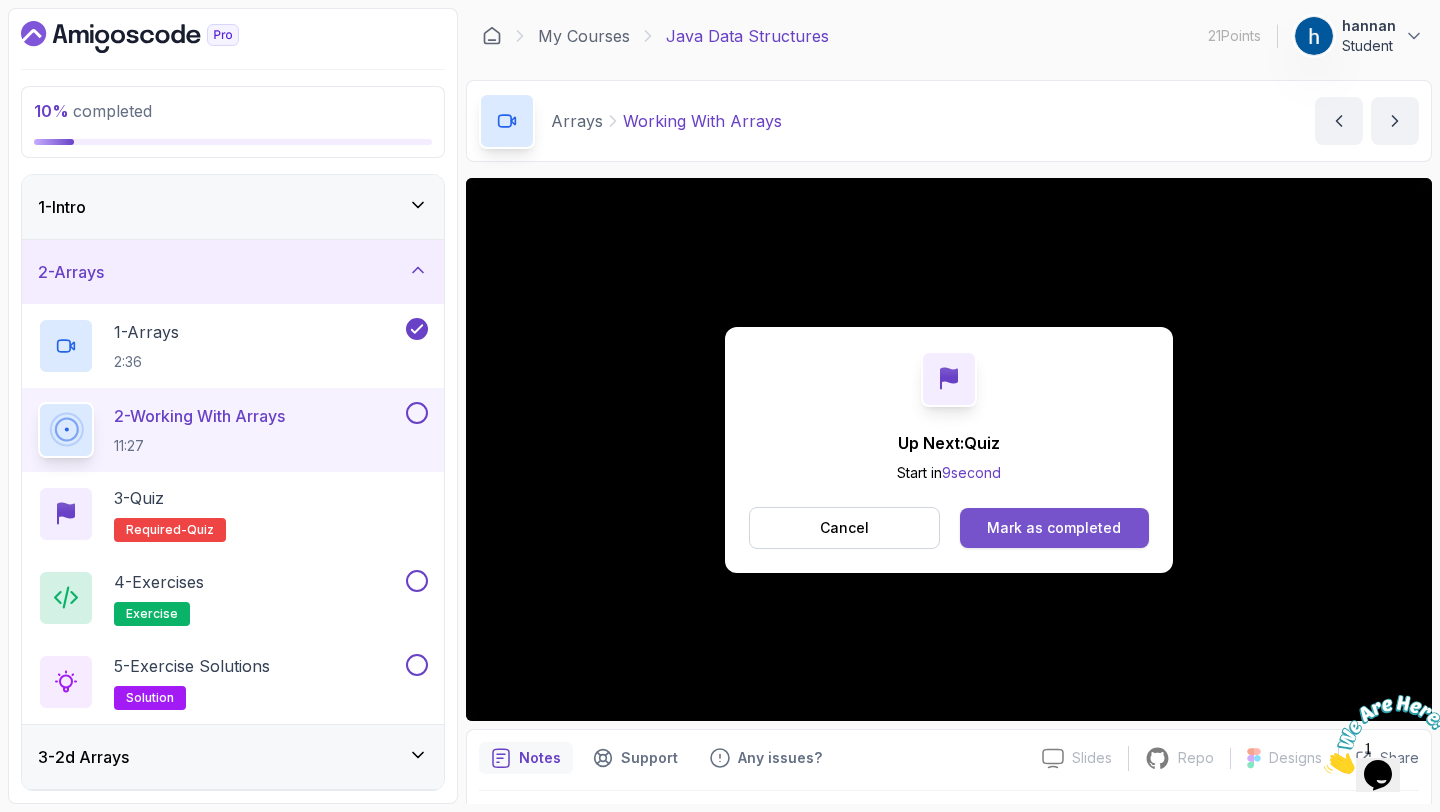 click on "Mark as completed" at bounding box center [1054, 528] 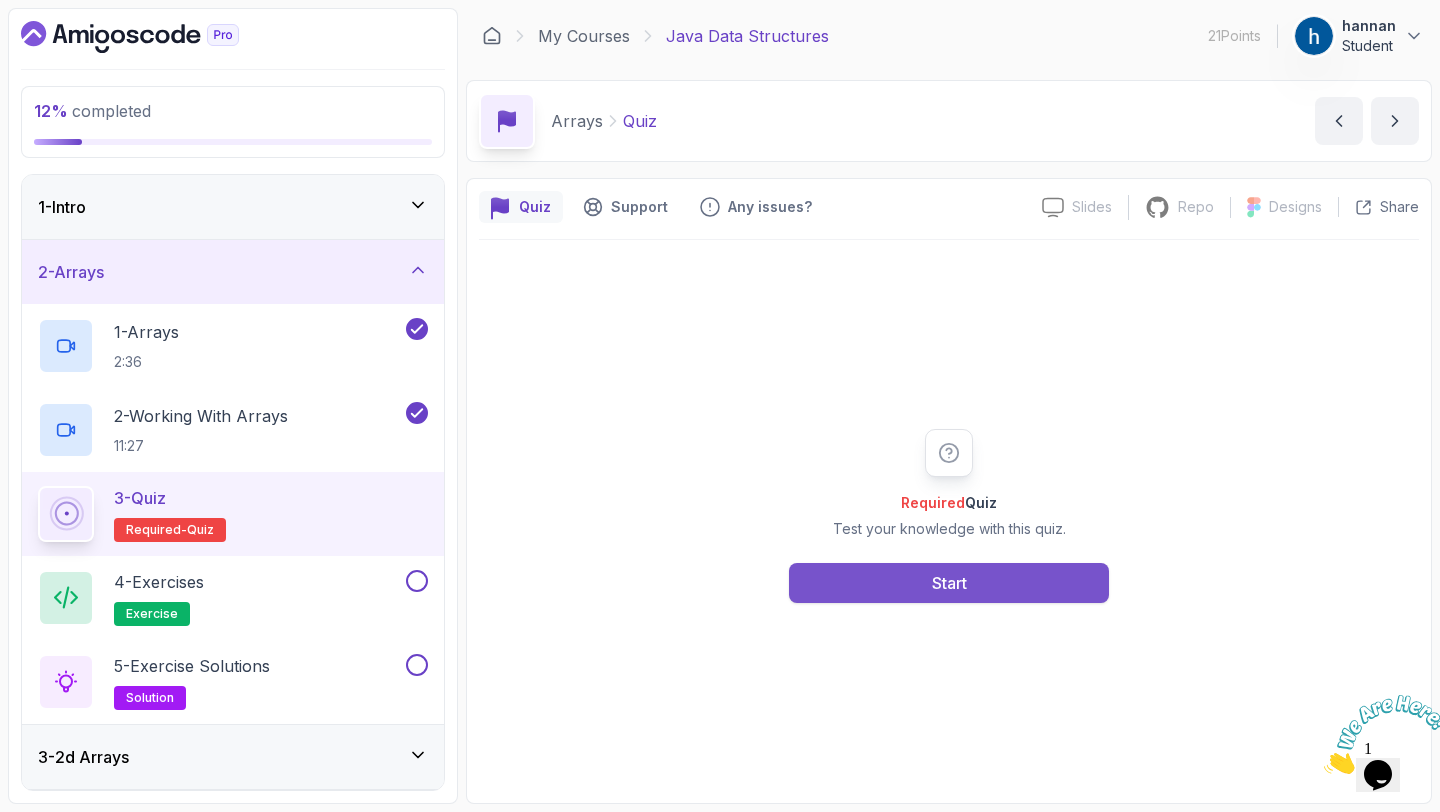 click on "Start" at bounding box center (949, 583) 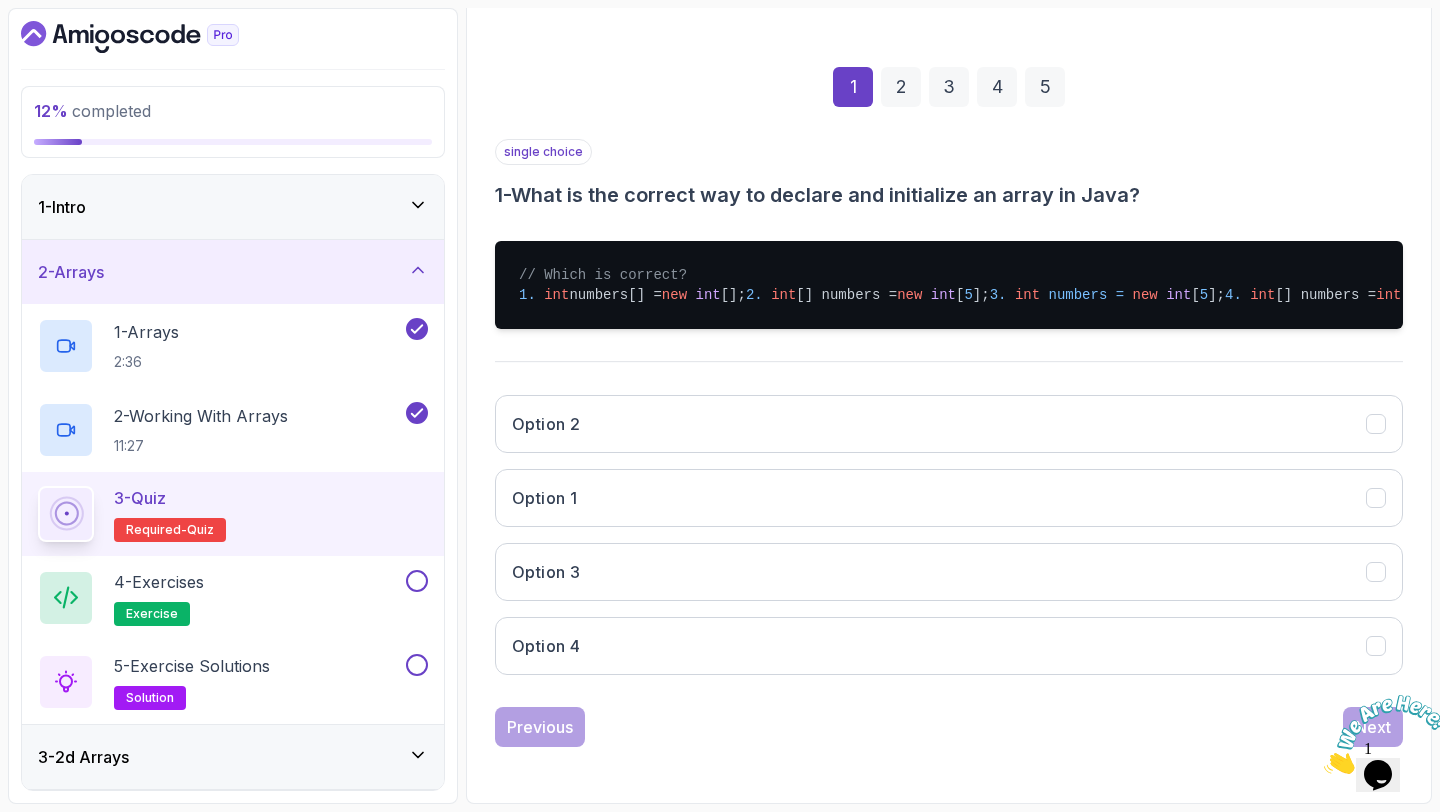 scroll, scrollTop: 281, scrollLeft: 0, axis: vertical 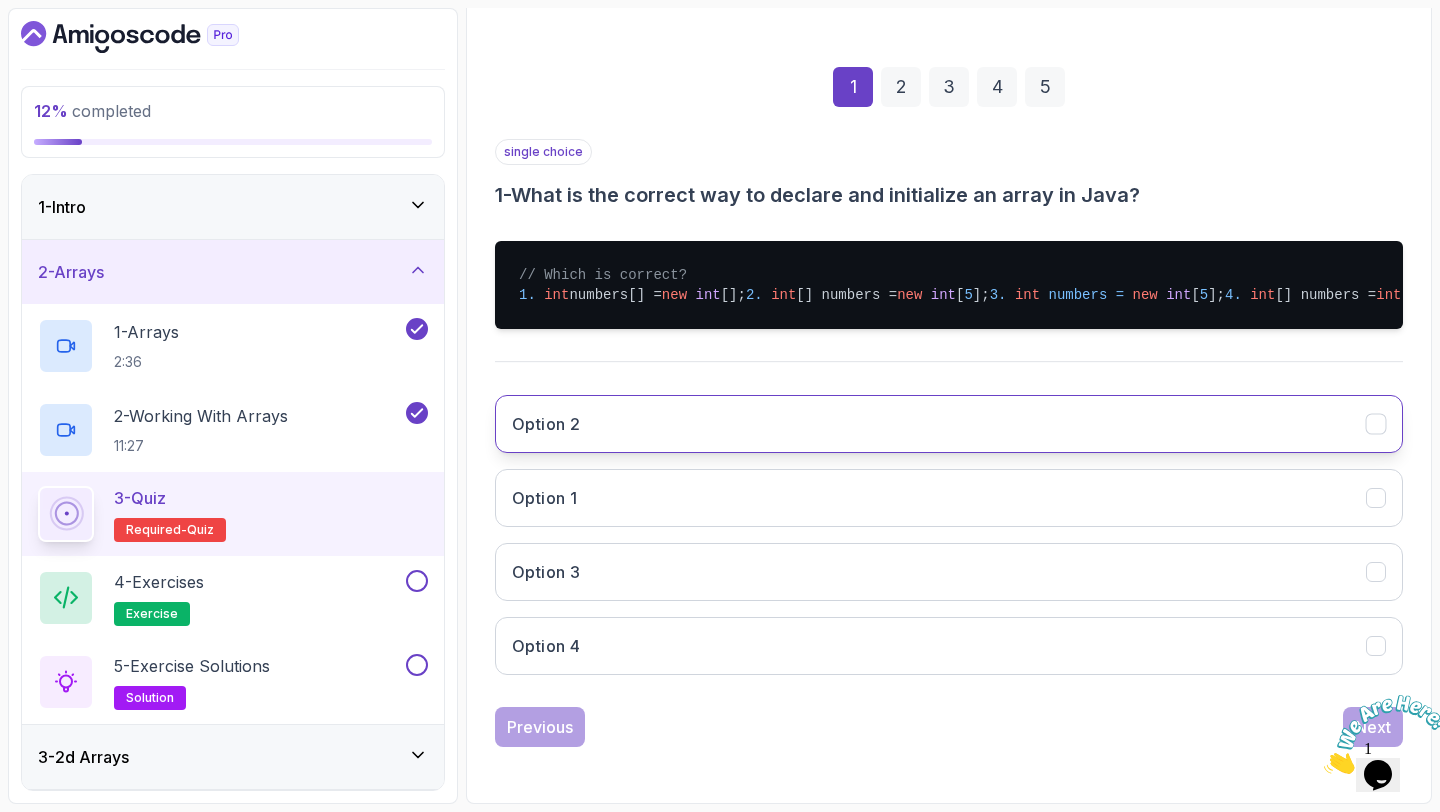 click on "Option 2" at bounding box center [949, 424] 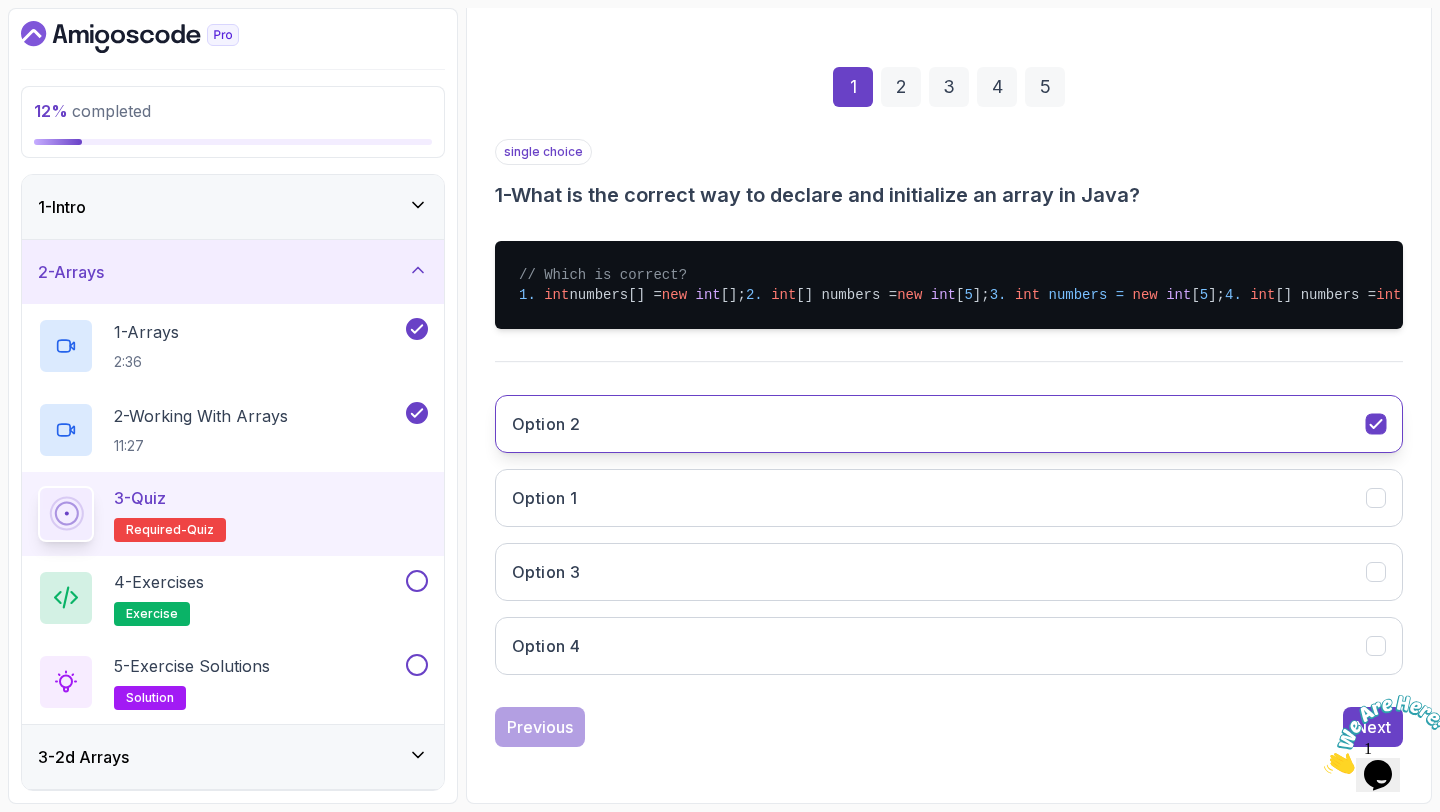 scroll, scrollTop: 309, scrollLeft: 0, axis: vertical 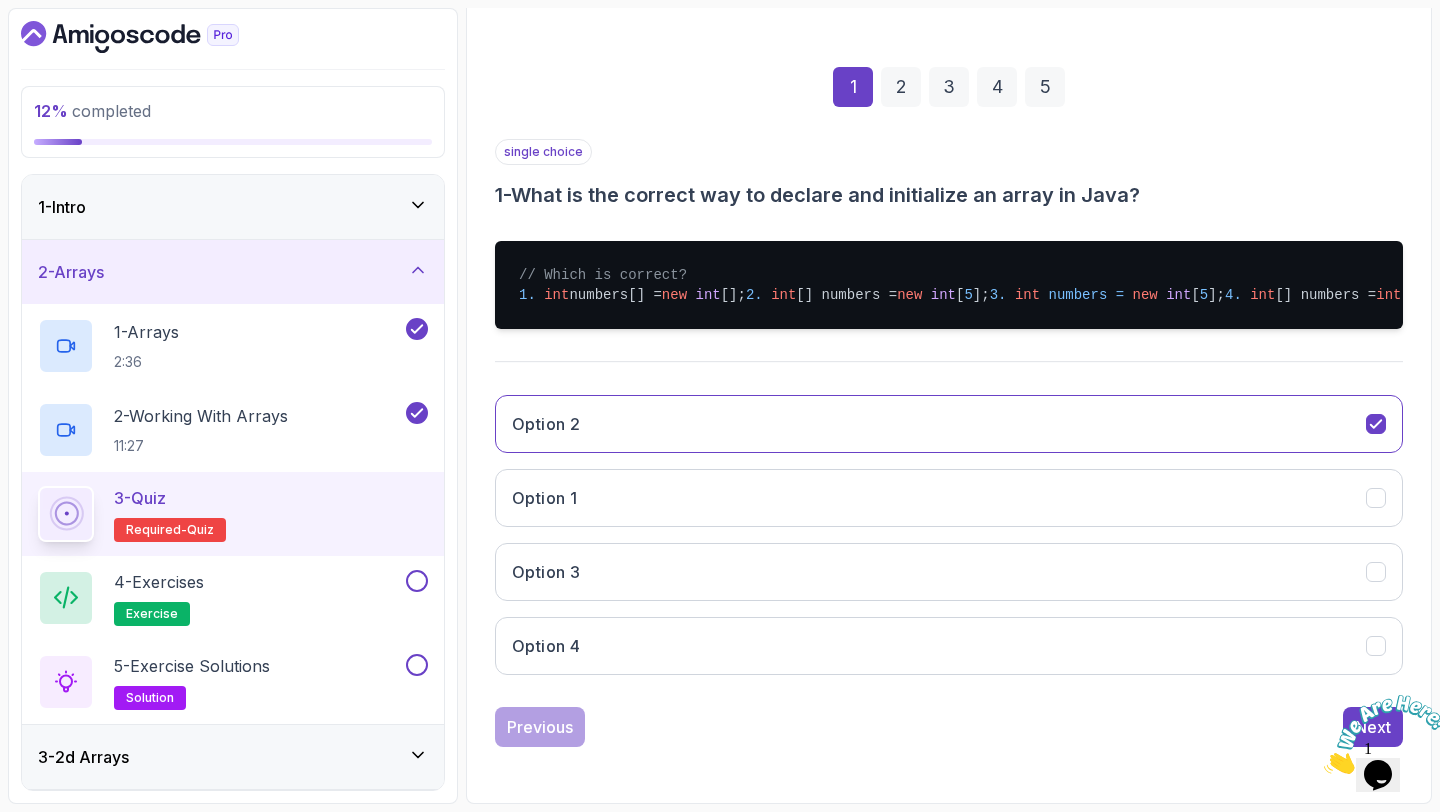 click at bounding box center [1324, 768] 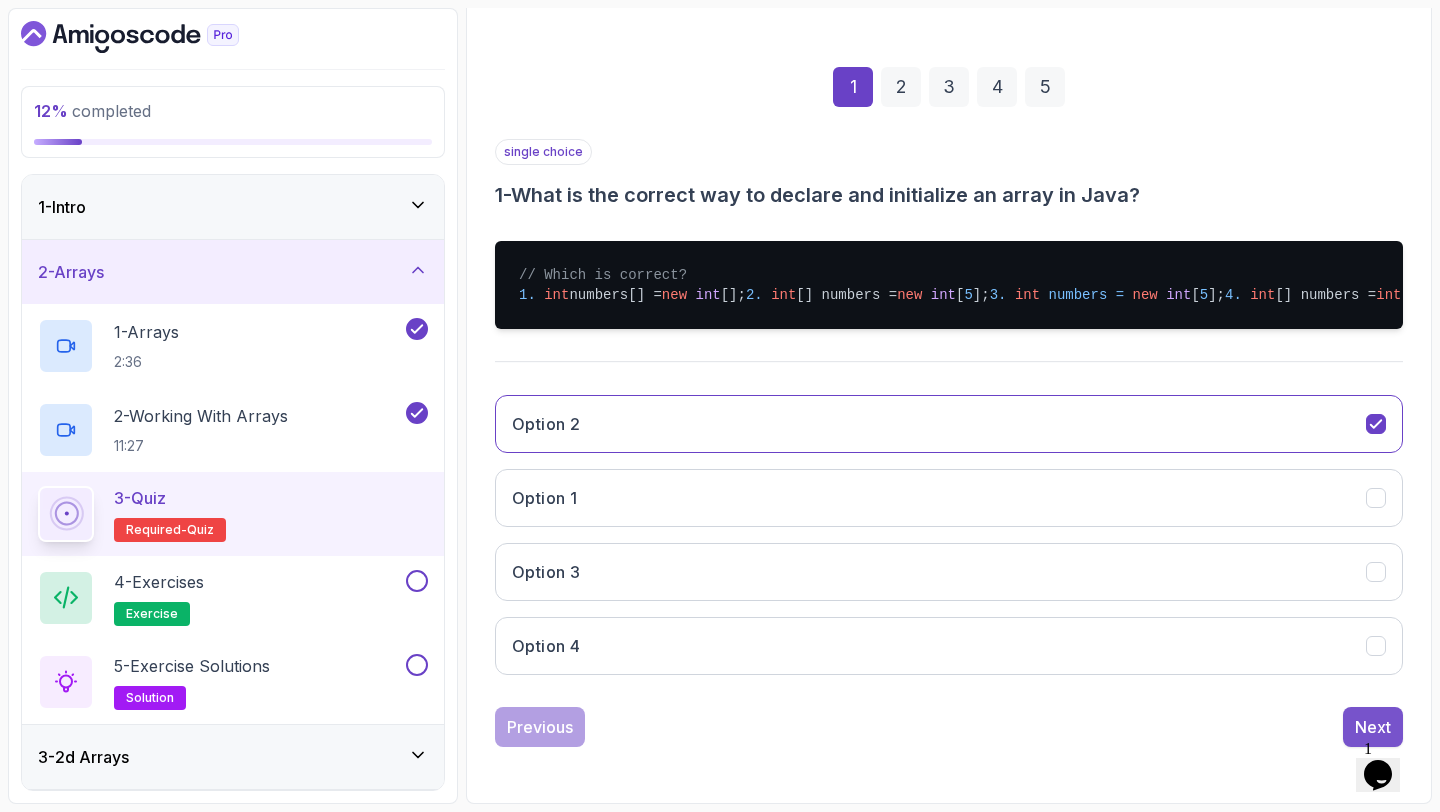click on "Next" at bounding box center [1373, 727] 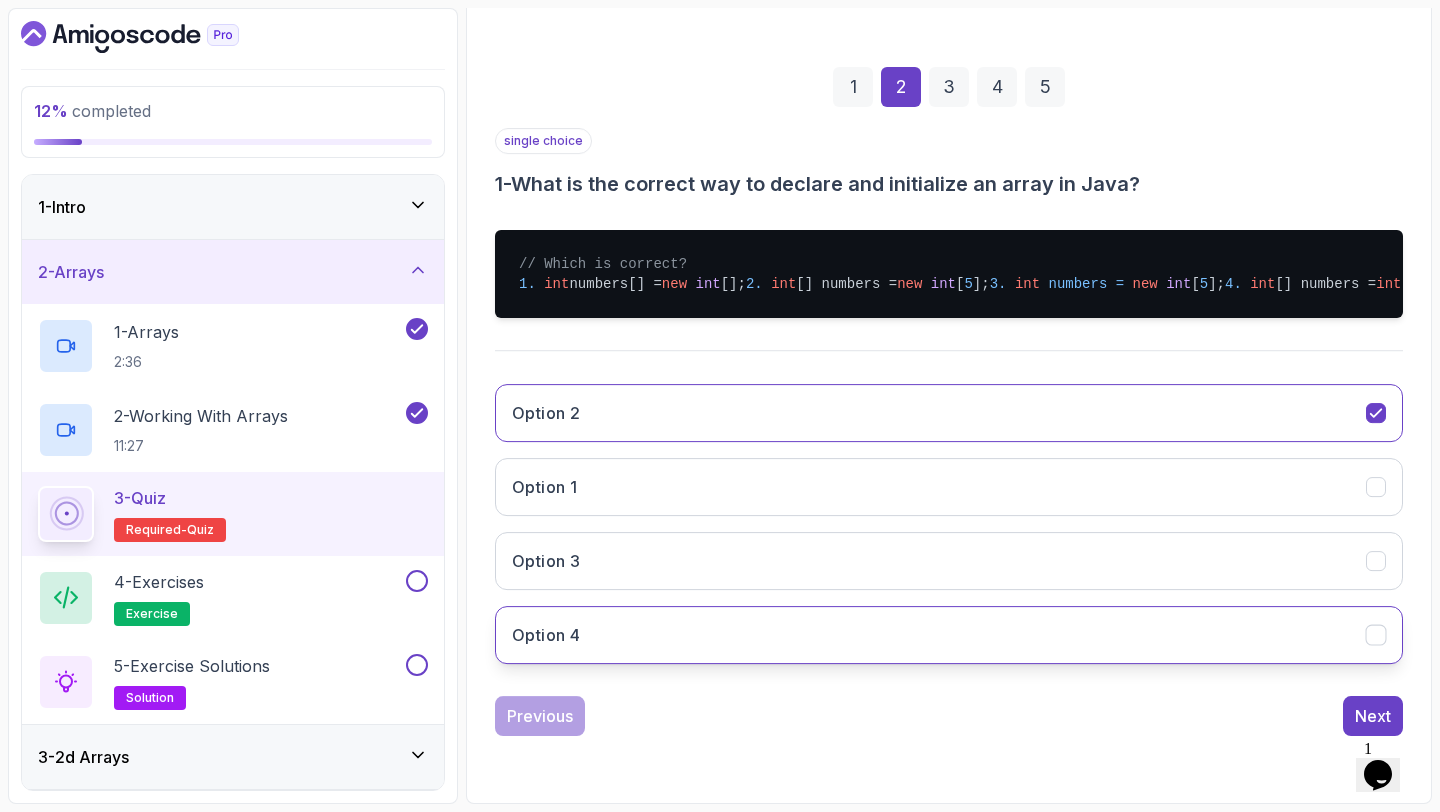 scroll, scrollTop: 113, scrollLeft: 0, axis: vertical 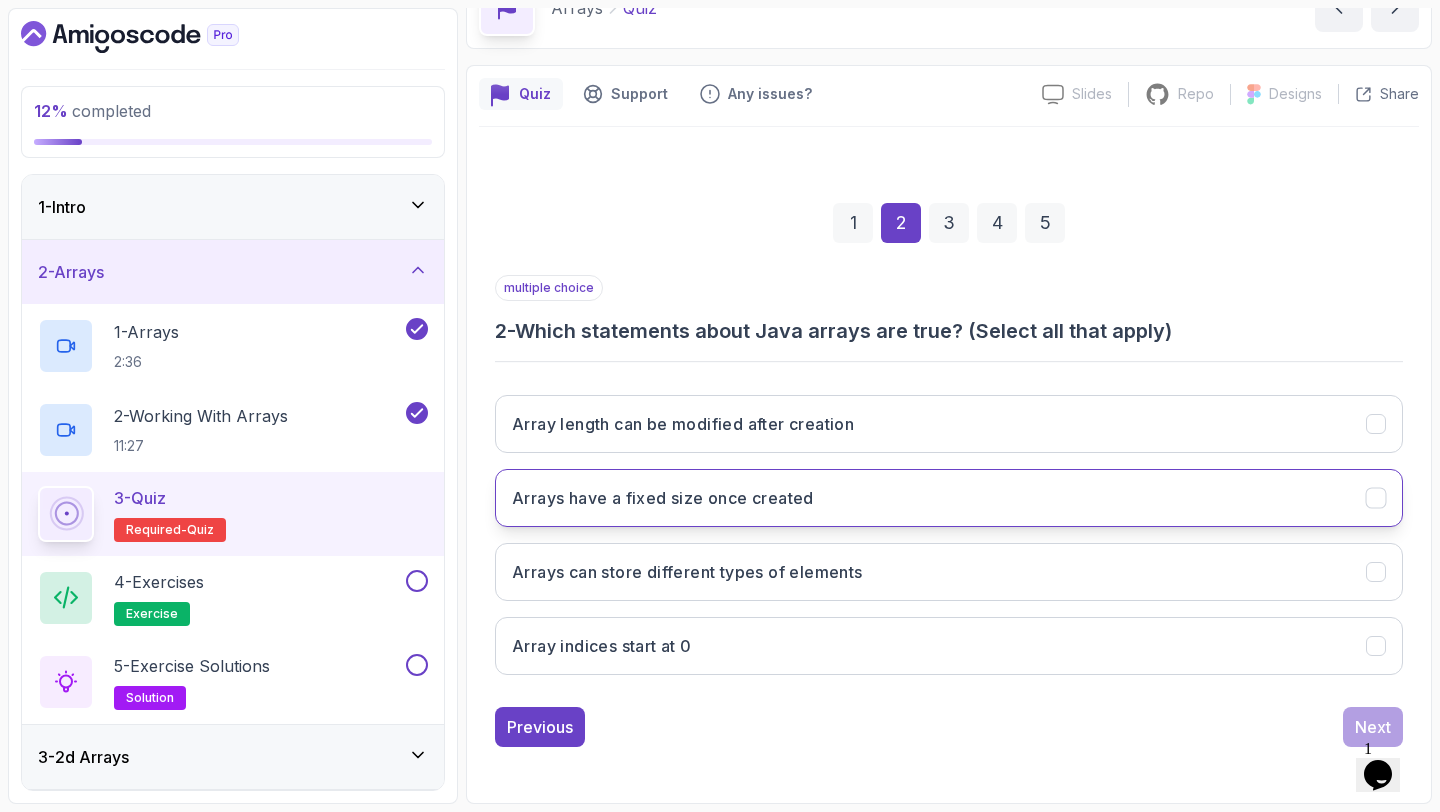 click on "Arrays have a fixed size once created" at bounding box center [949, 498] 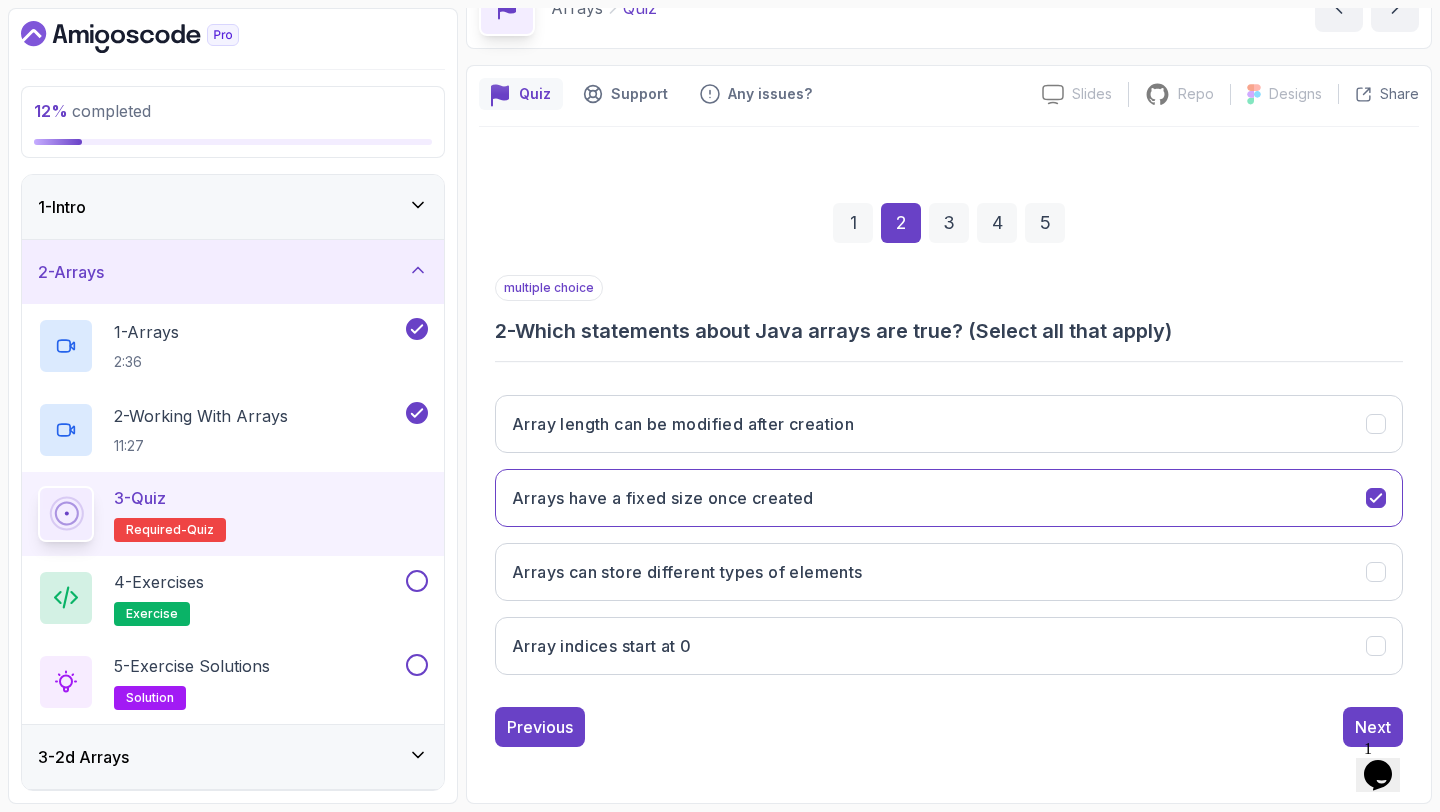 click on "2  -  Arrays" at bounding box center [233, 272] 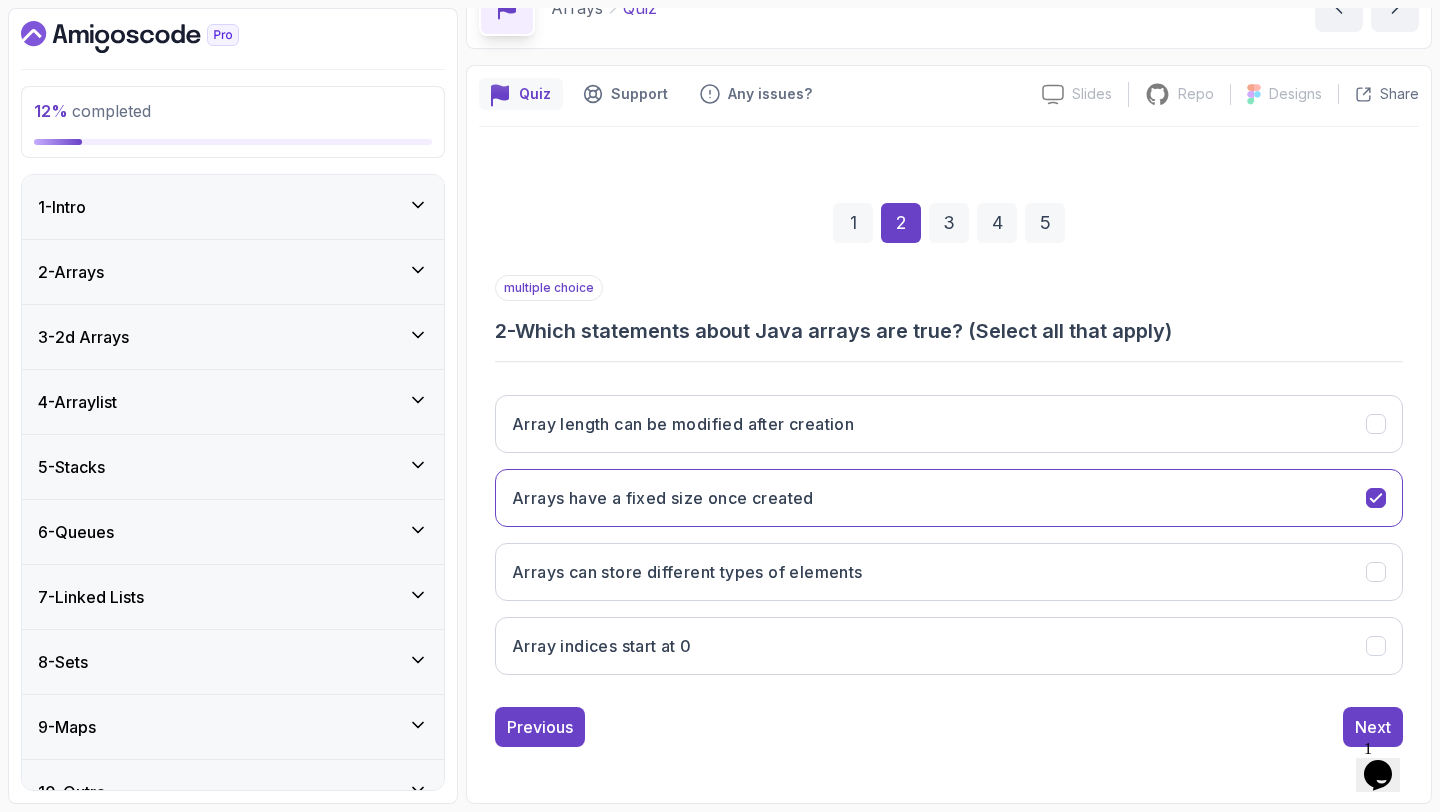 click on "3  -  2d Arrays" at bounding box center [233, 337] 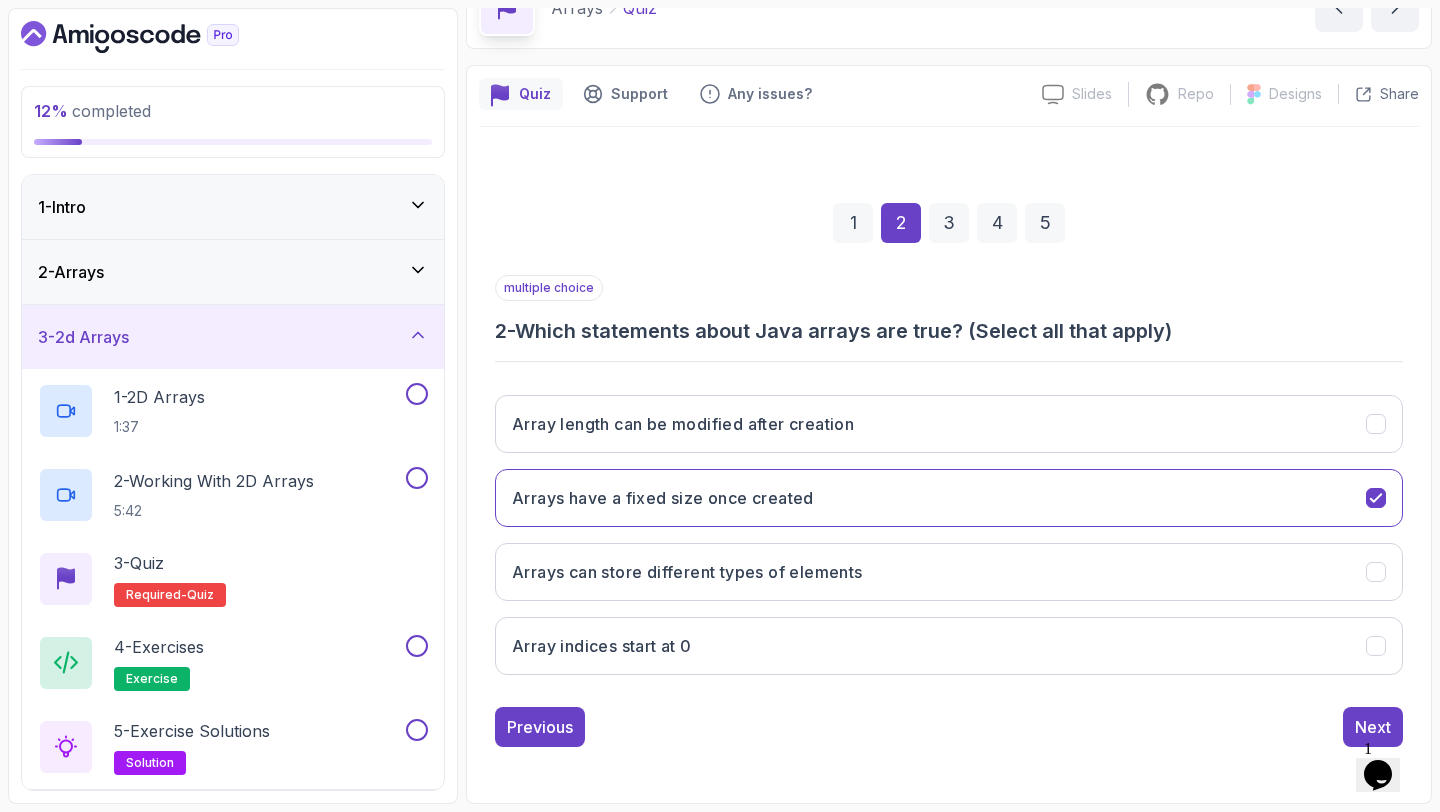 click on "3  -  2d Arrays" at bounding box center [233, 337] 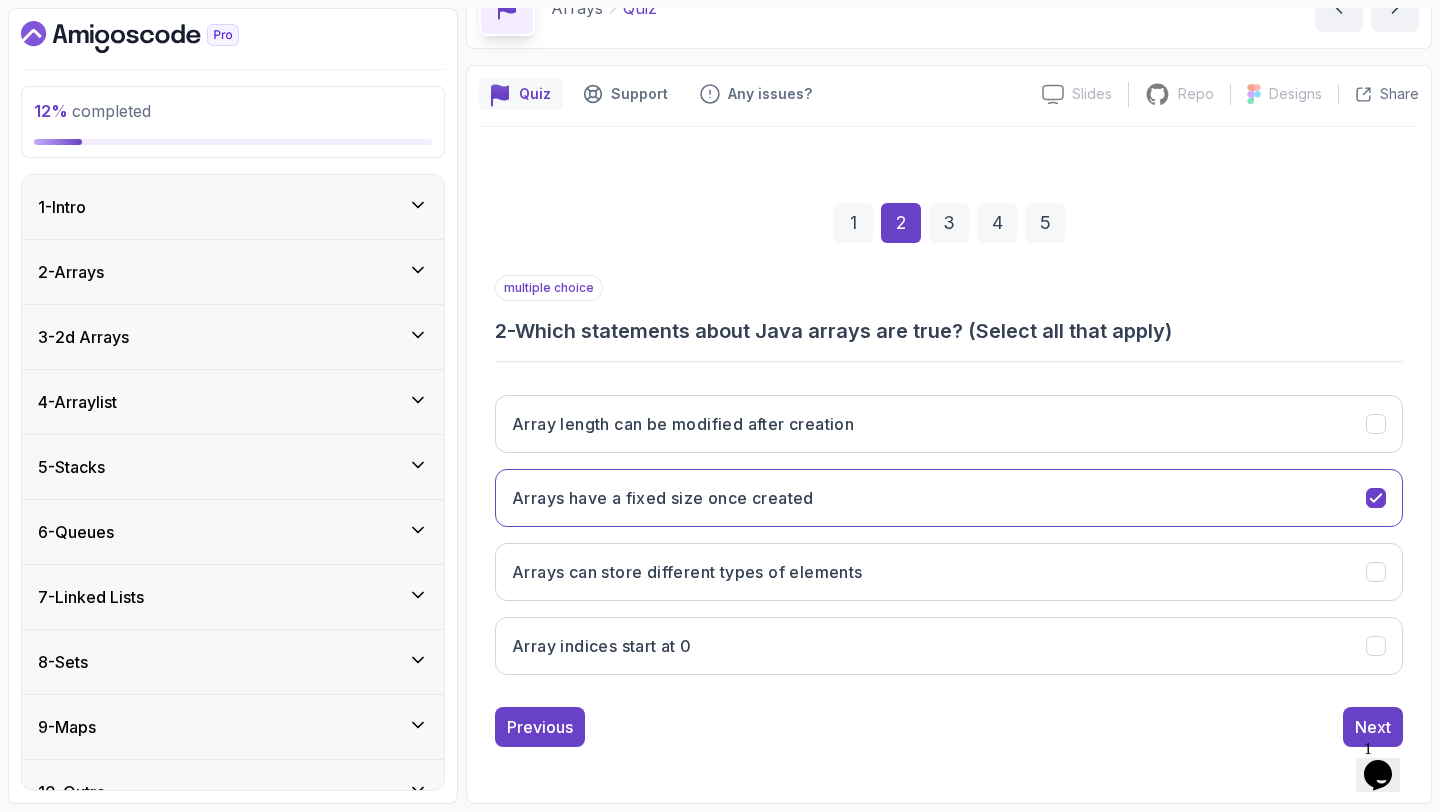 click on "2  -  Arrays" at bounding box center [233, 272] 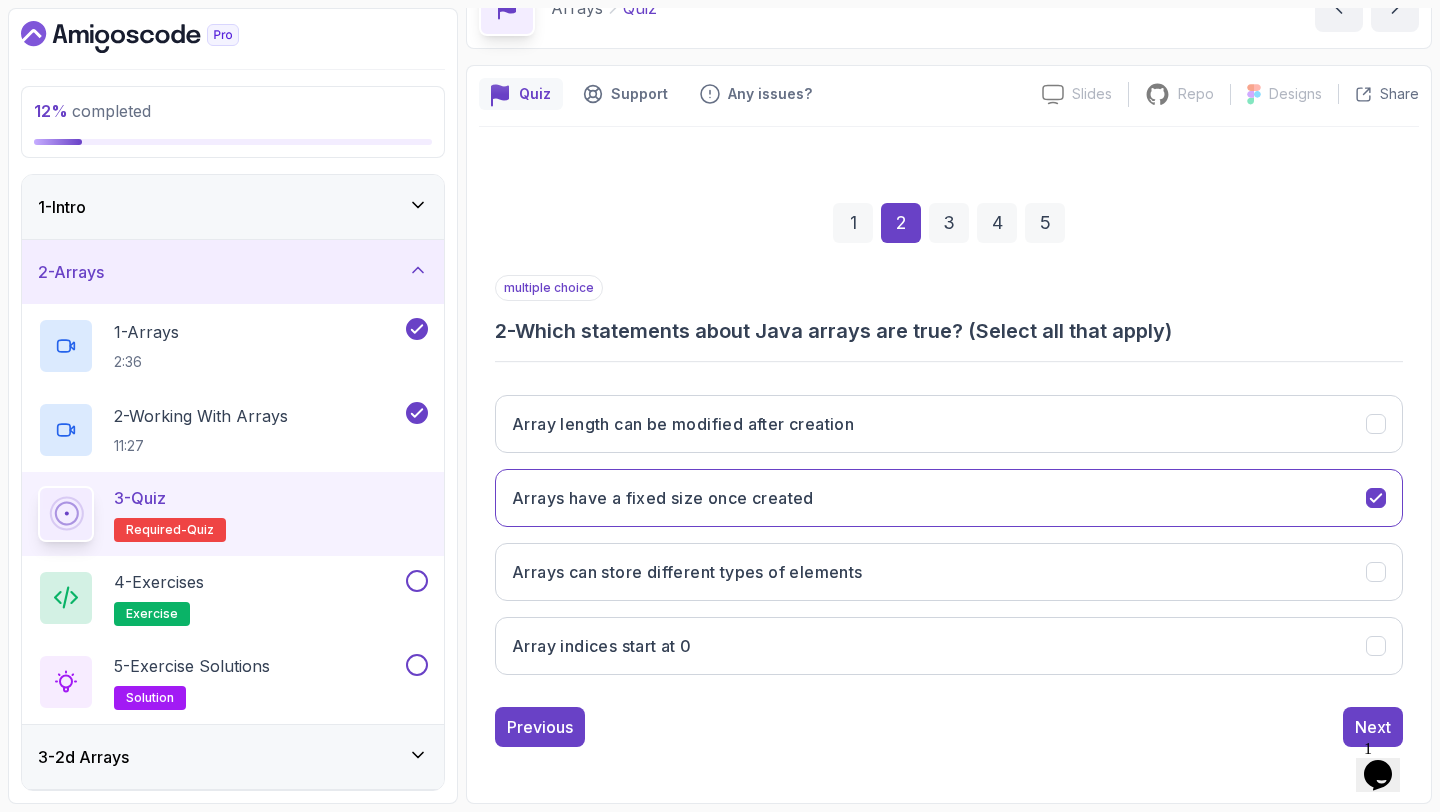 click on "2  -  Arrays" at bounding box center (233, 272) 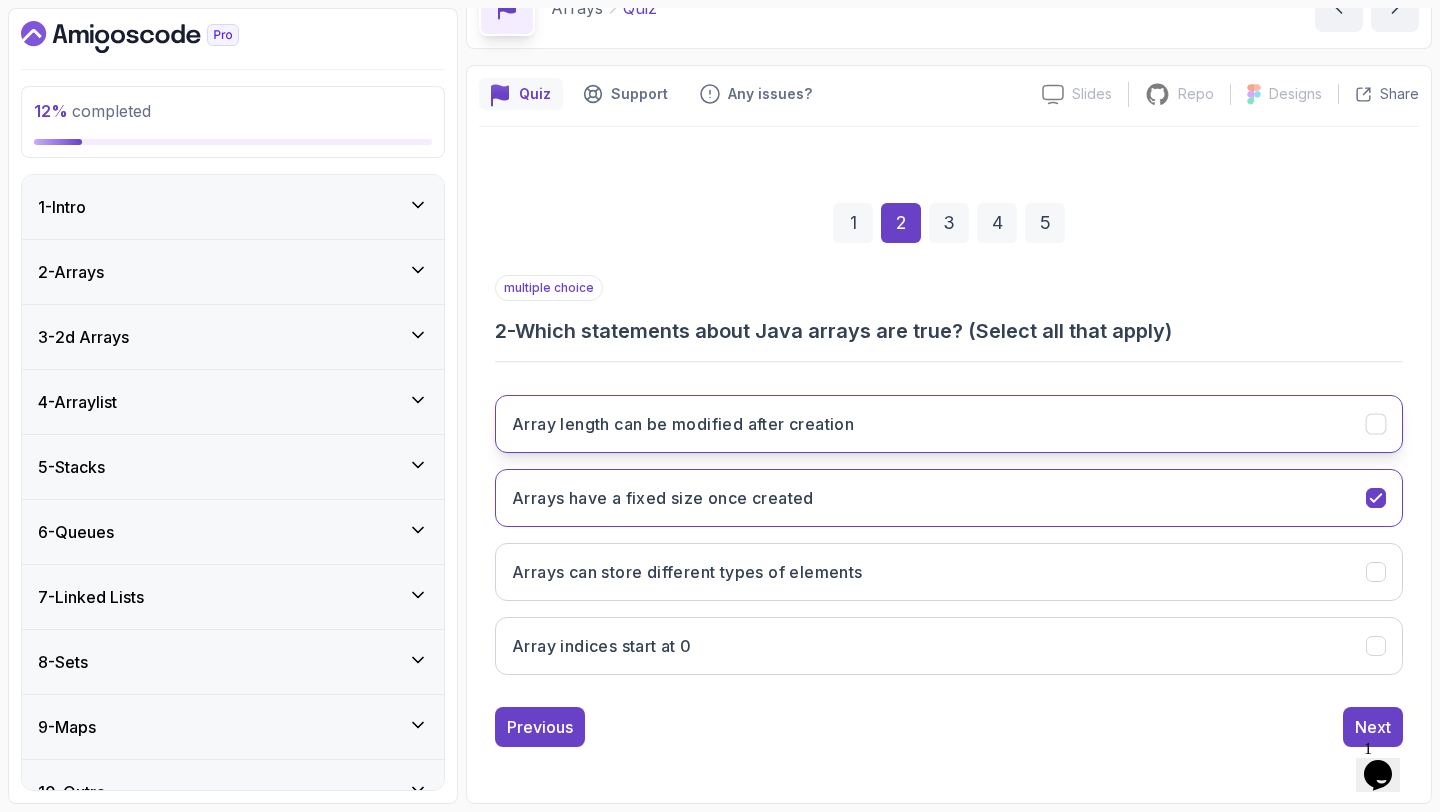 click on "Array length can be modified after creation" at bounding box center [683, 424] 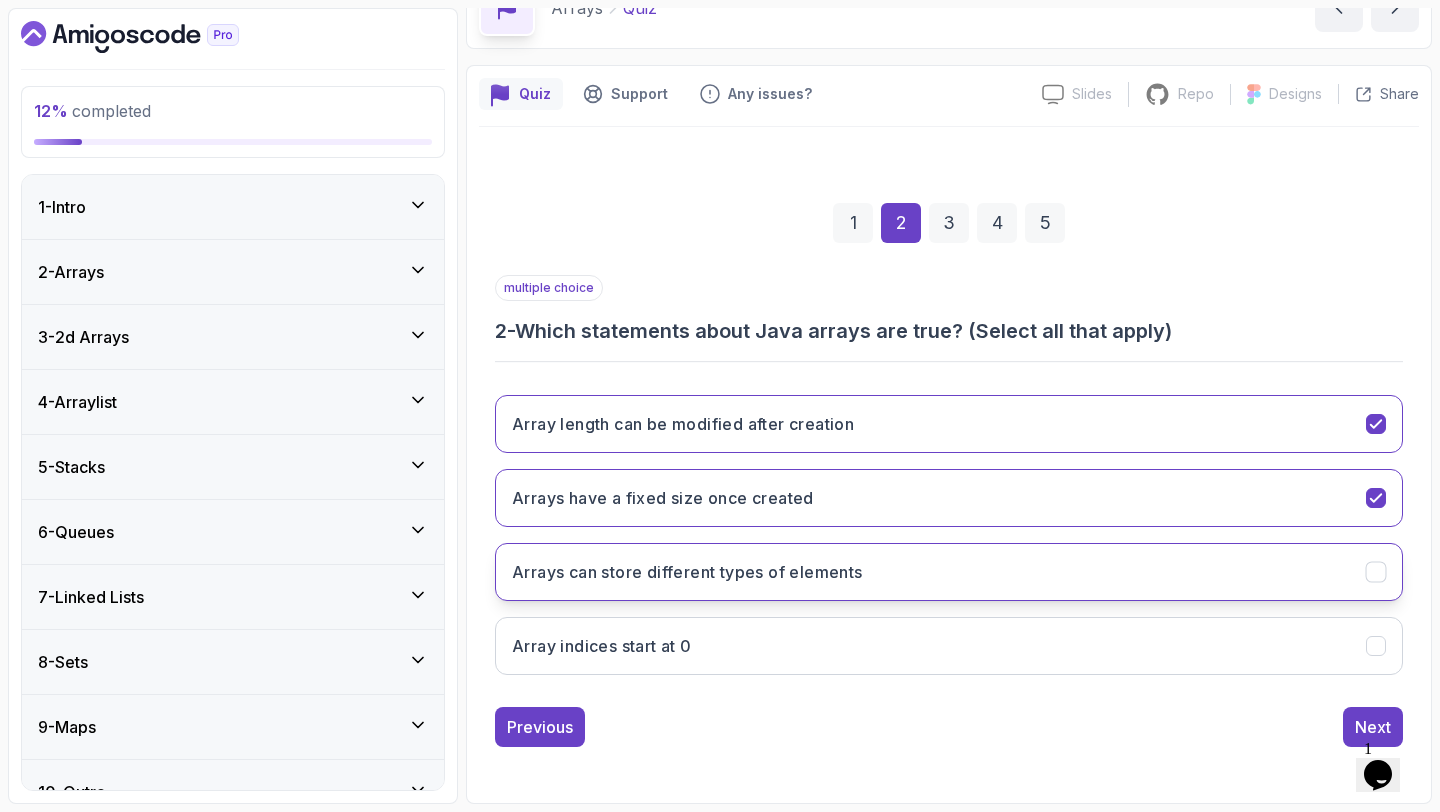 click on "Arrays can store different types of elements" at bounding box center [687, 572] 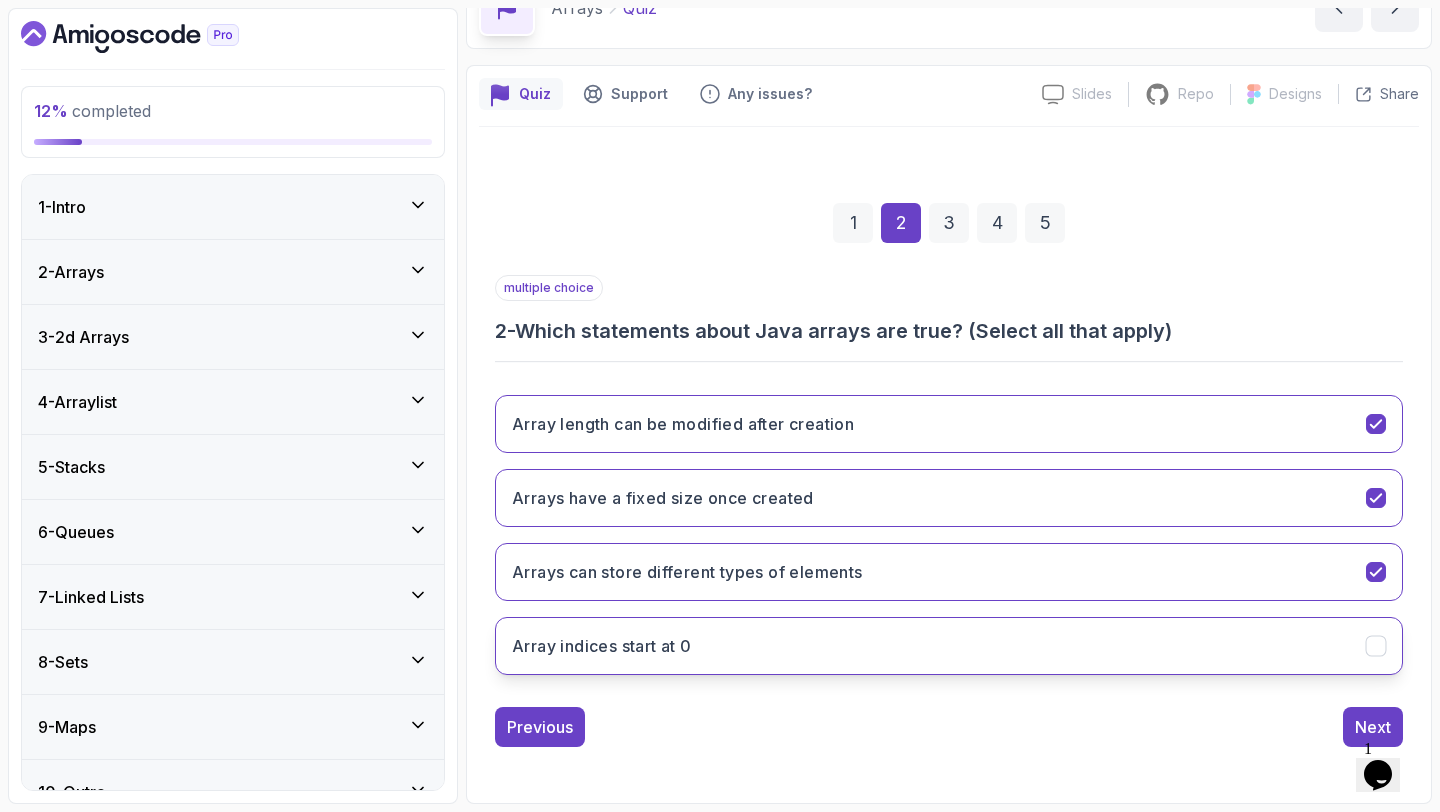 click on "Array indices start at 0" at bounding box center (949, 646) 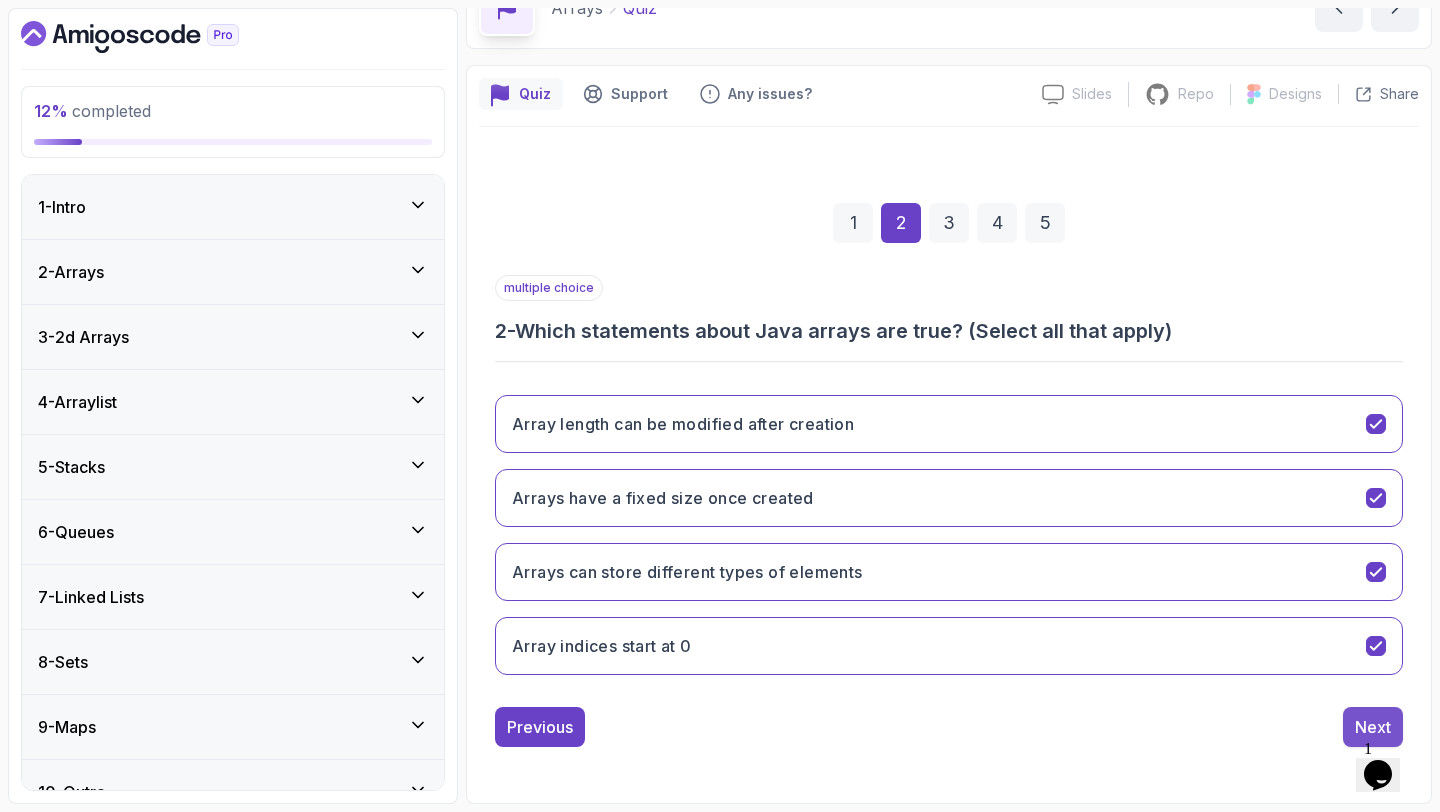 click on "Next" at bounding box center [1373, 727] 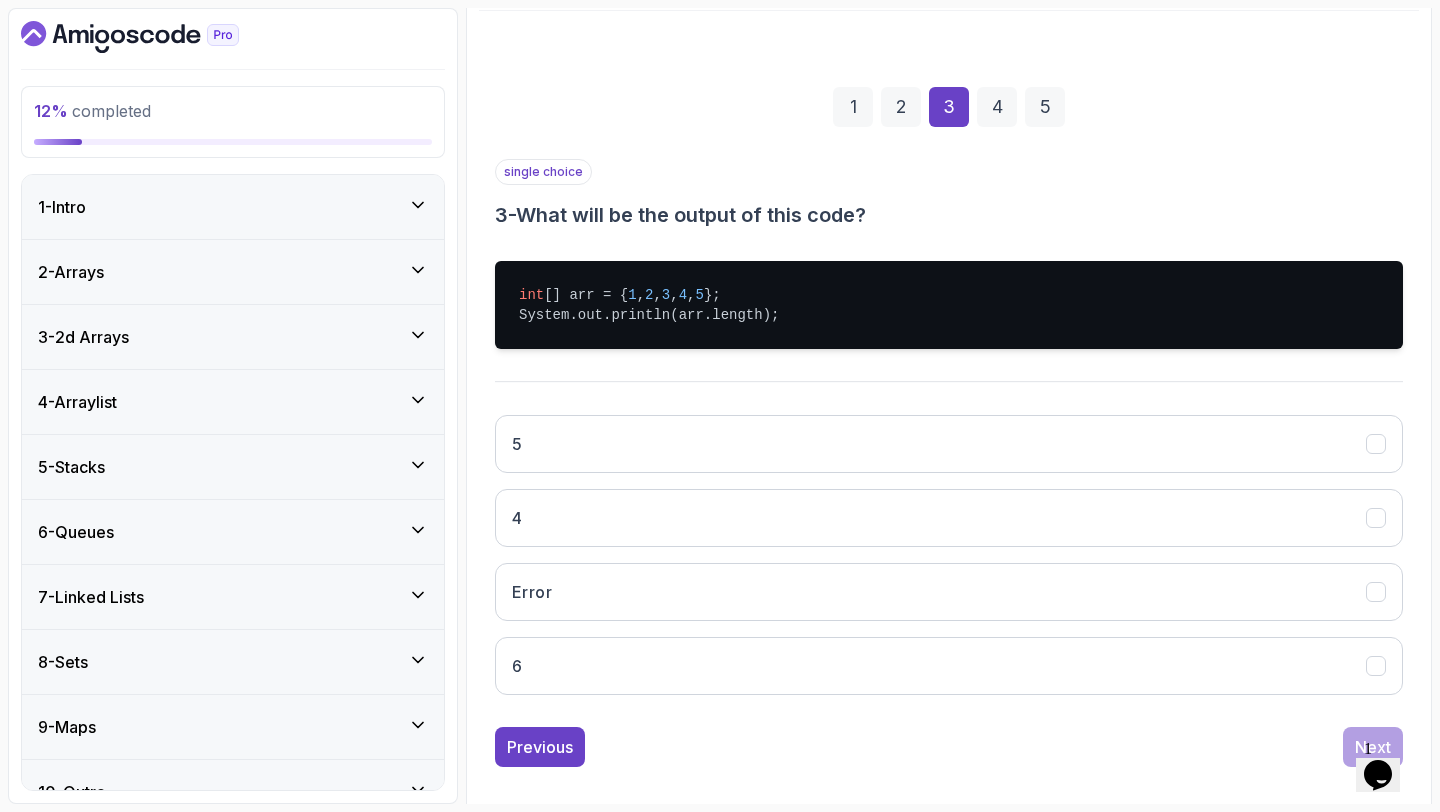 scroll, scrollTop: 249, scrollLeft: 0, axis: vertical 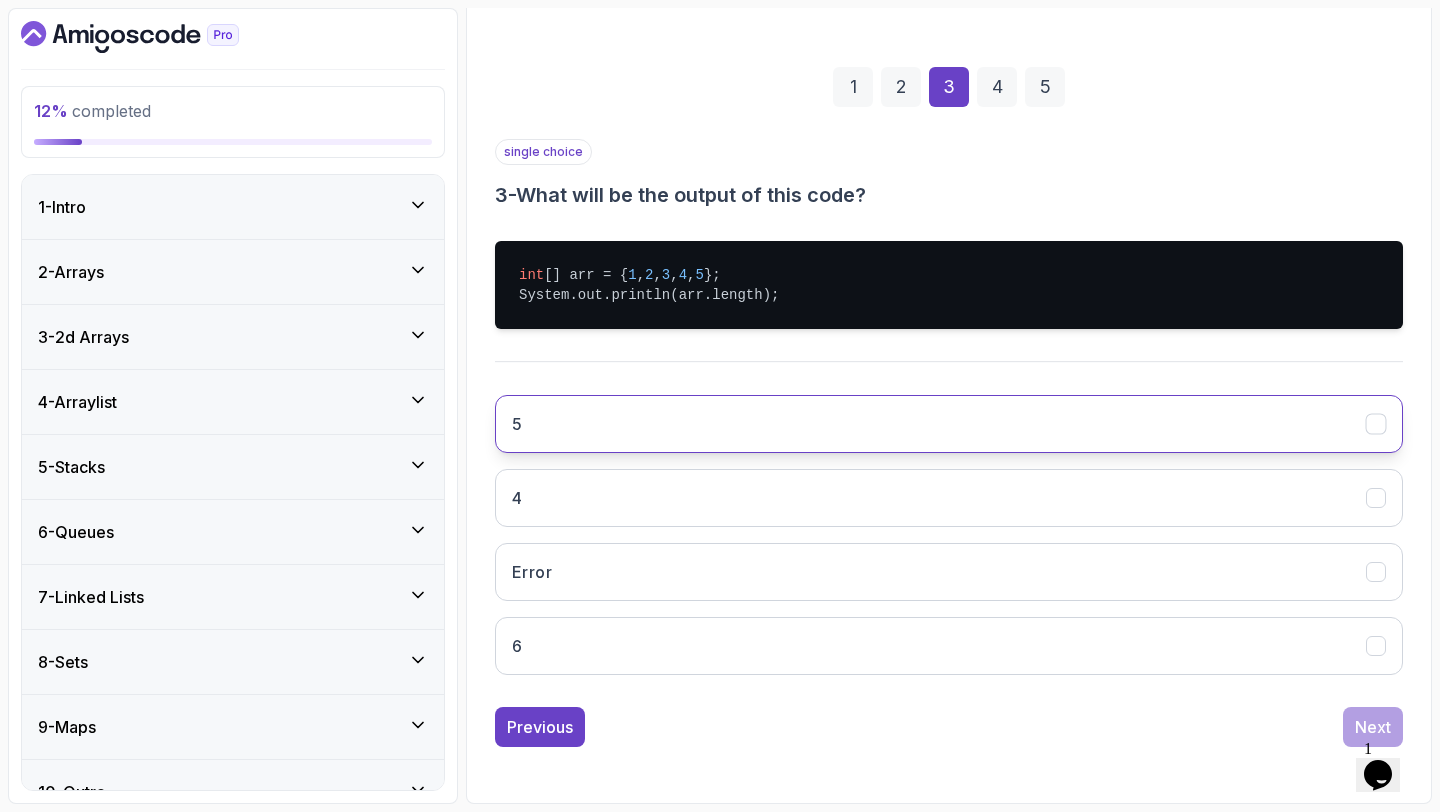 click on "5" at bounding box center [949, 424] 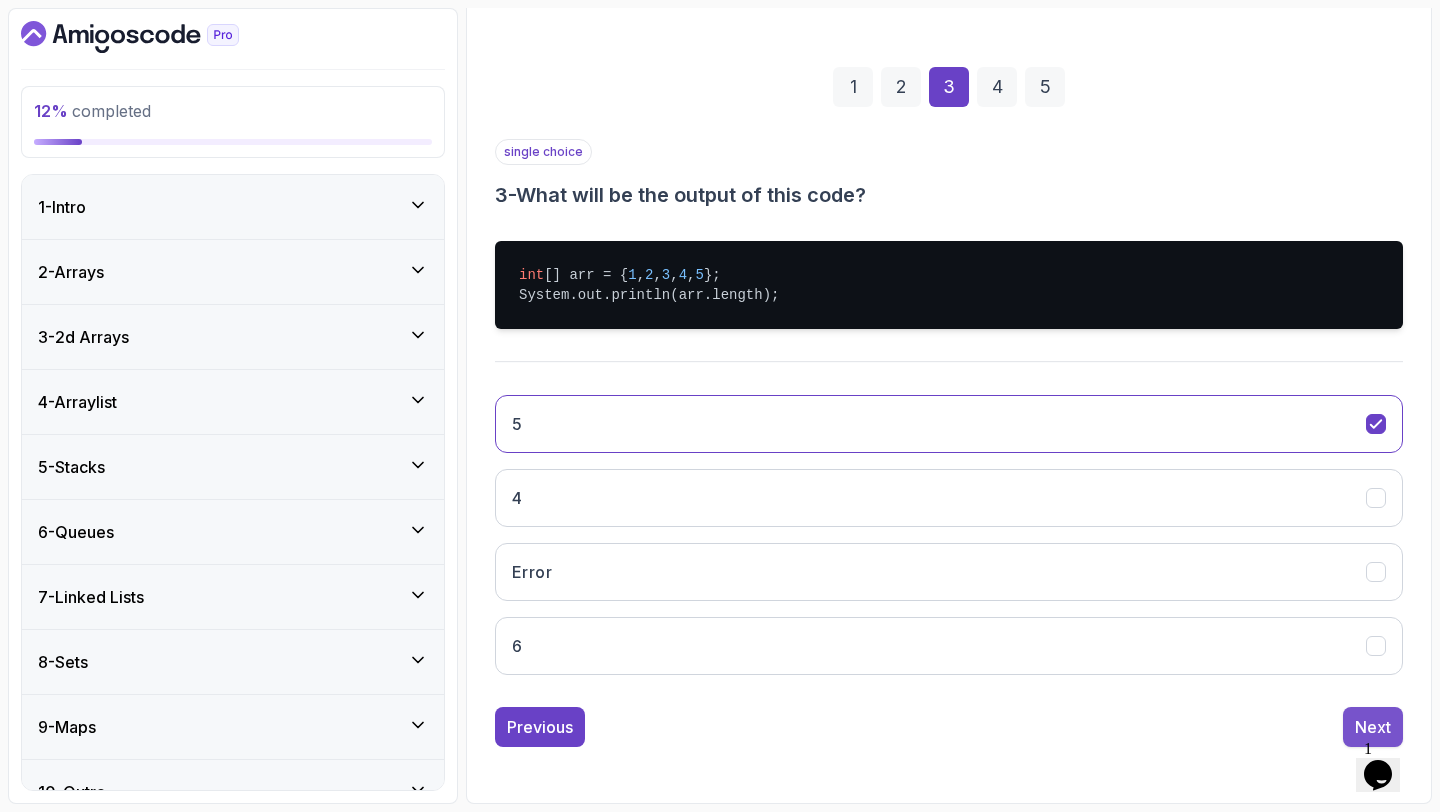 click on "Next" at bounding box center [1373, 727] 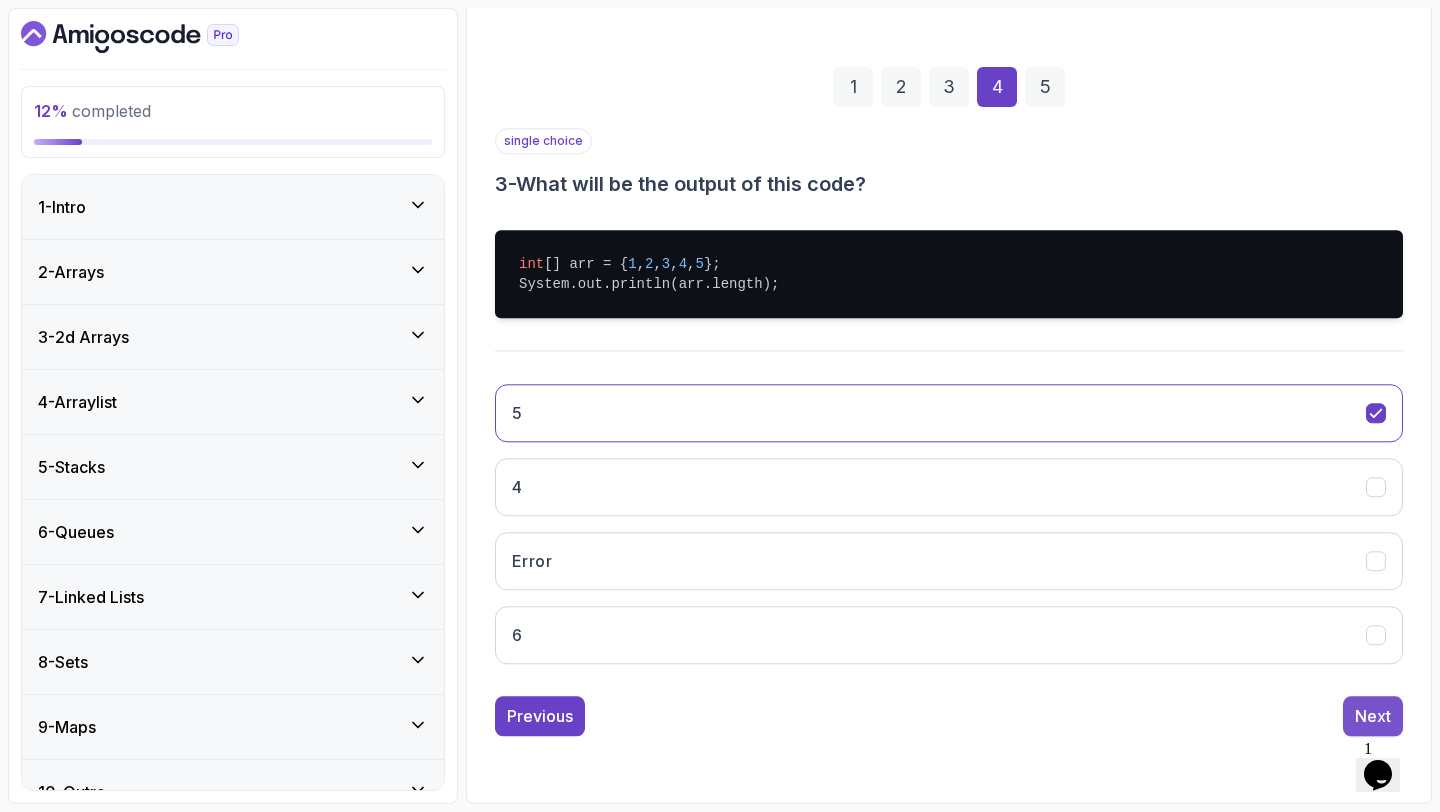 scroll, scrollTop: 113, scrollLeft: 0, axis: vertical 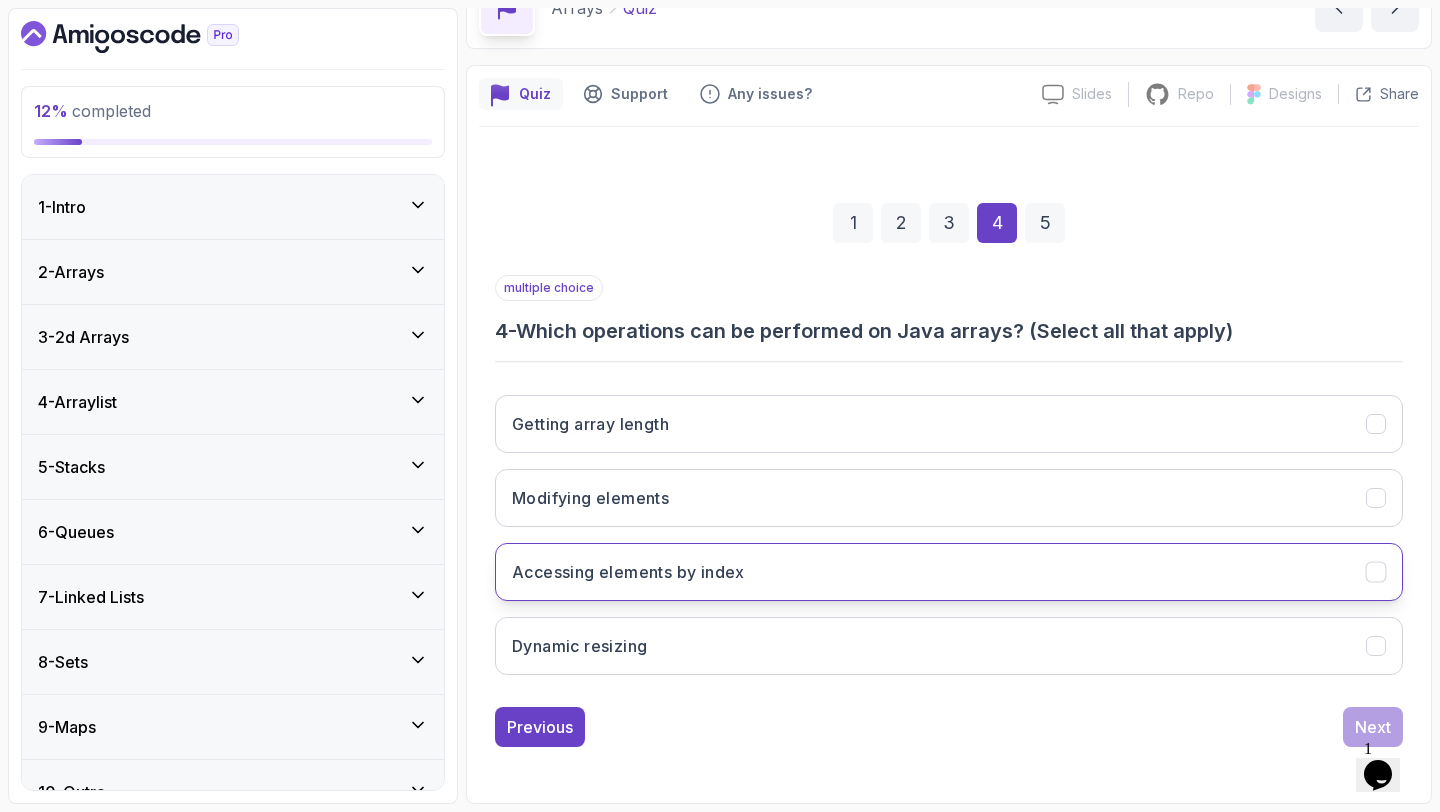 click on "Accessing elements by index" at bounding box center (628, 572) 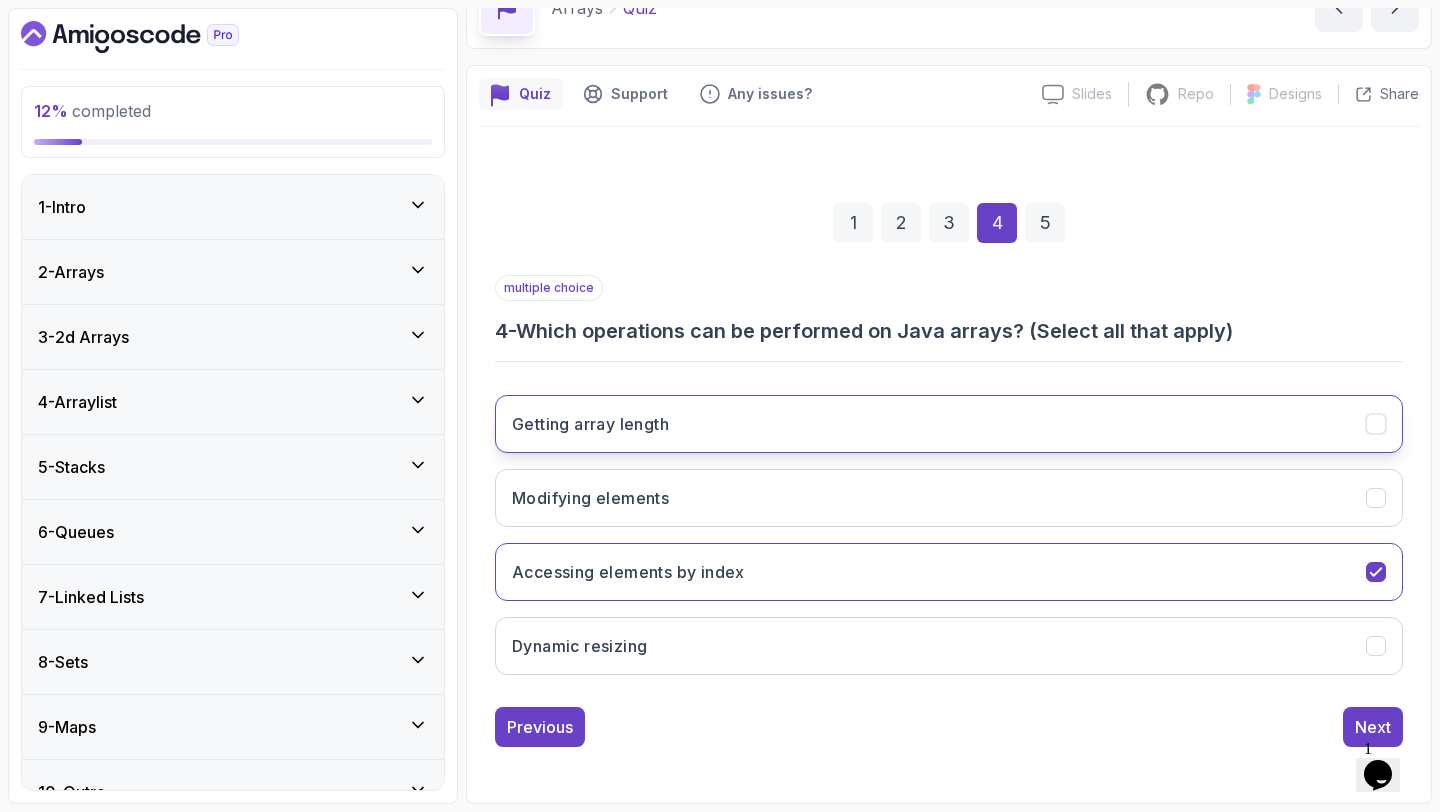 click on "Getting array length" at bounding box center [949, 424] 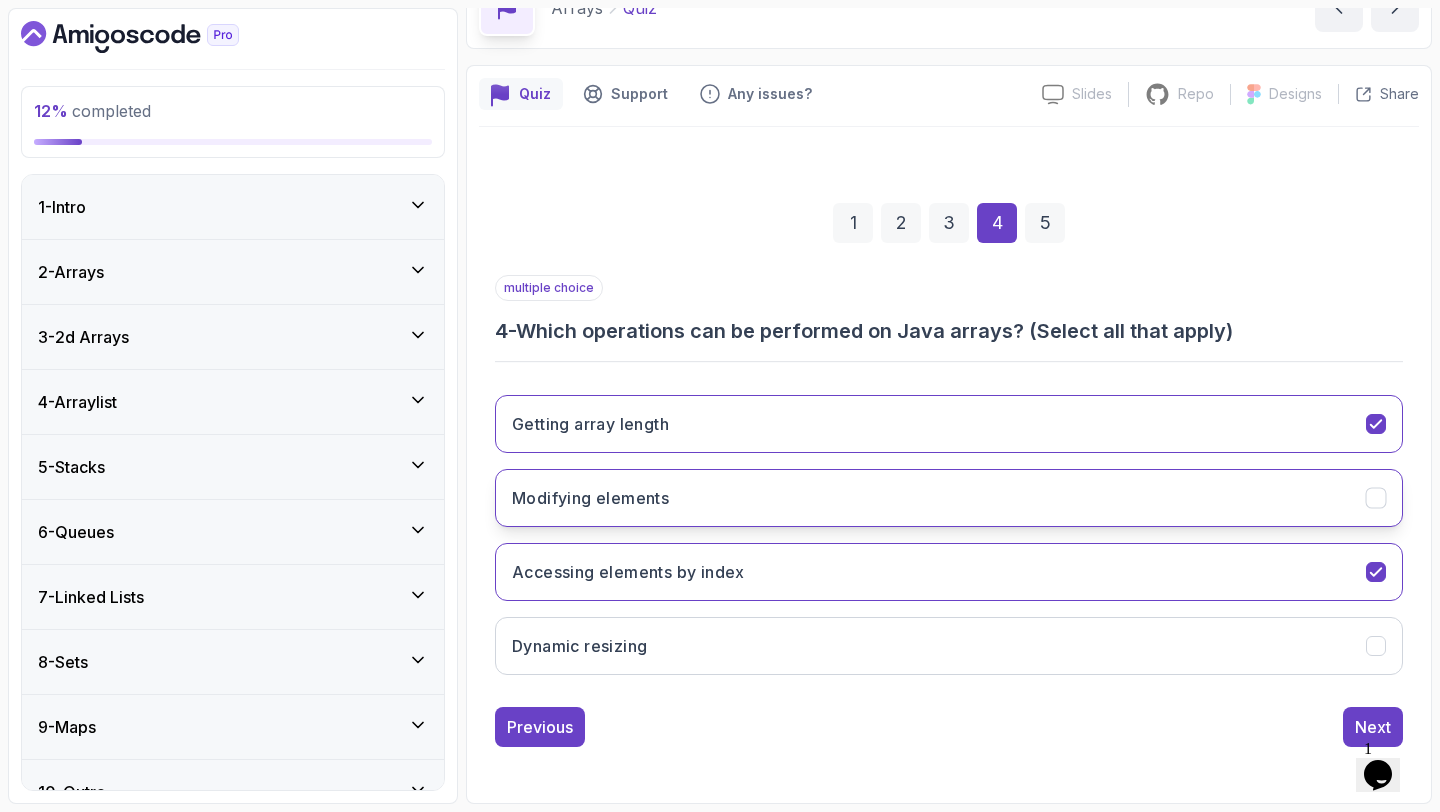 click on "Modifying elements" at bounding box center [949, 498] 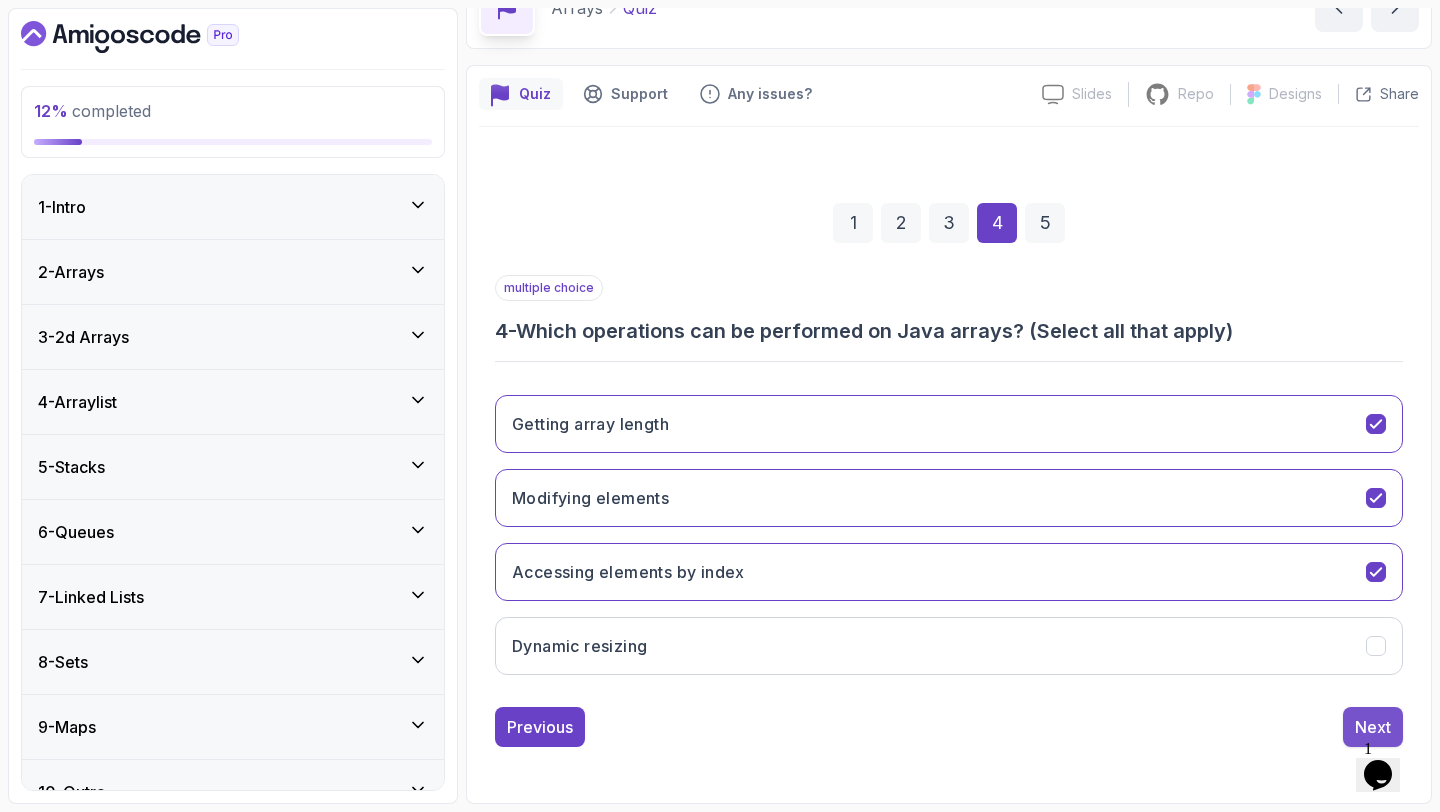click on "Next" at bounding box center (1373, 727) 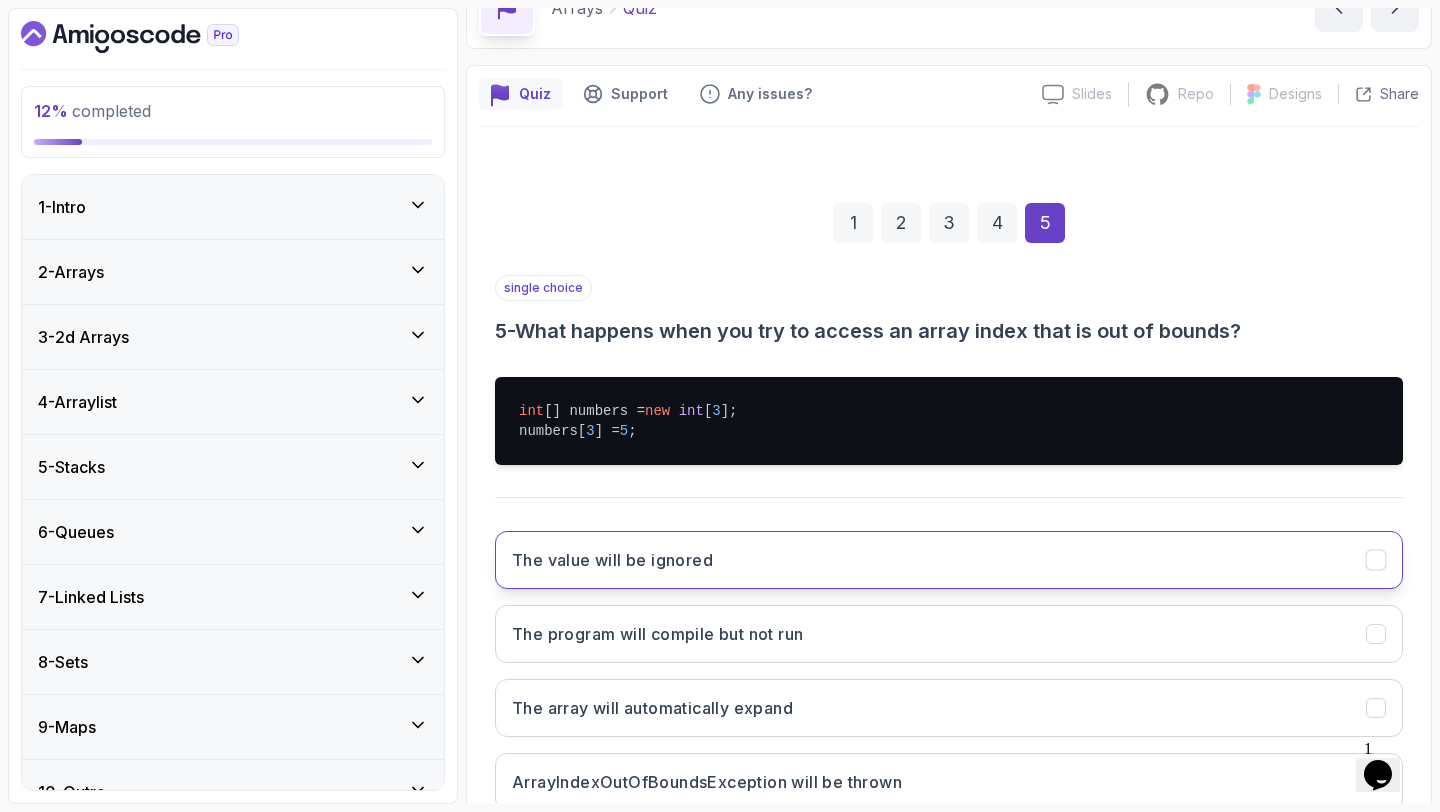 scroll, scrollTop: 249, scrollLeft: 0, axis: vertical 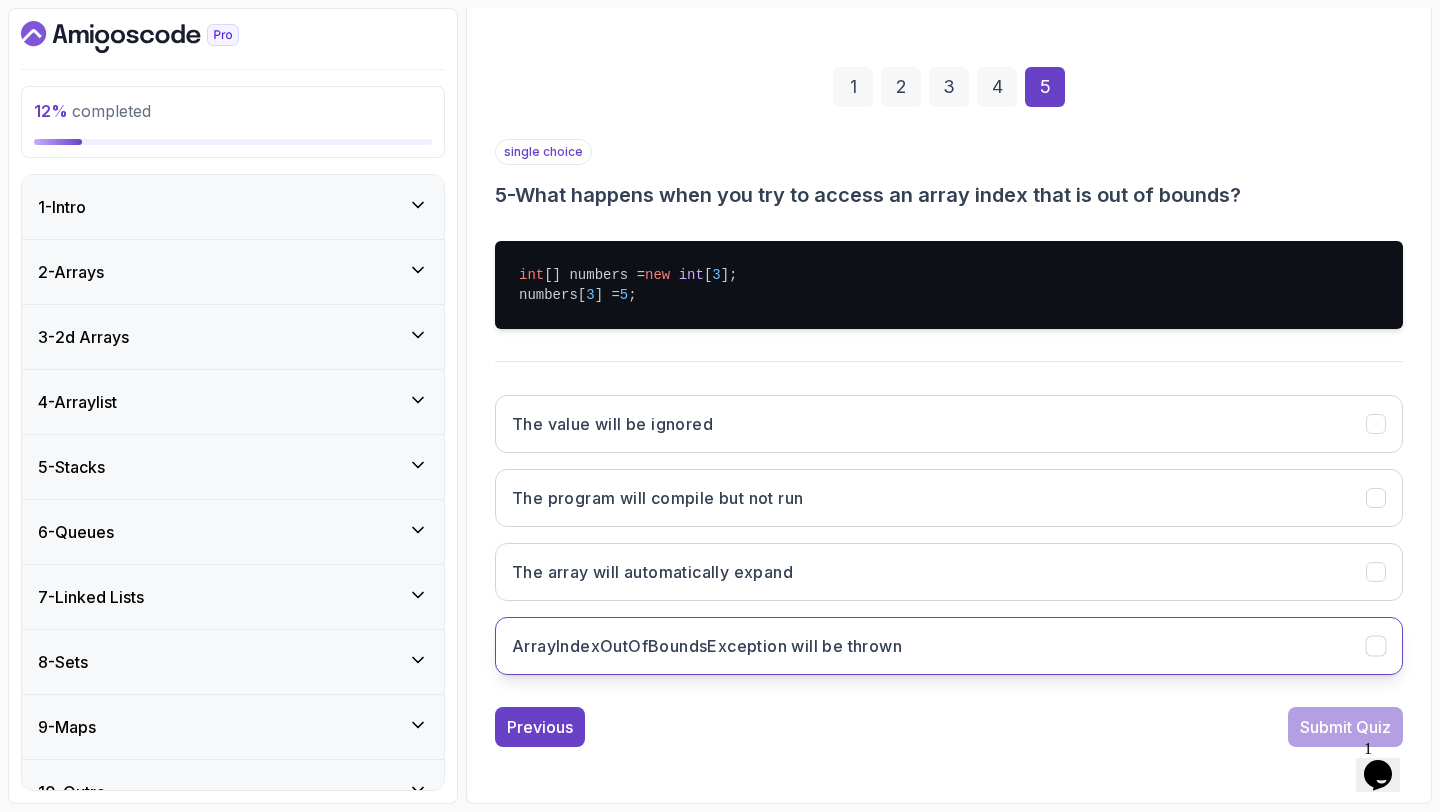 click on "ArrayIndexOutOfBoundsException will be thrown" at bounding box center [707, 646] 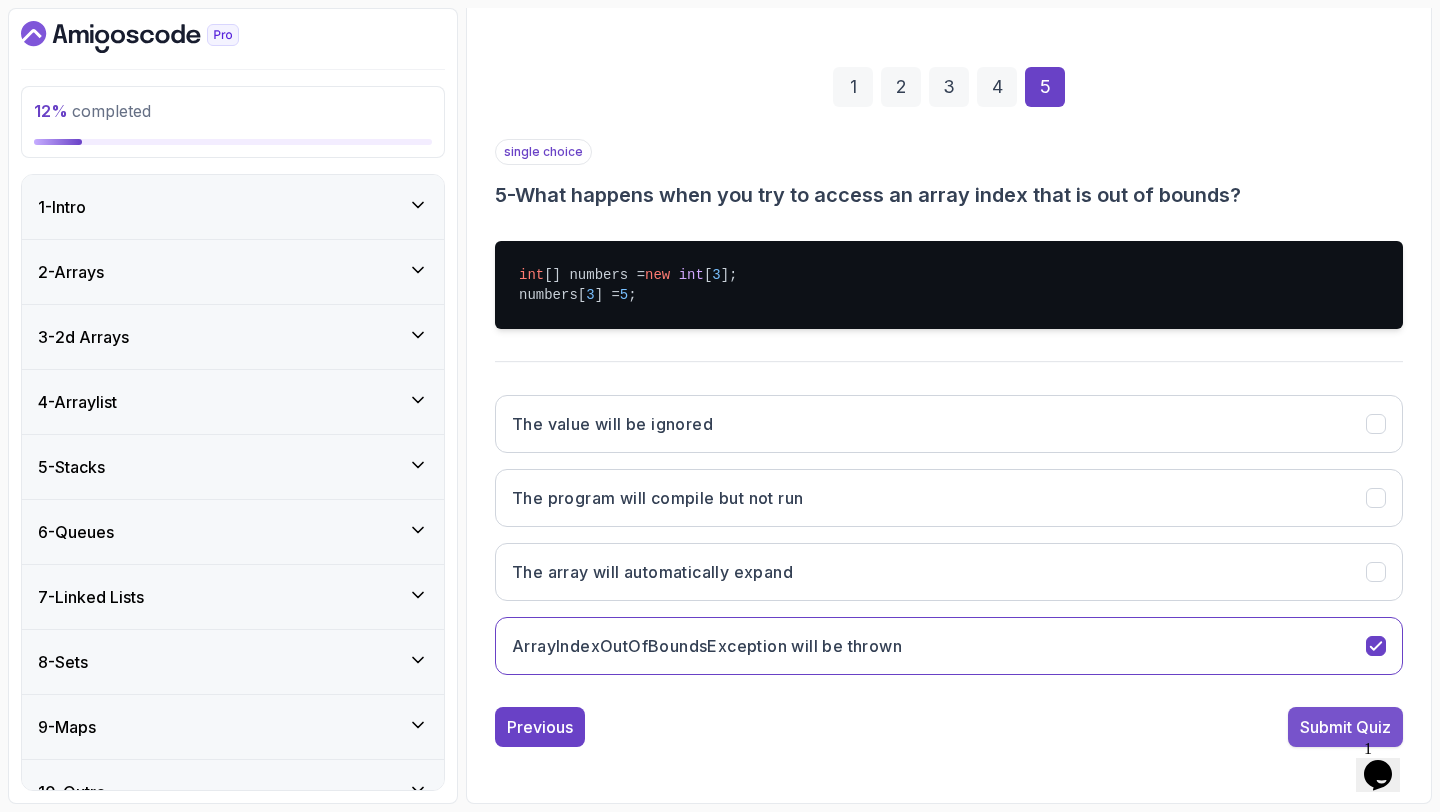 click on "Submit Quiz" at bounding box center [1345, 727] 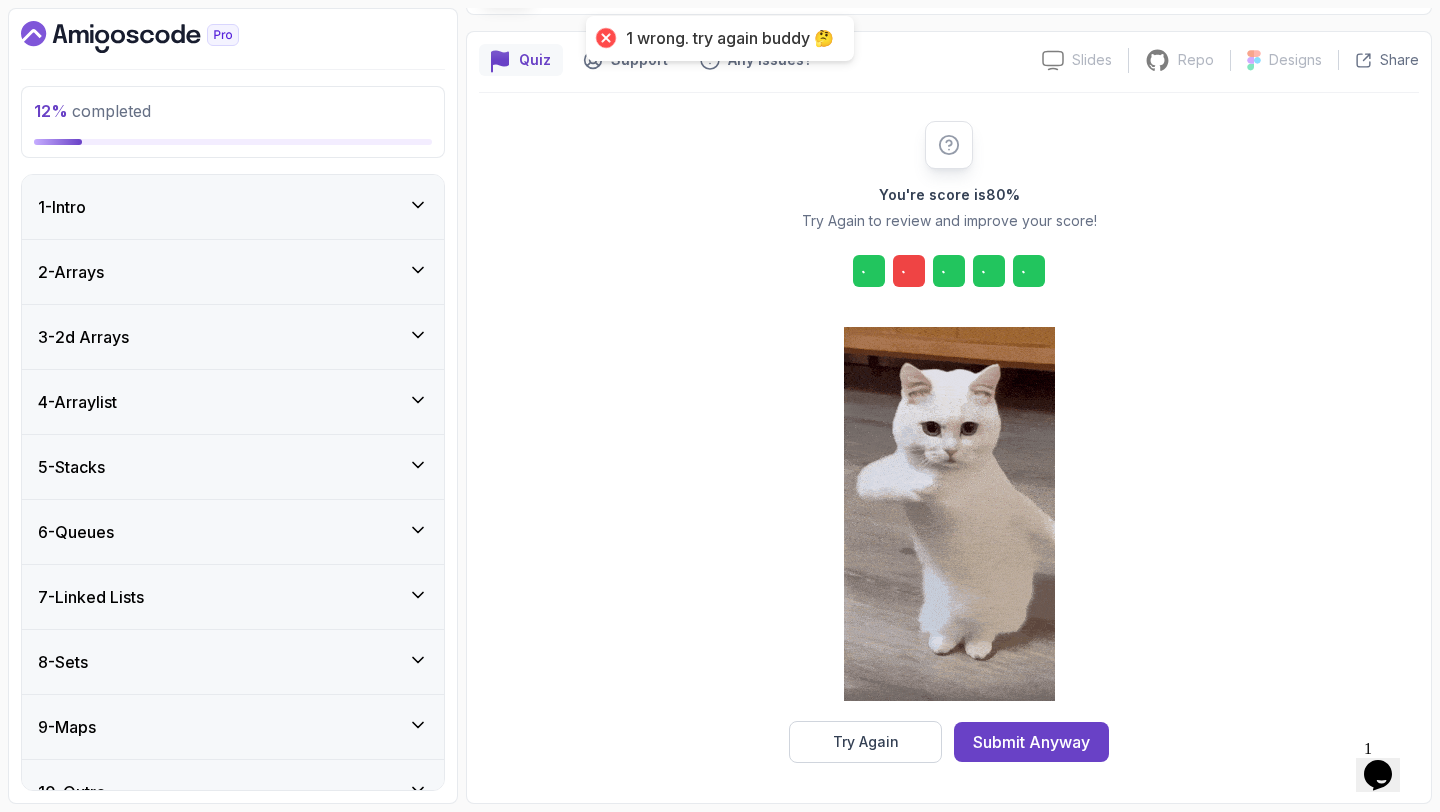 scroll, scrollTop: 147, scrollLeft: 0, axis: vertical 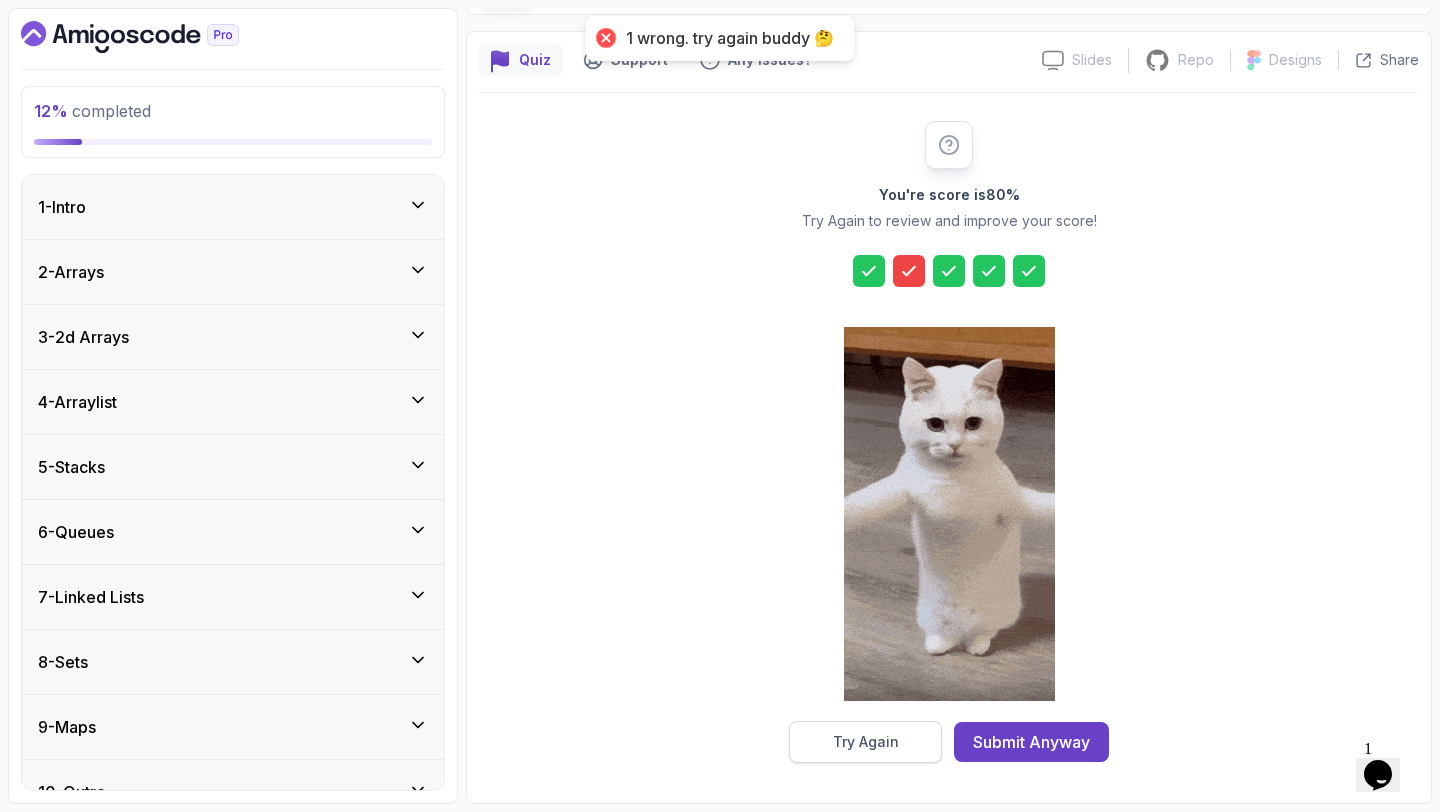 click on "Try Again" at bounding box center (866, 742) 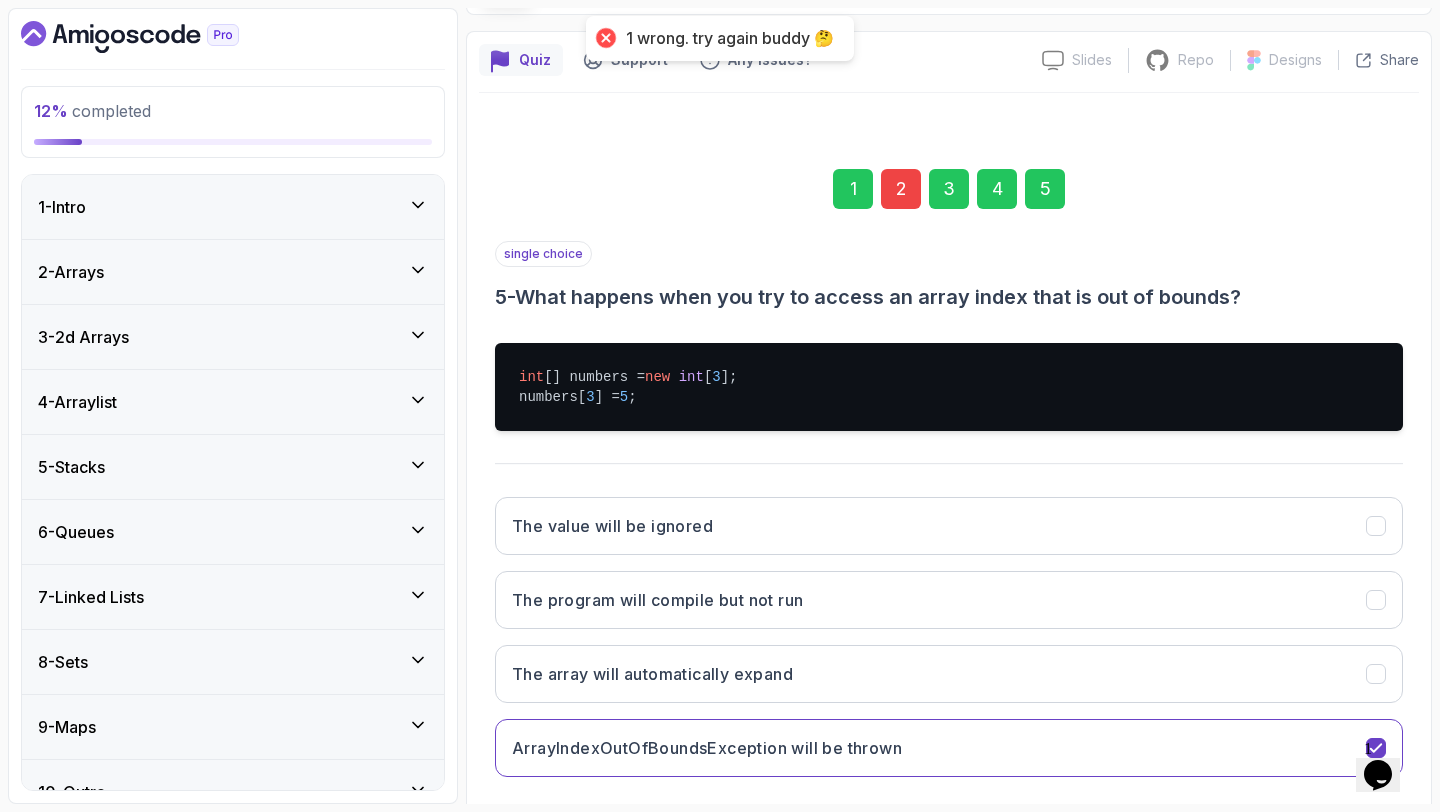 scroll, scrollTop: 249, scrollLeft: 0, axis: vertical 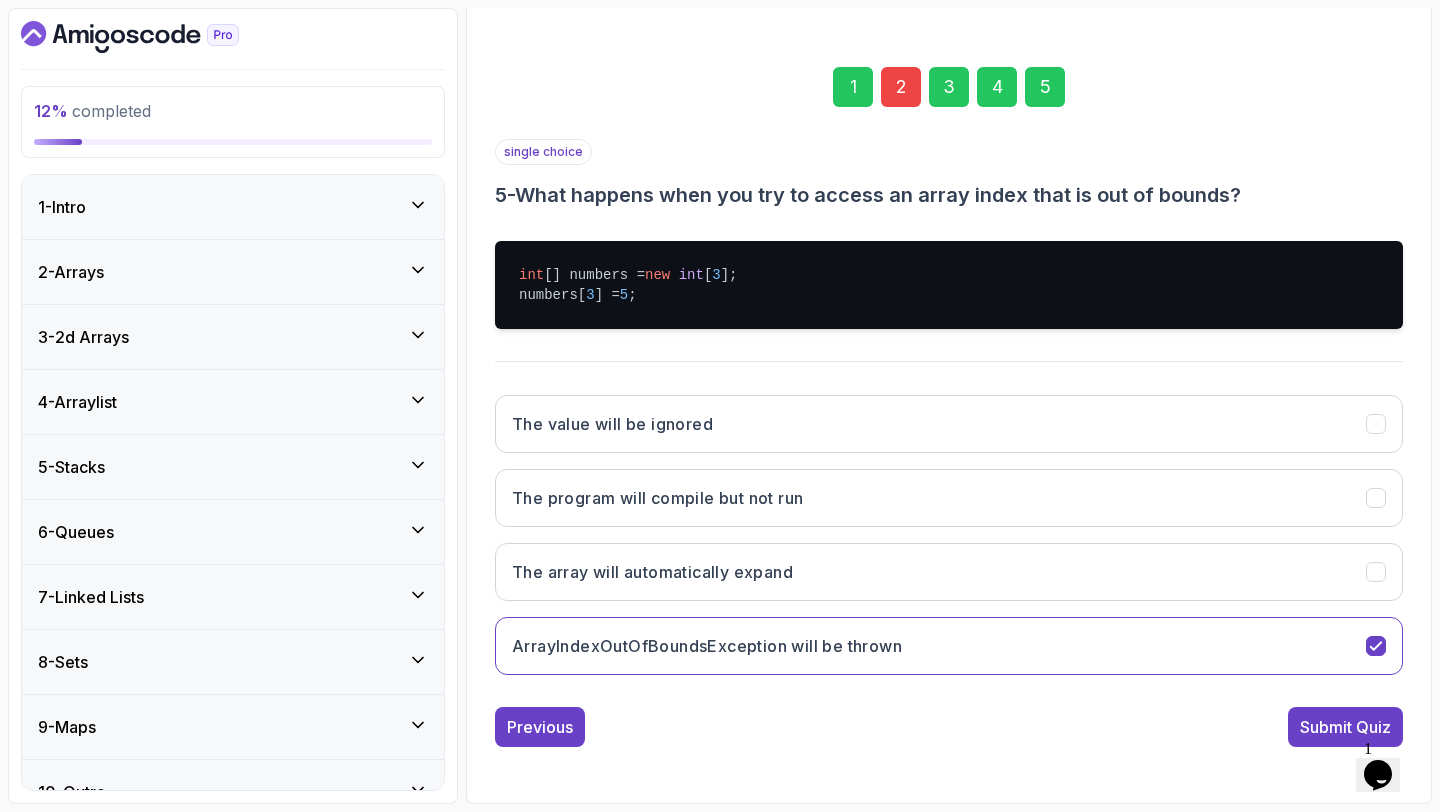 click on "2" at bounding box center [901, 87] 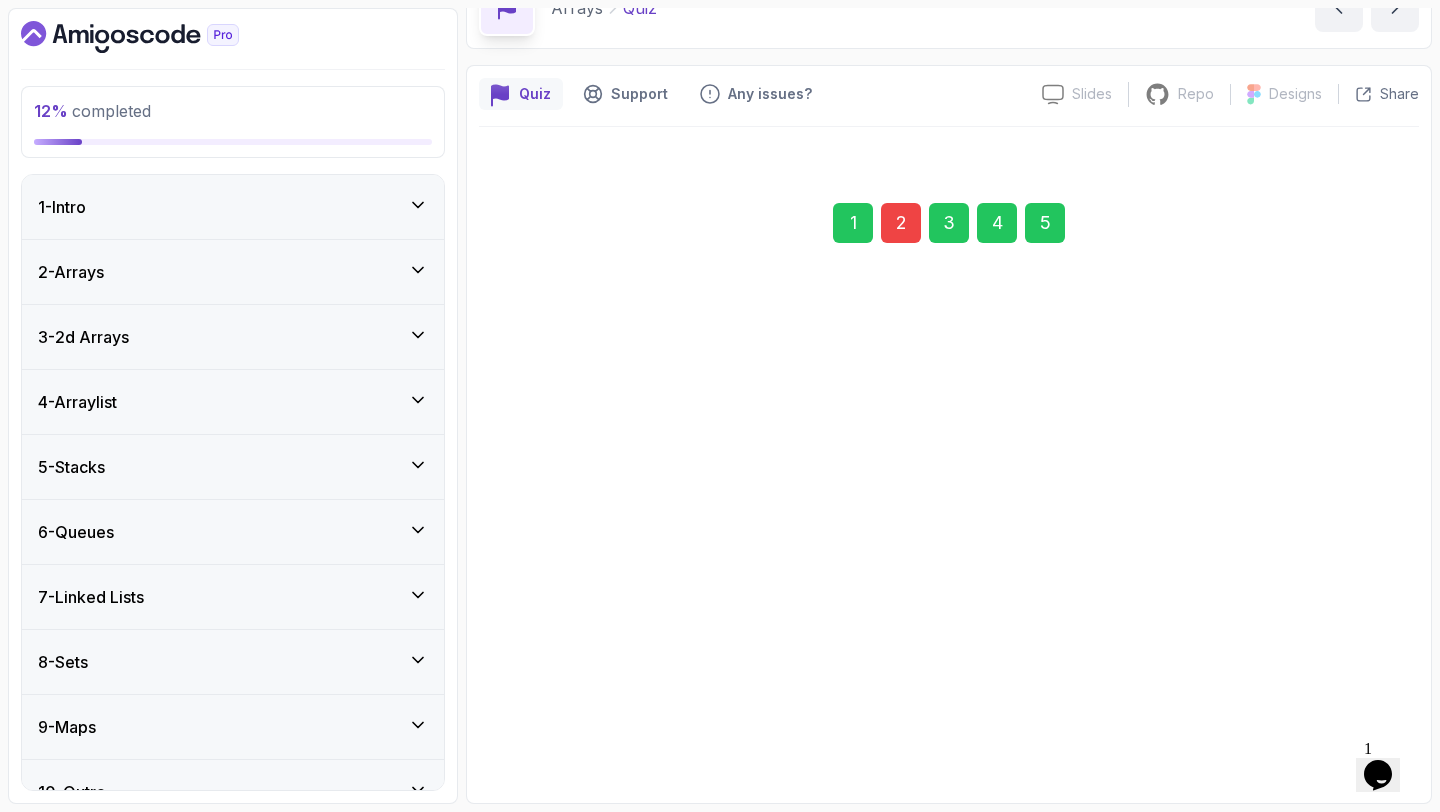 scroll, scrollTop: 113, scrollLeft: 0, axis: vertical 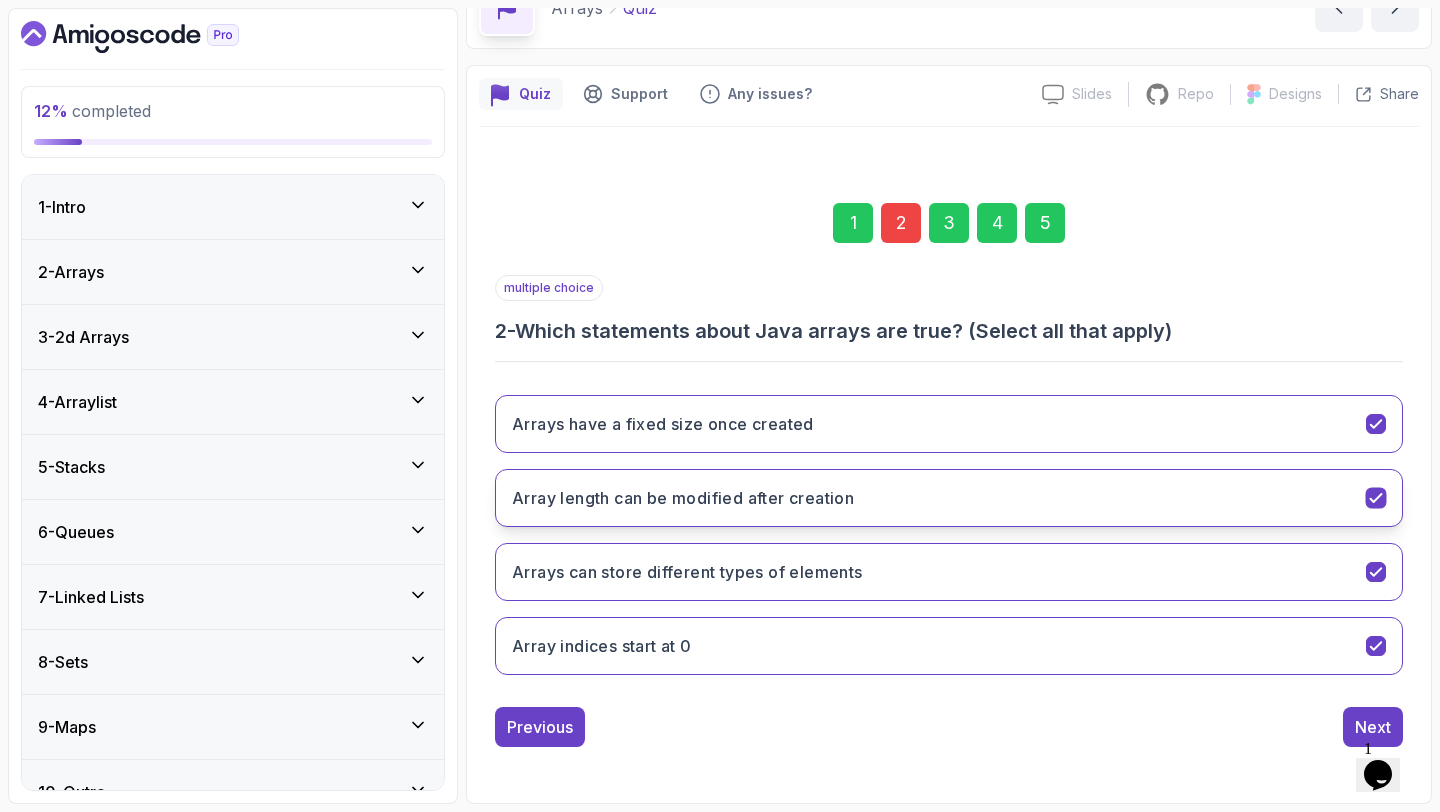 click on "Array length can be modified after creation" at bounding box center [683, 498] 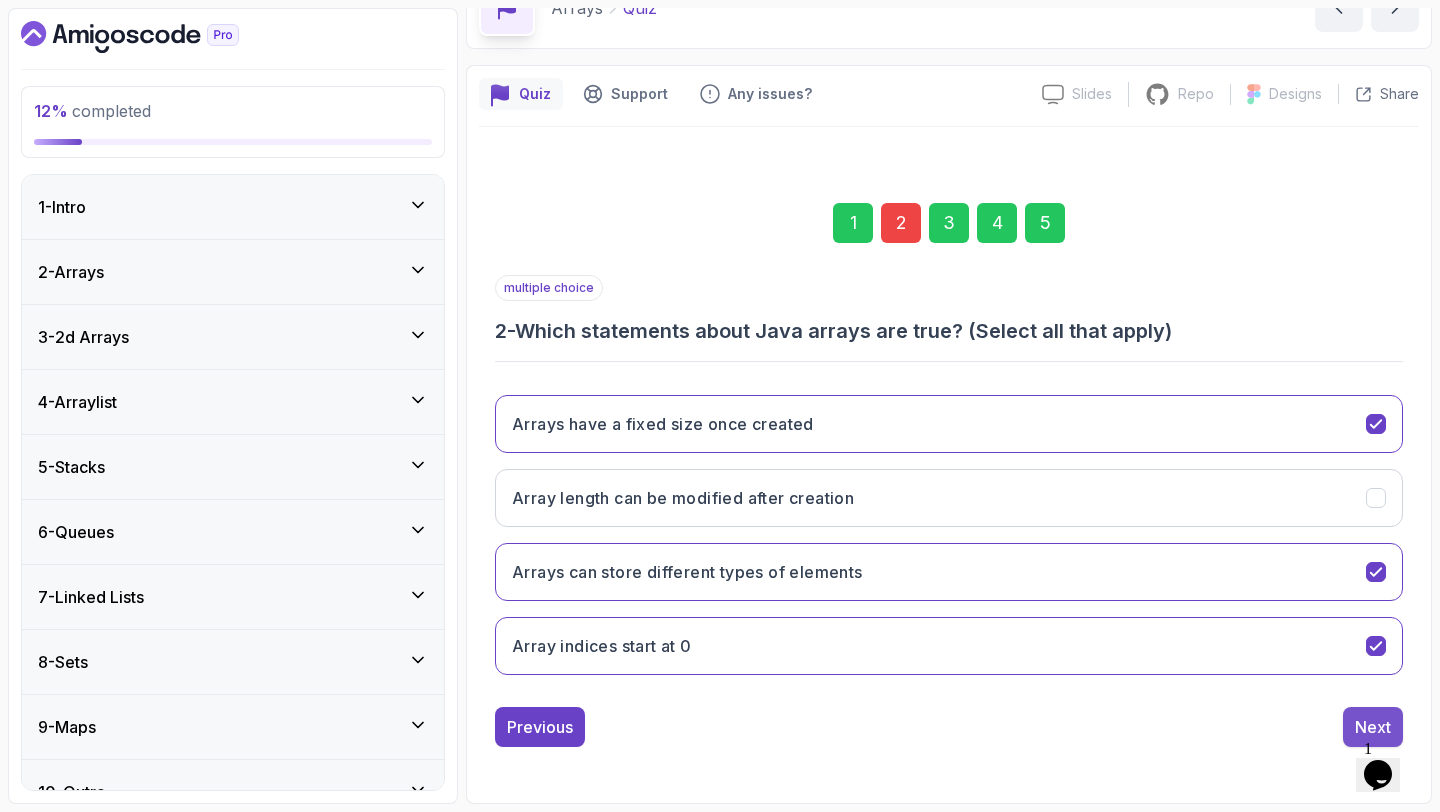 click on "Next" at bounding box center (1373, 727) 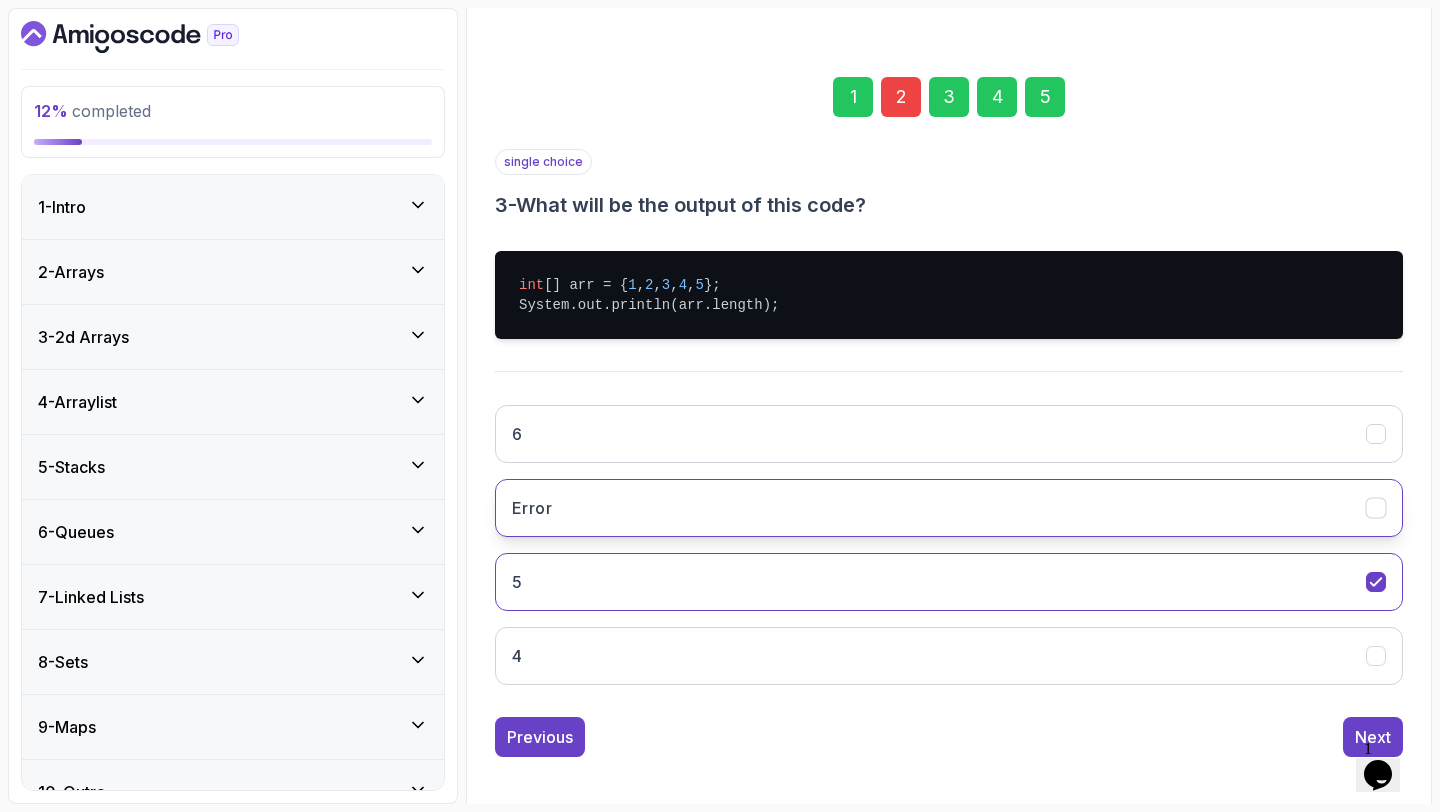 scroll, scrollTop: 249, scrollLeft: 0, axis: vertical 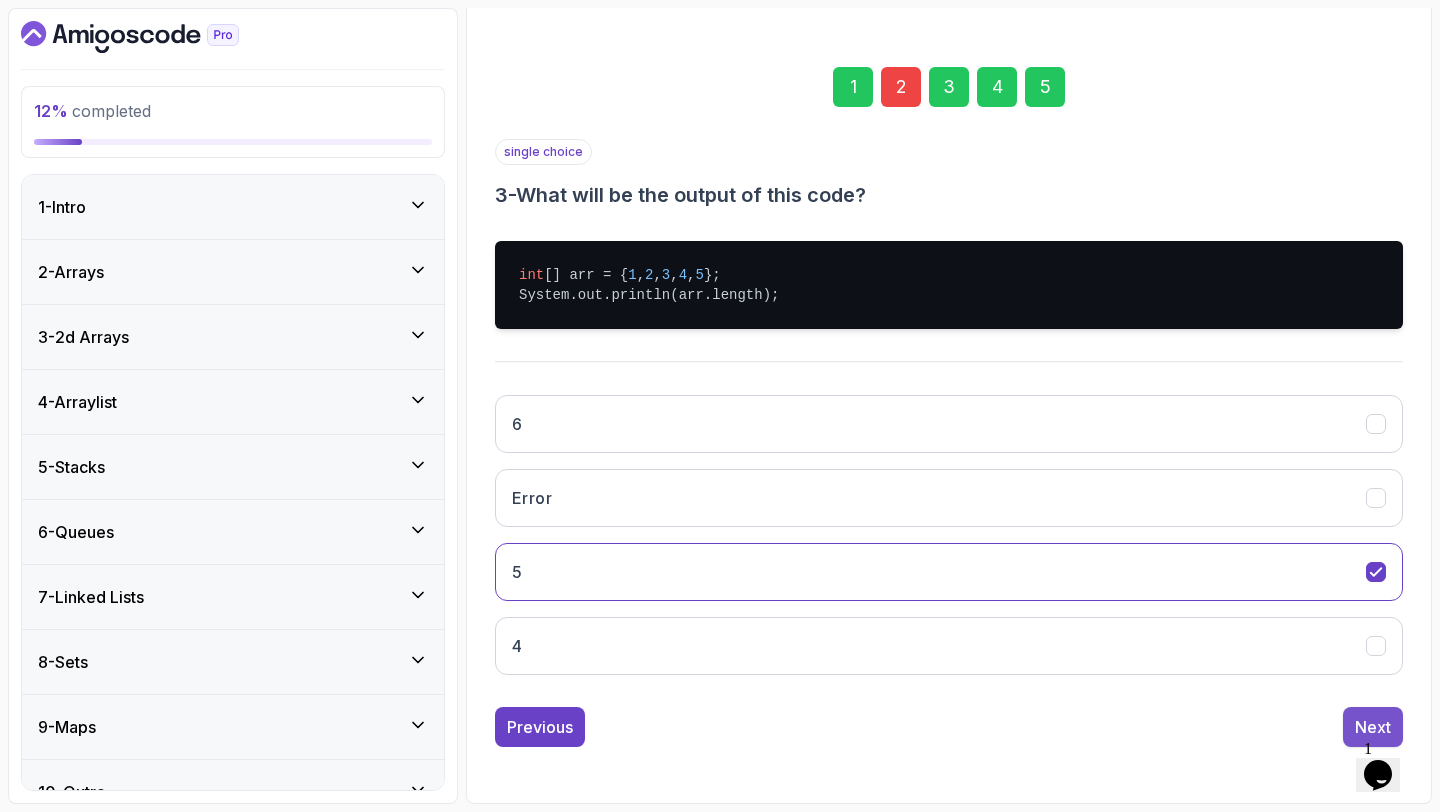 click on "Next" at bounding box center [1373, 727] 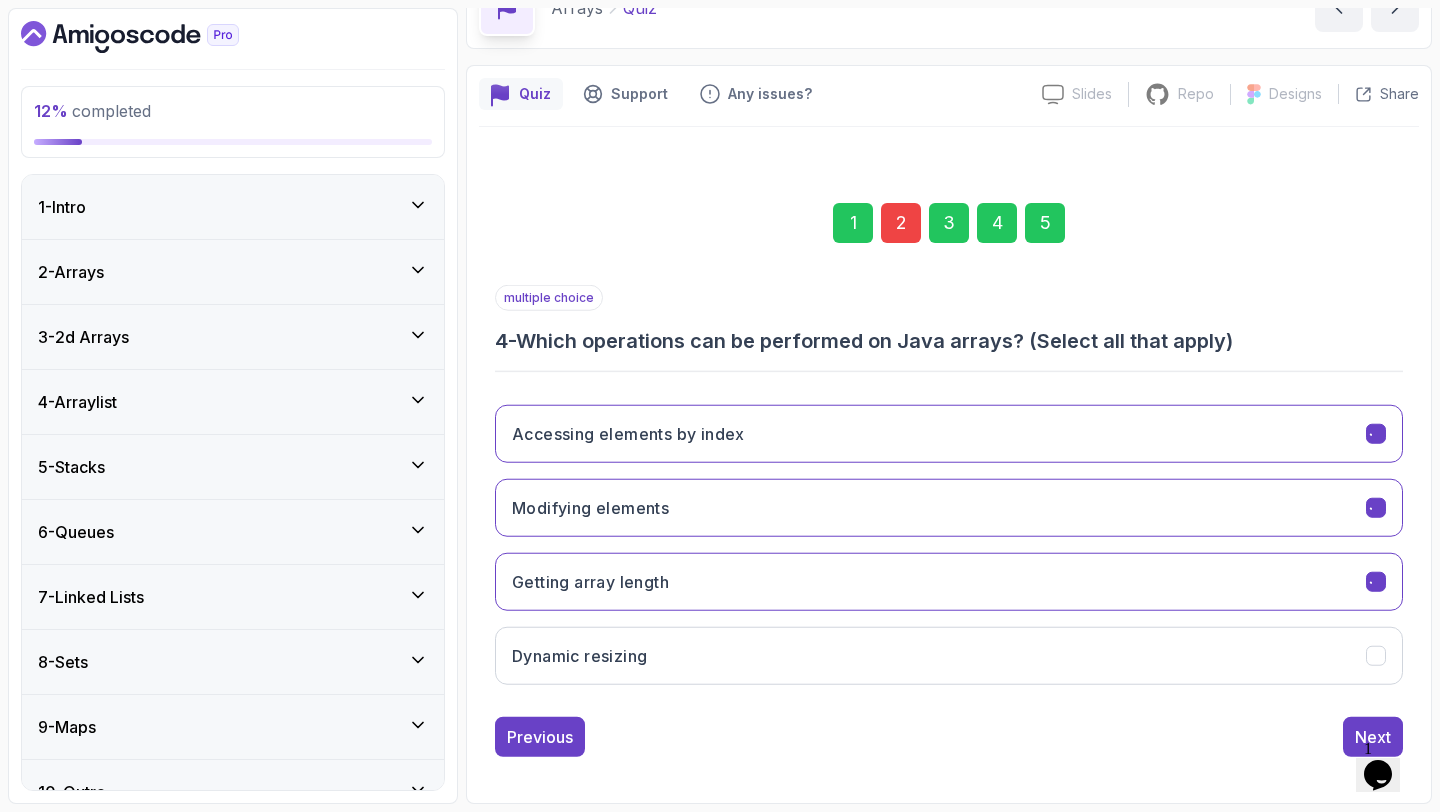 scroll, scrollTop: 113, scrollLeft: 0, axis: vertical 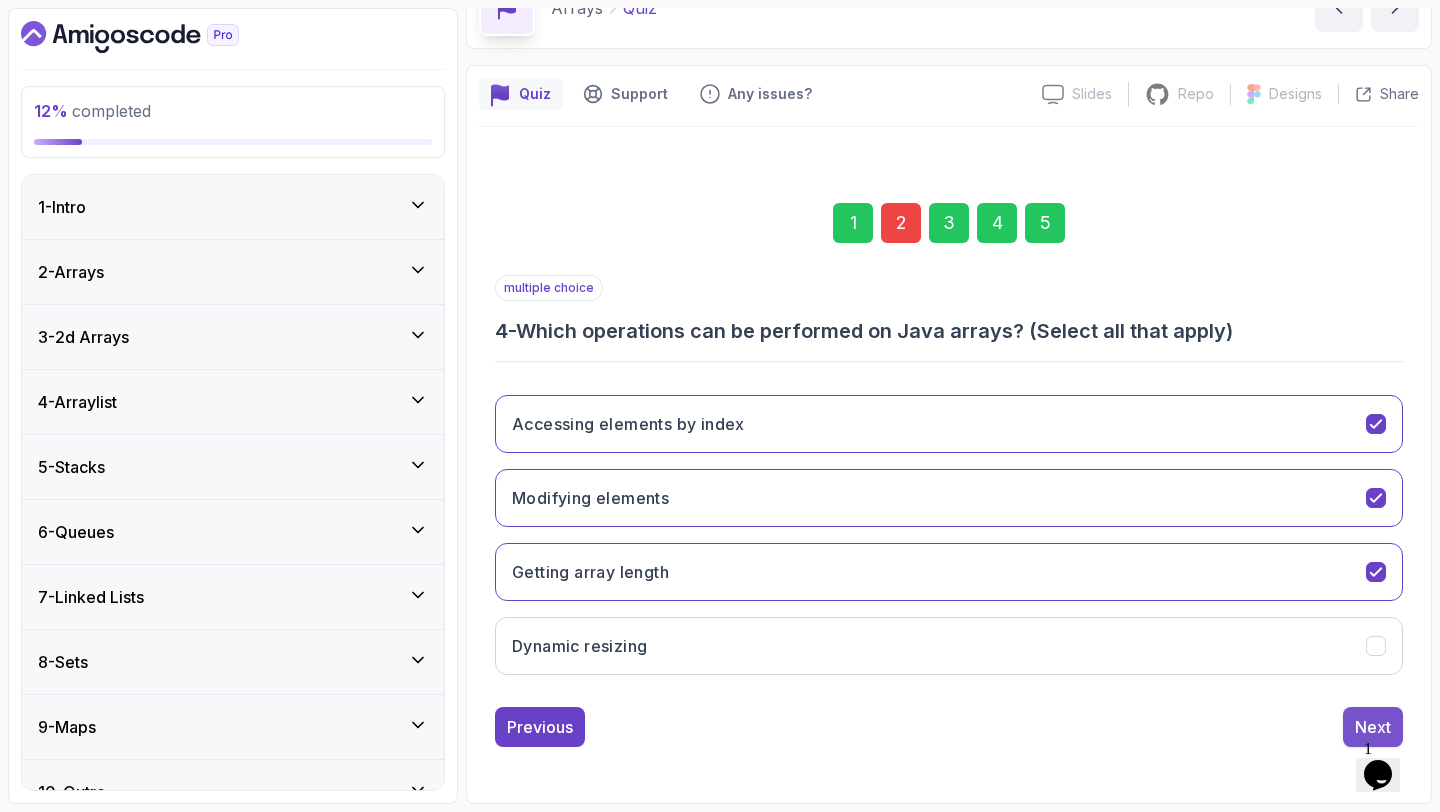 click on "Next" at bounding box center [1373, 727] 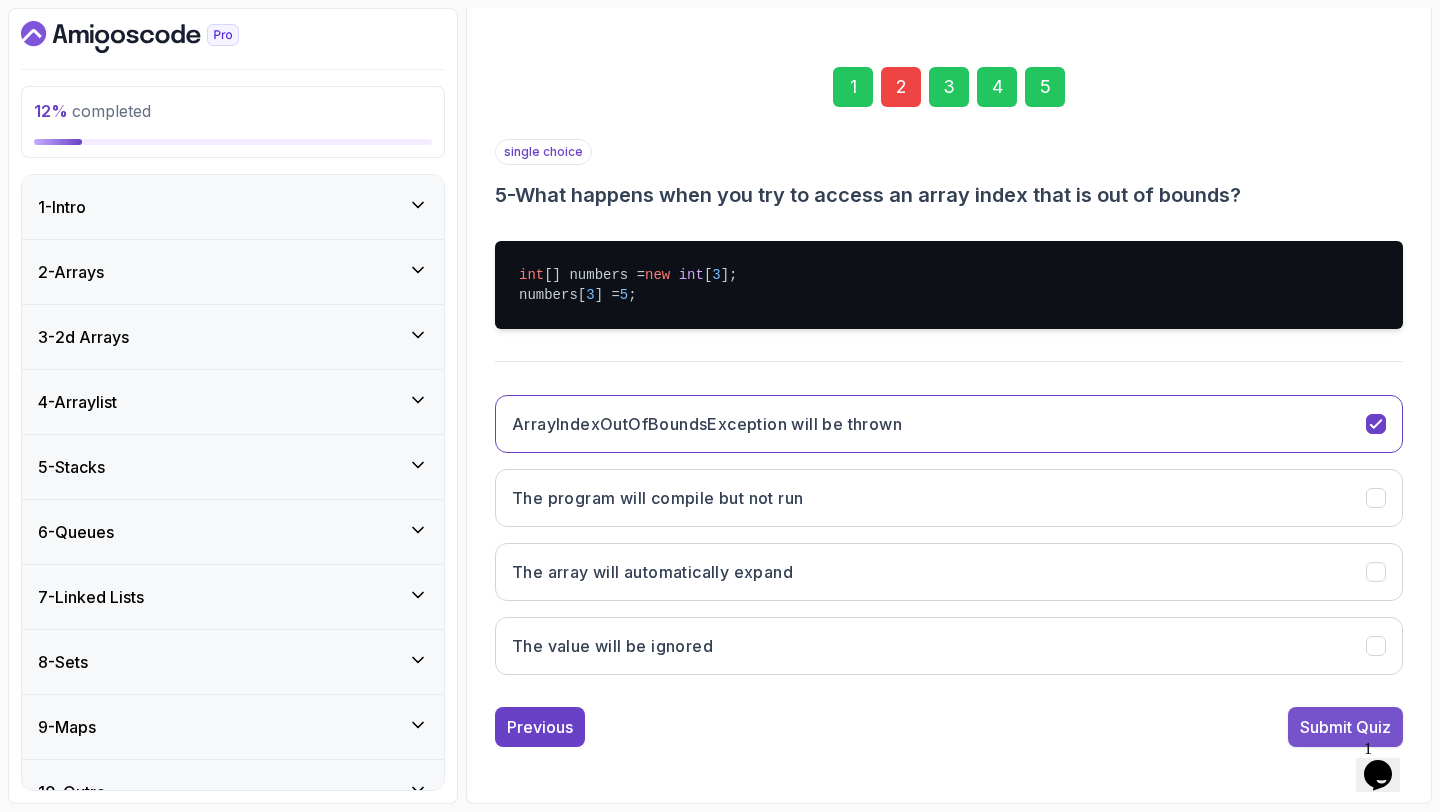 click on "Submit Quiz" at bounding box center [1345, 727] 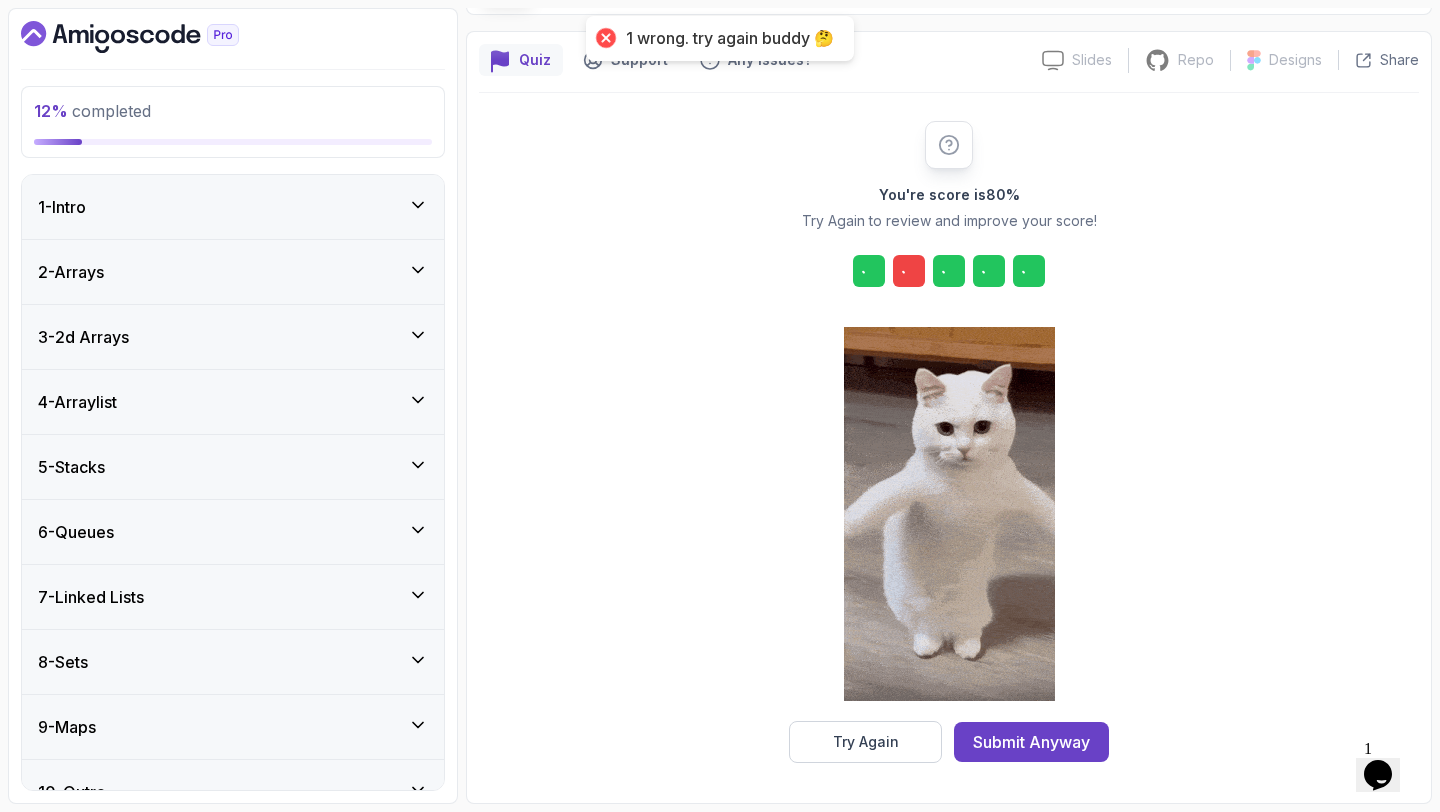 scroll, scrollTop: 147, scrollLeft: 0, axis: vertical 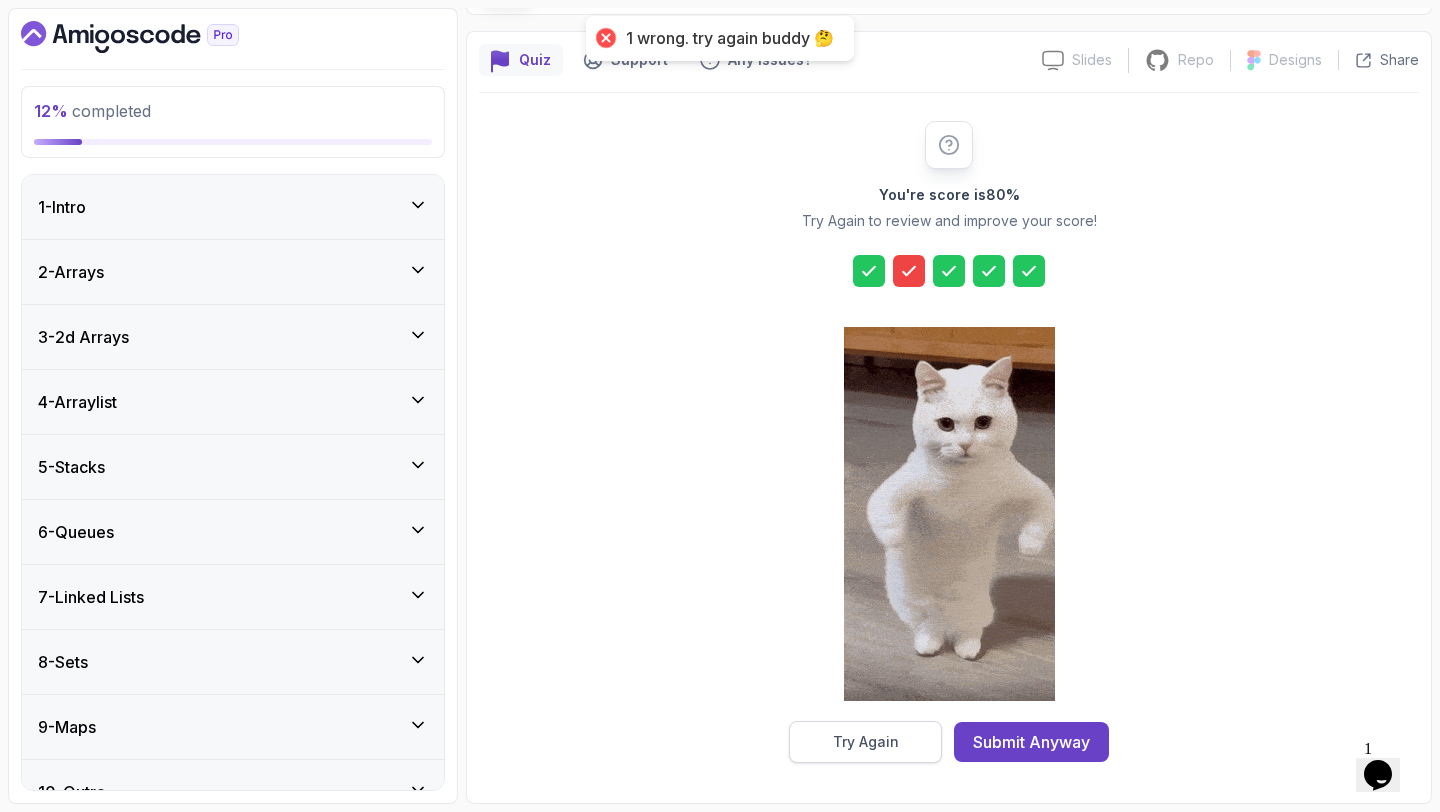 click on "Try Again" at bounding box center (865, 742) 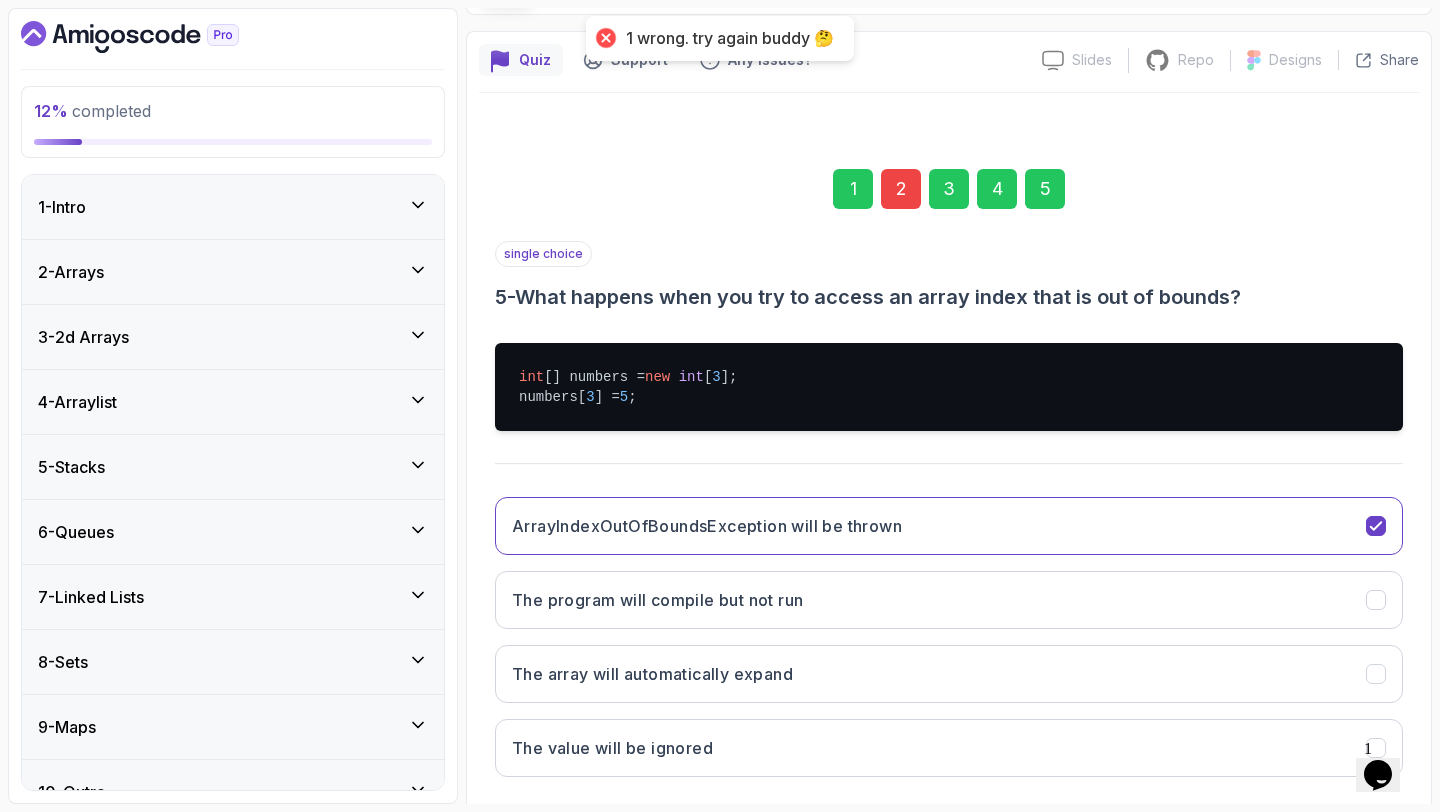click on "2" at bounding box center (901, 189) 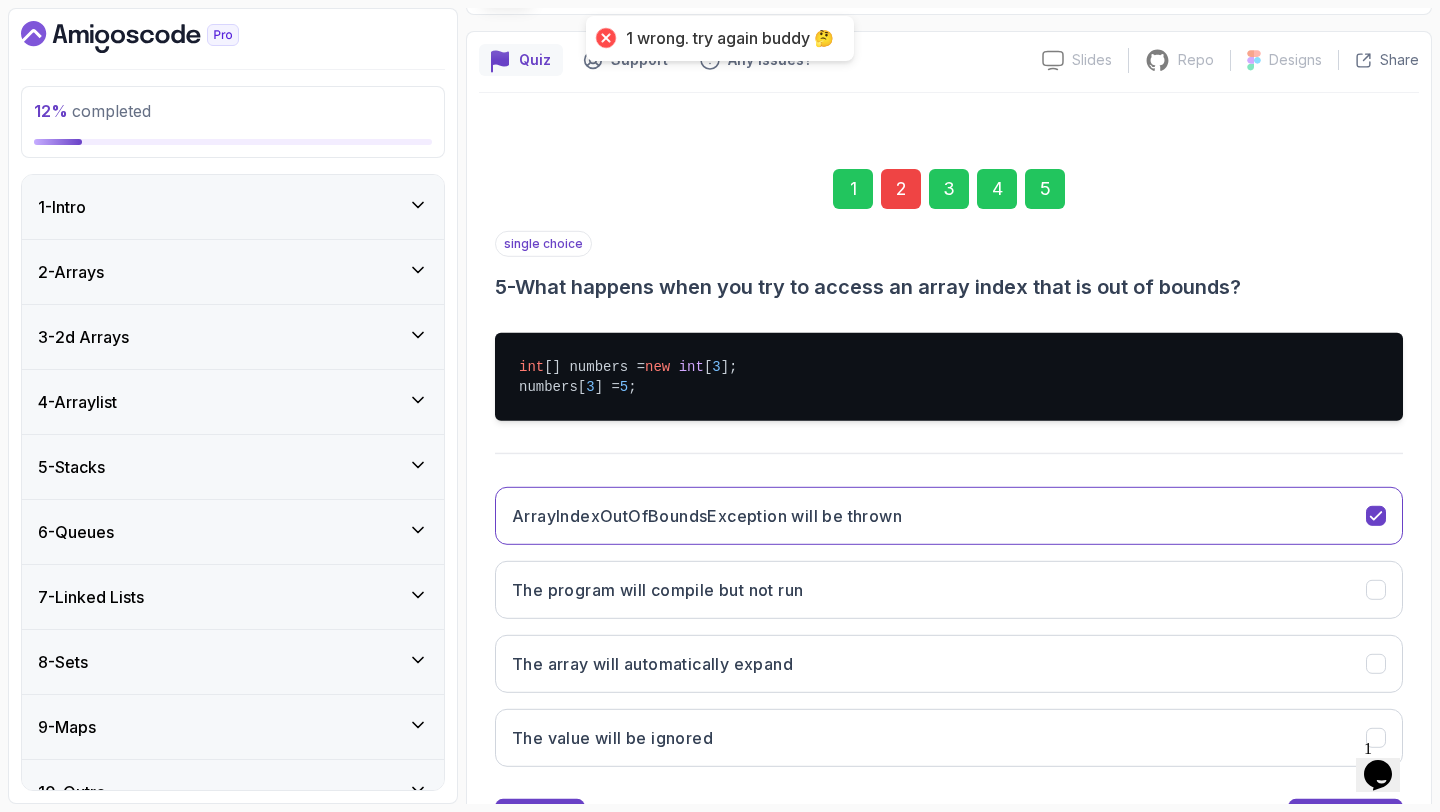 scroll, scrollTop: 113, scrollLeft: 0, axis: vertical 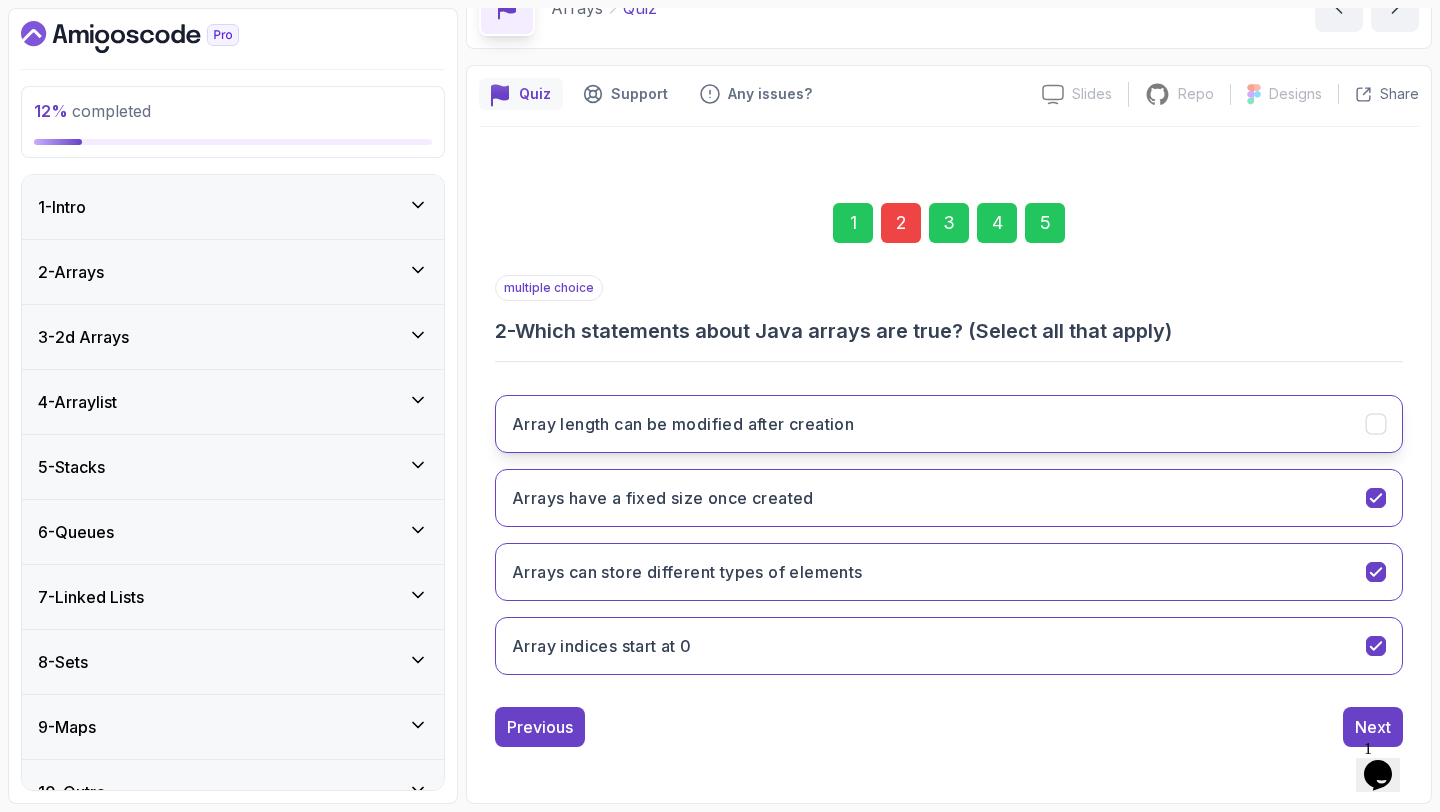 click on "Array length can be modified after creation" at bounding box center [683, 424] 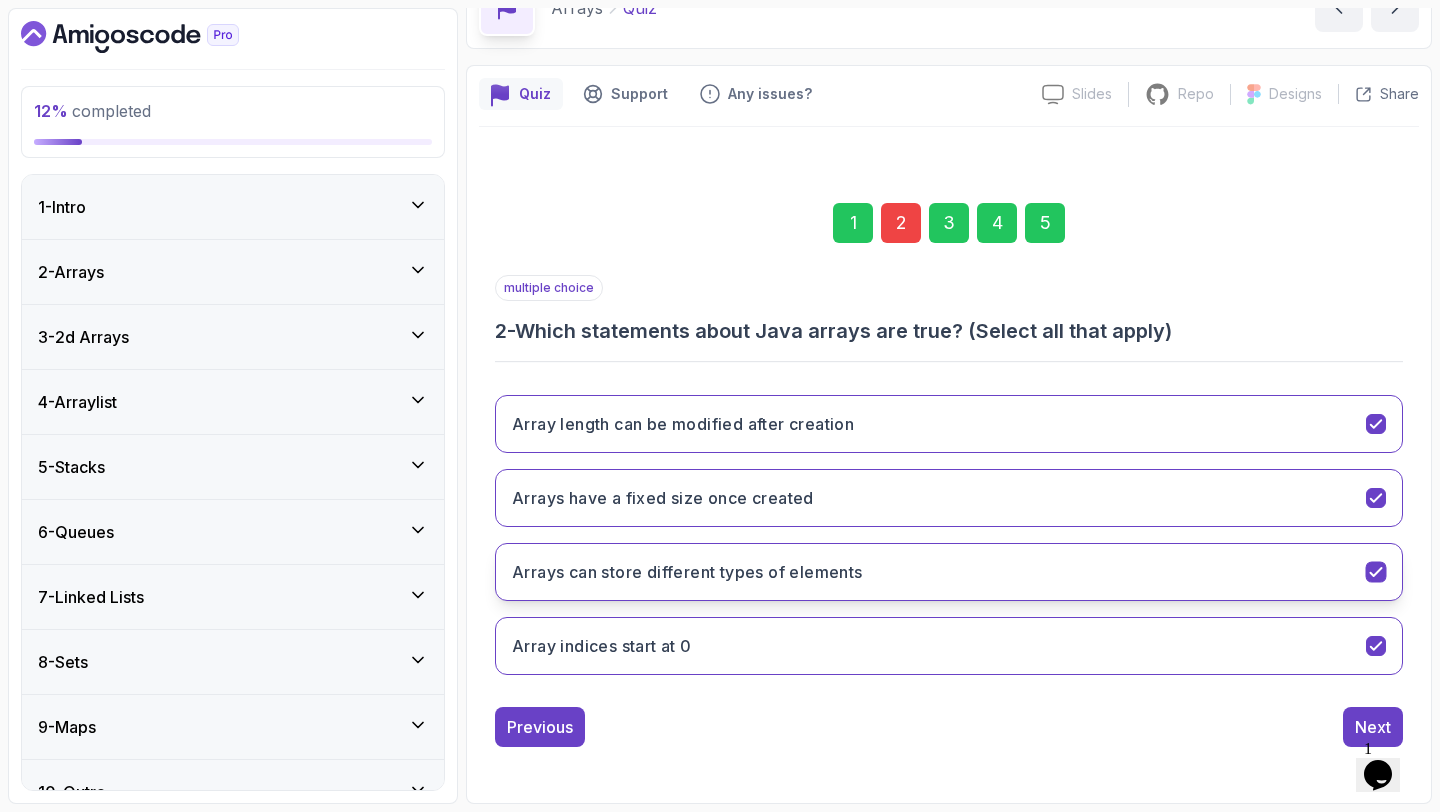 click on "Arrays can store different types of elements" at bounding box center [687, 572] 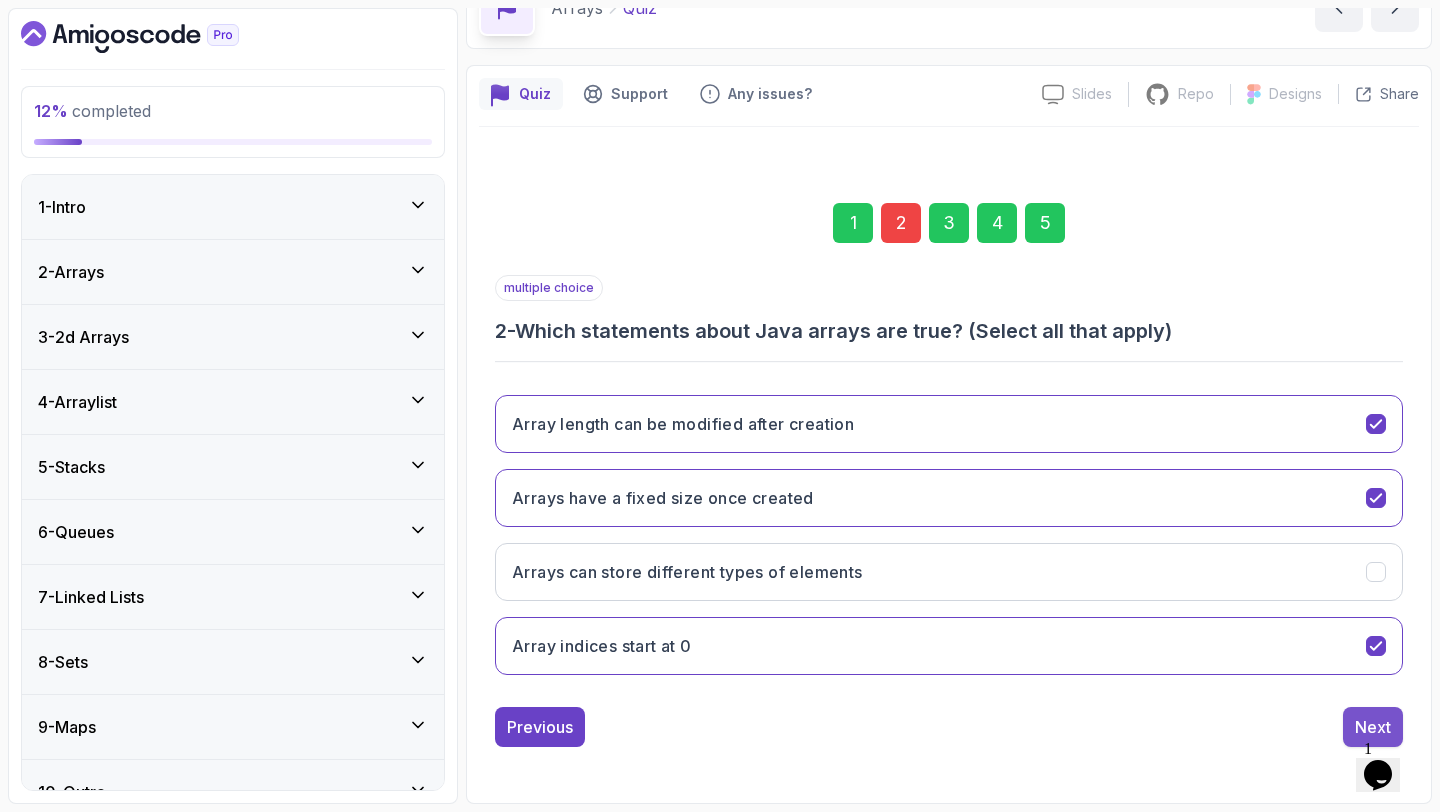 click on "Next" at bounding box center [1373, 727] 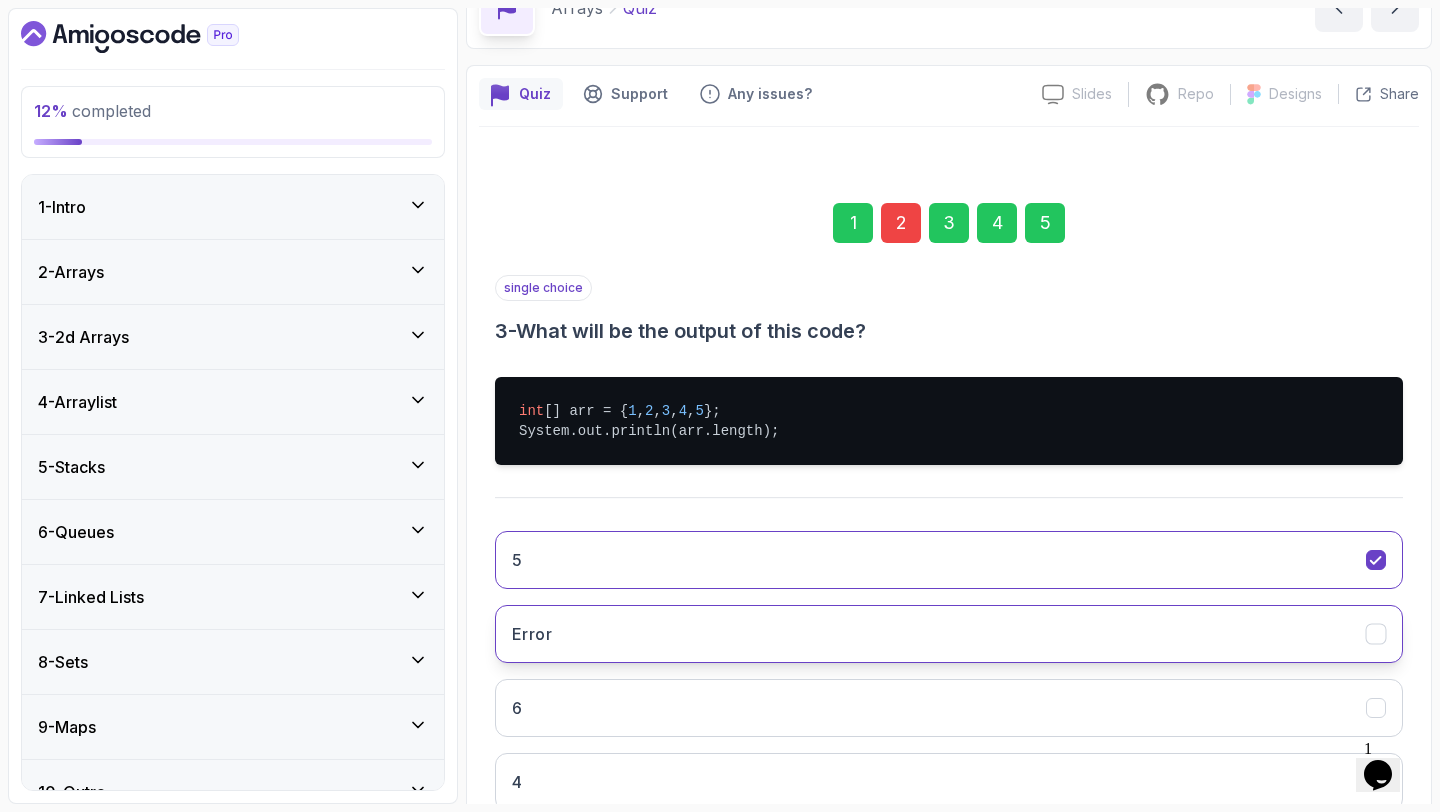 scroll, scrollTop: 249, scrollLeft: 0, axis: vertical 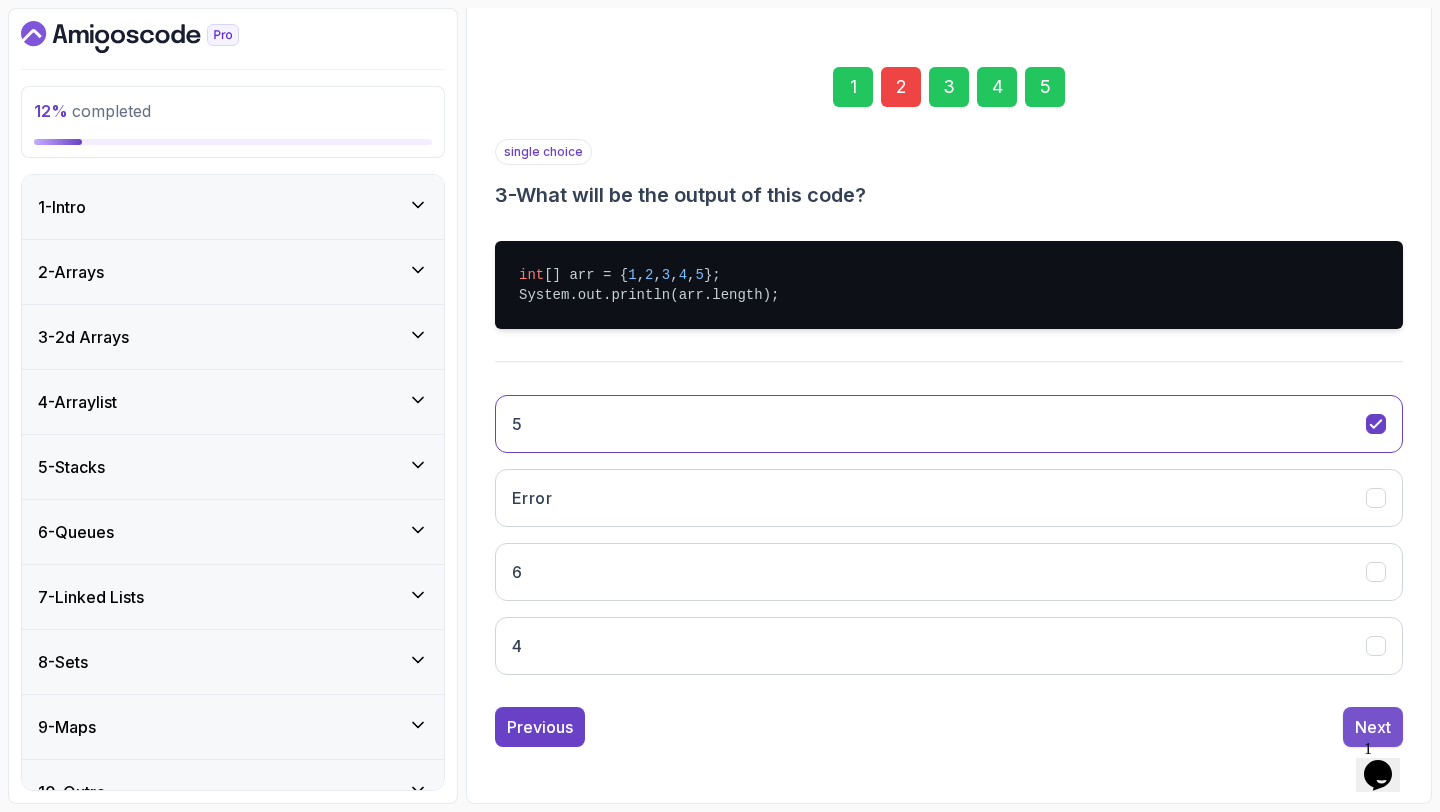 click on "Next" at bounding box center [1373, 727] 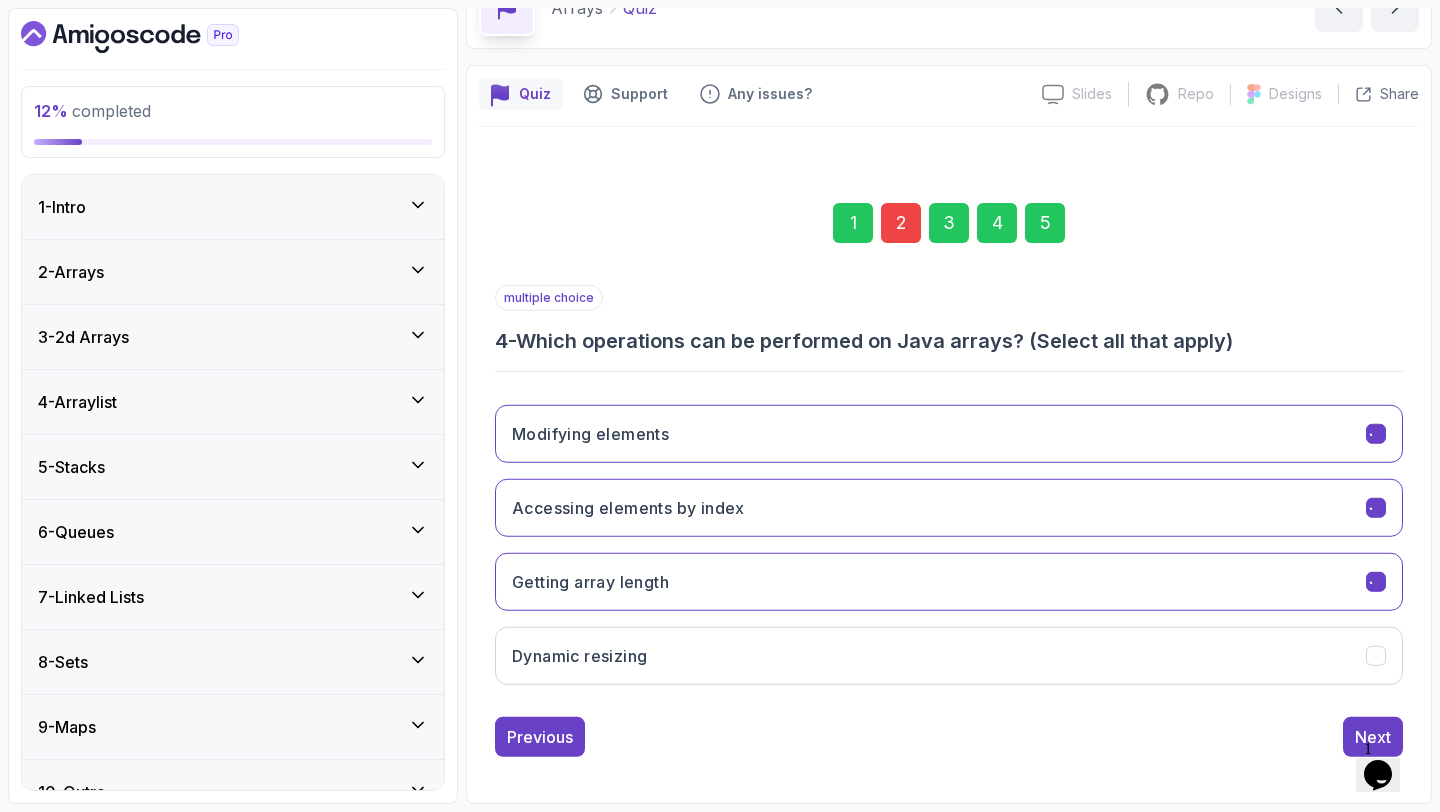 scroll, scrollTop: 113, scrollLeft: 0, axis: vertical 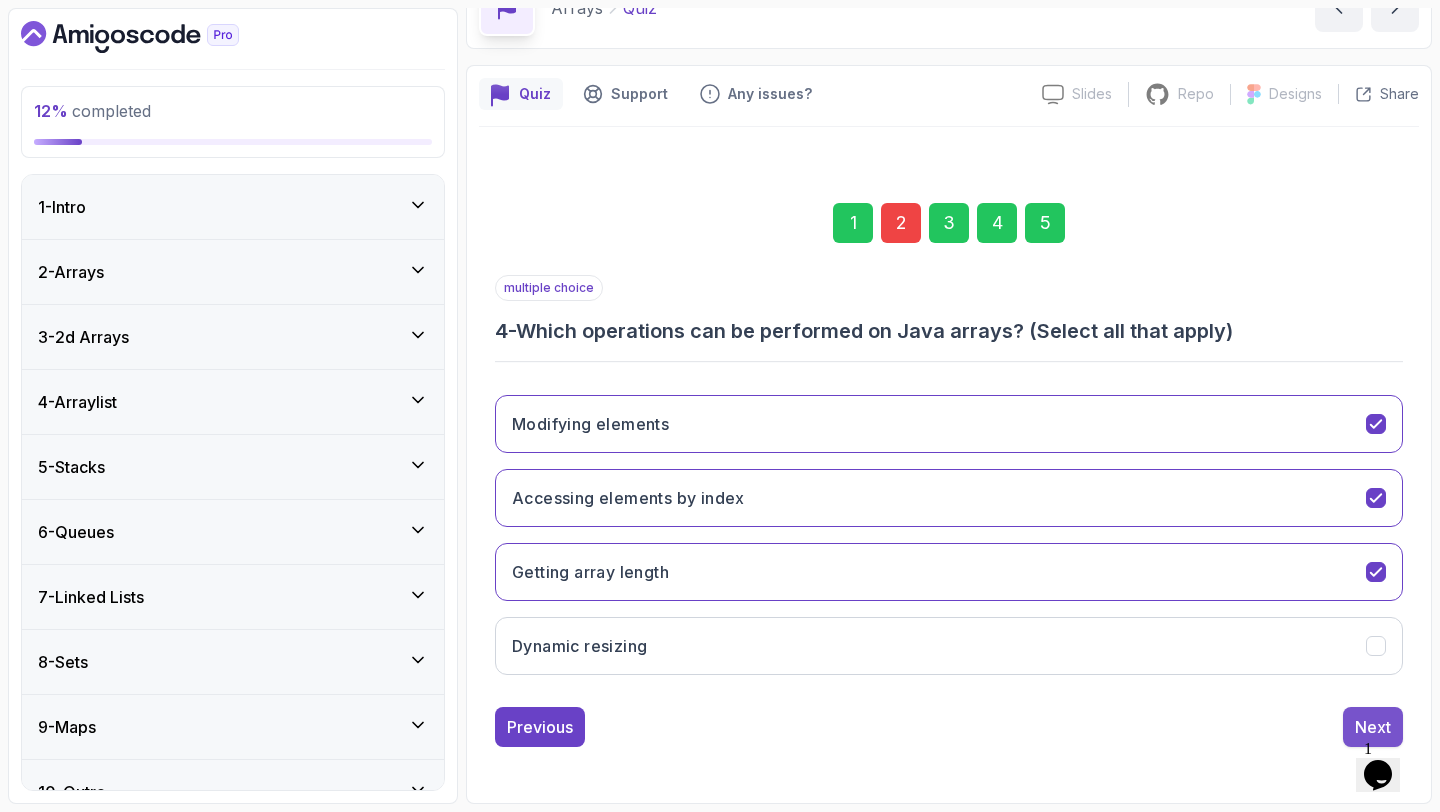 click on "Next" at bounding box center (1373, 727) 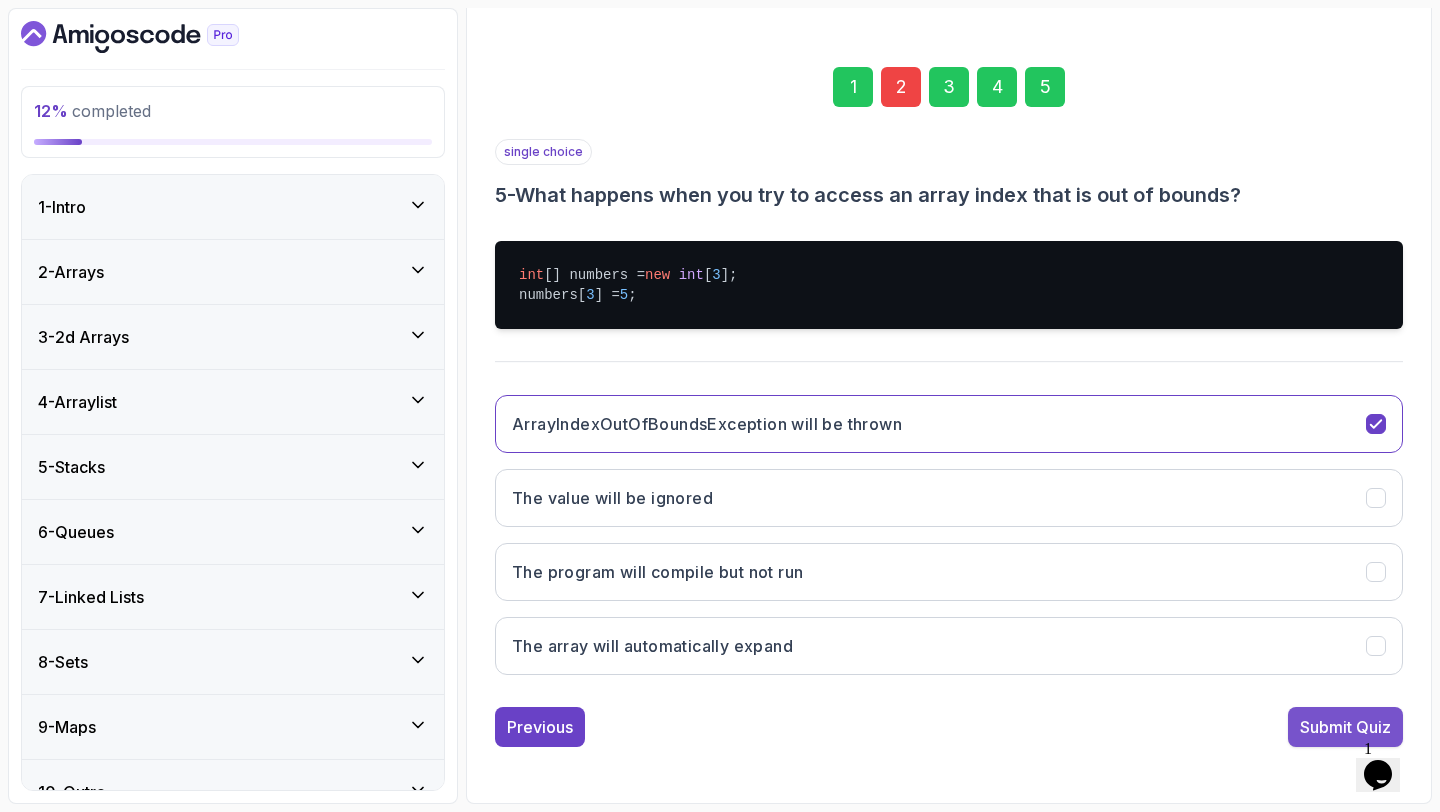 click on "Submit Quiz" at bounding box center (1345, 727) 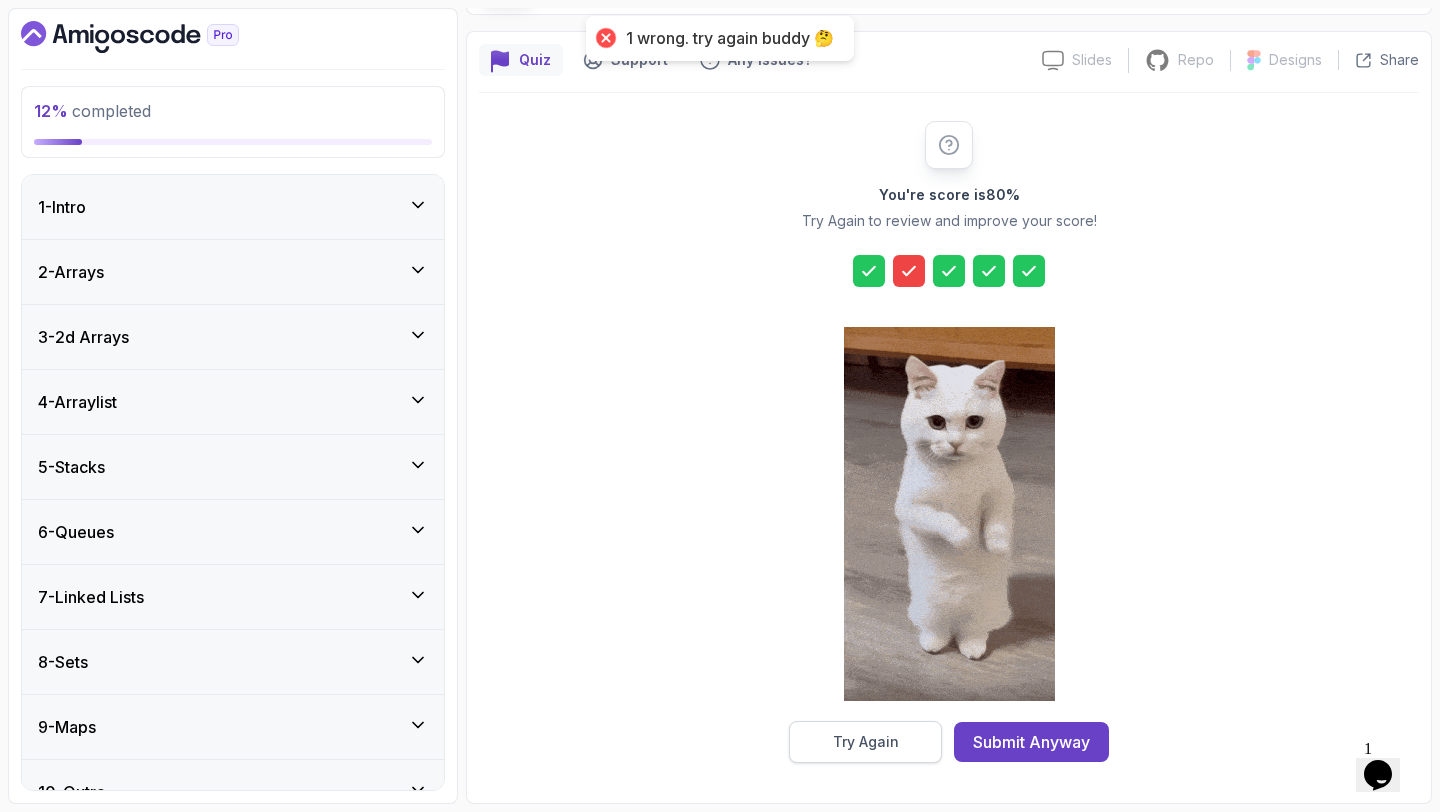 click on "Try Again" at bounding box center [865, 742] 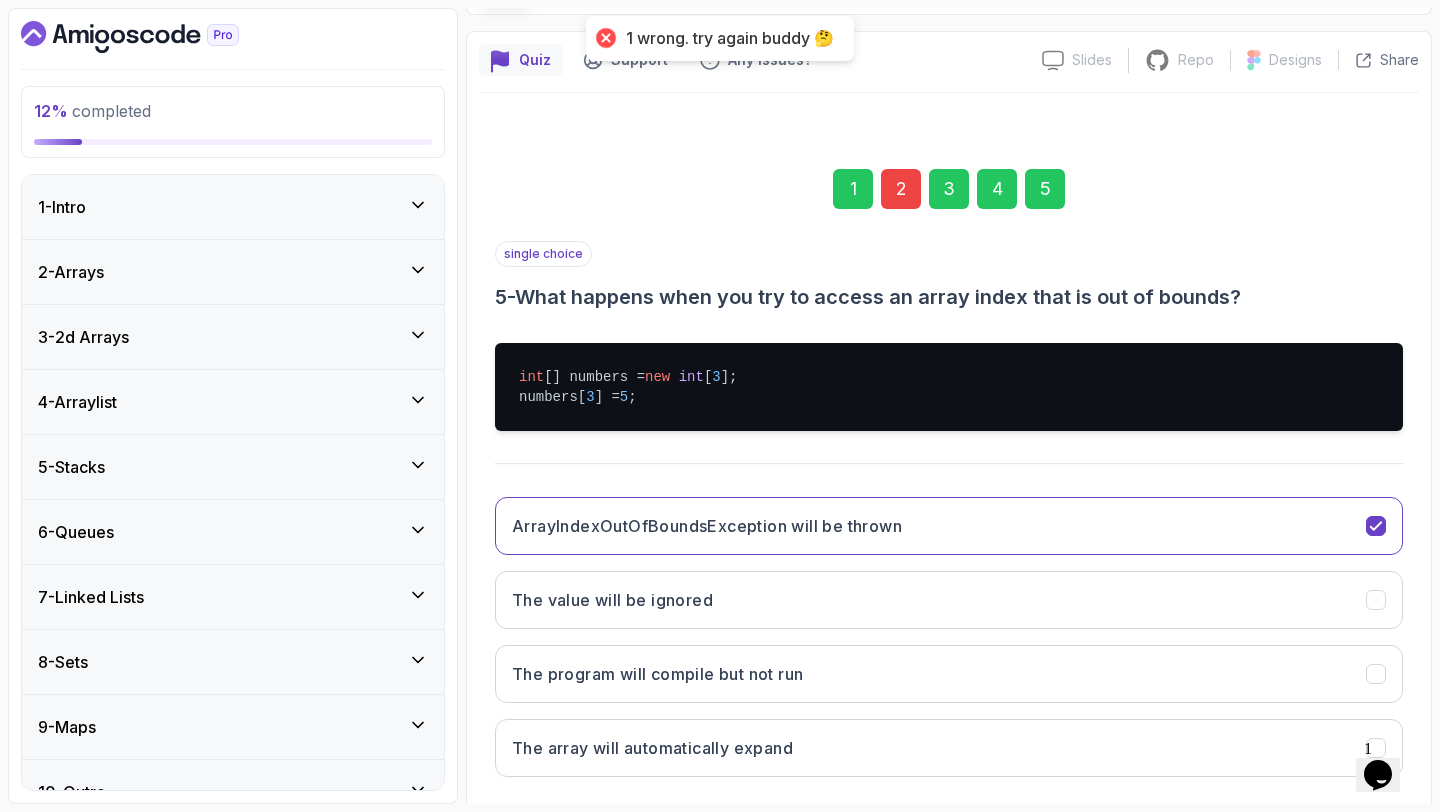 click on "2" at bounding box center [901, 189] 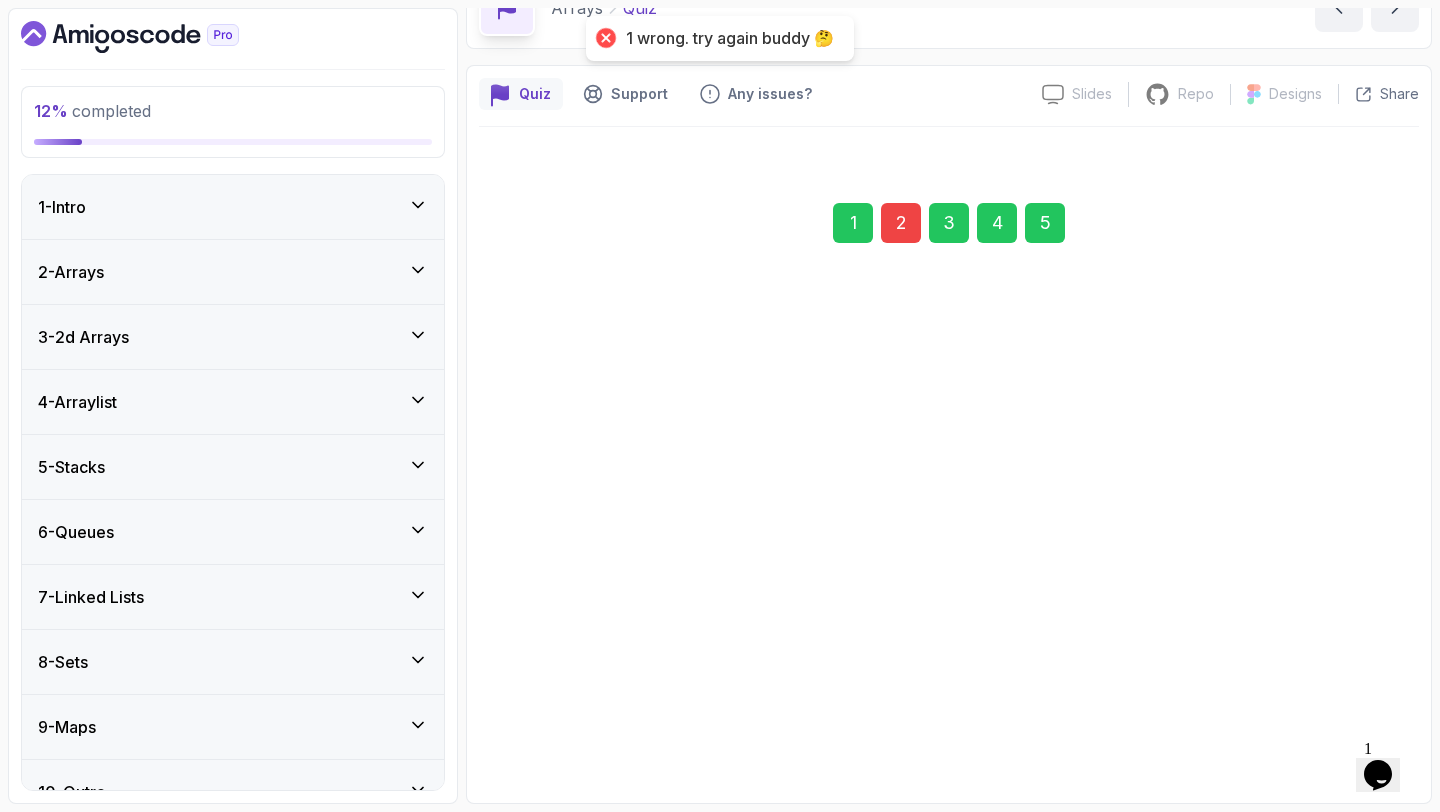 scroll, scrollTop: 113, scrollLeft: 0, axis: vertical 